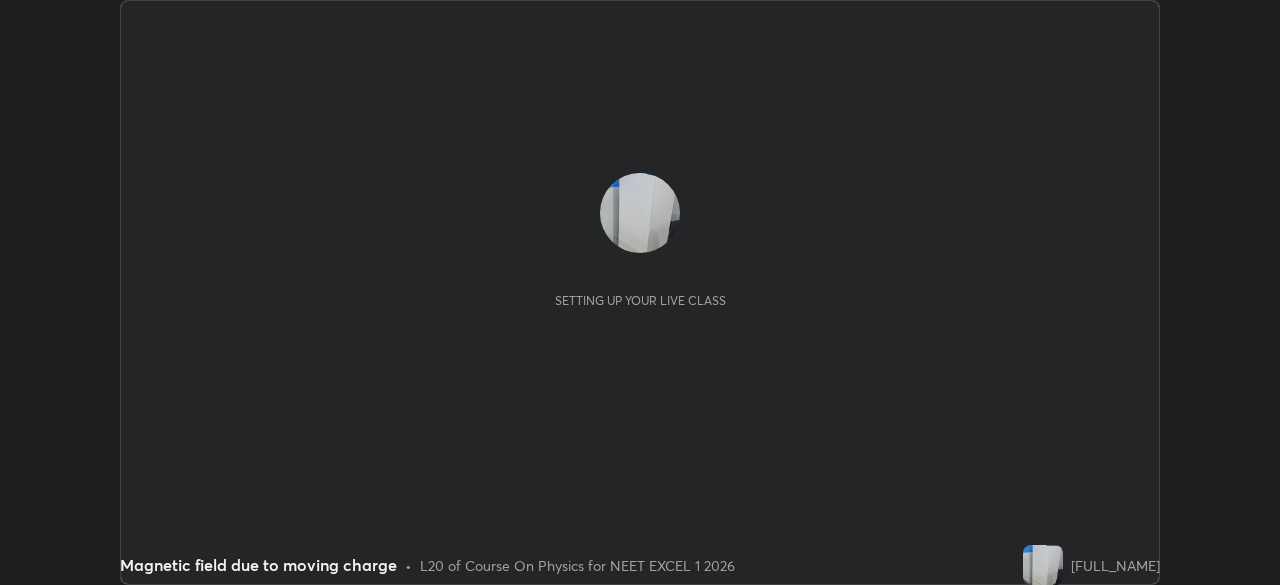 scroll, scrollTop: 0, scrollLeft: 0, axis: both 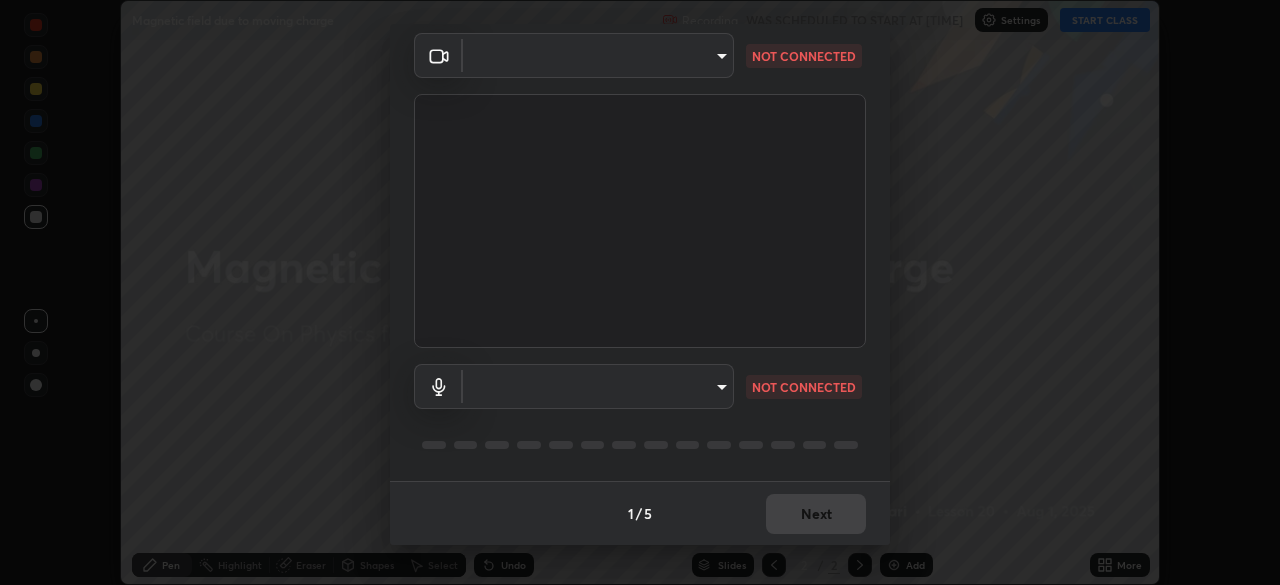 type on "02f9252223d8e1370837db888e7cd12e3eb86671d12c49afeeac8237547f353d" 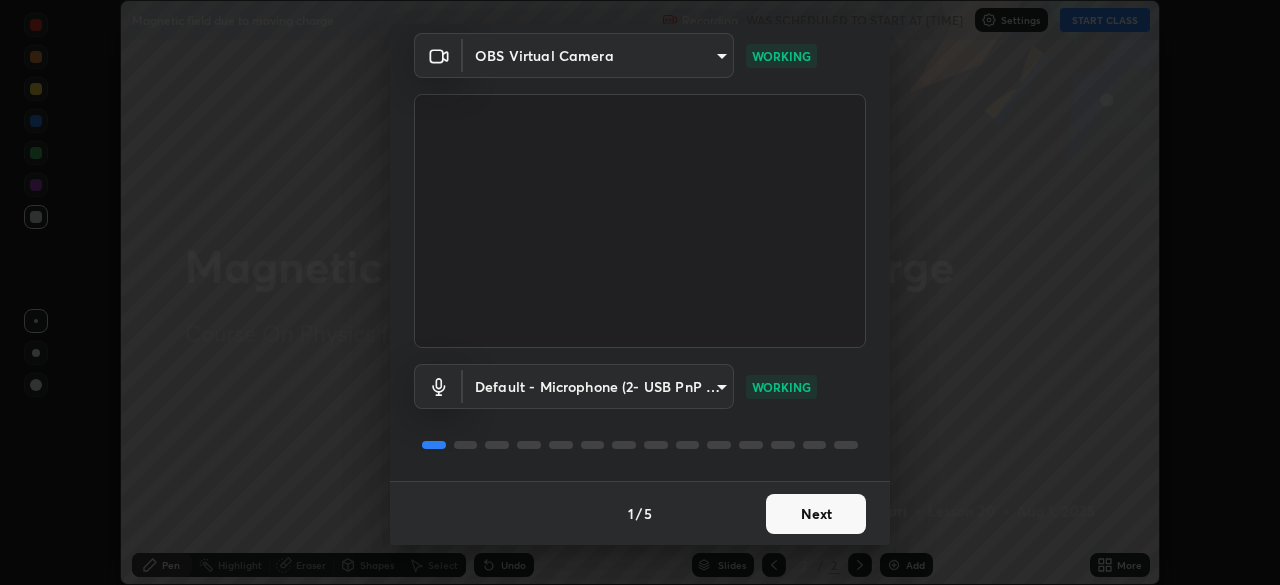click on "Next" at bounding box center (816, 514) 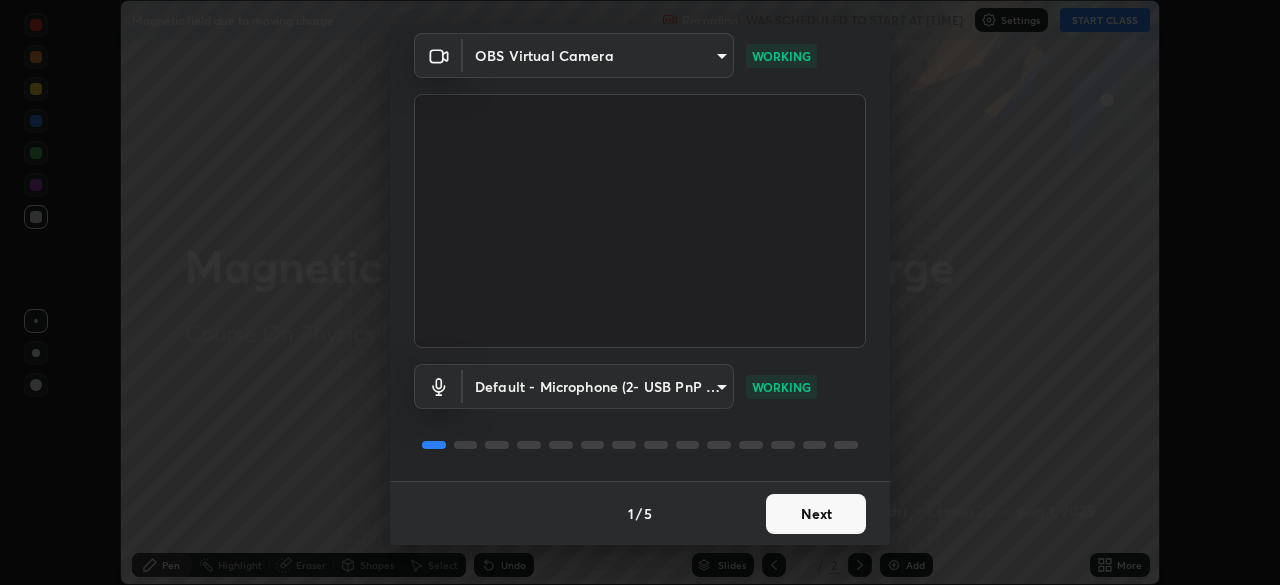 scroll, scrollTop: 0, scrollLeft: 0, axis: both 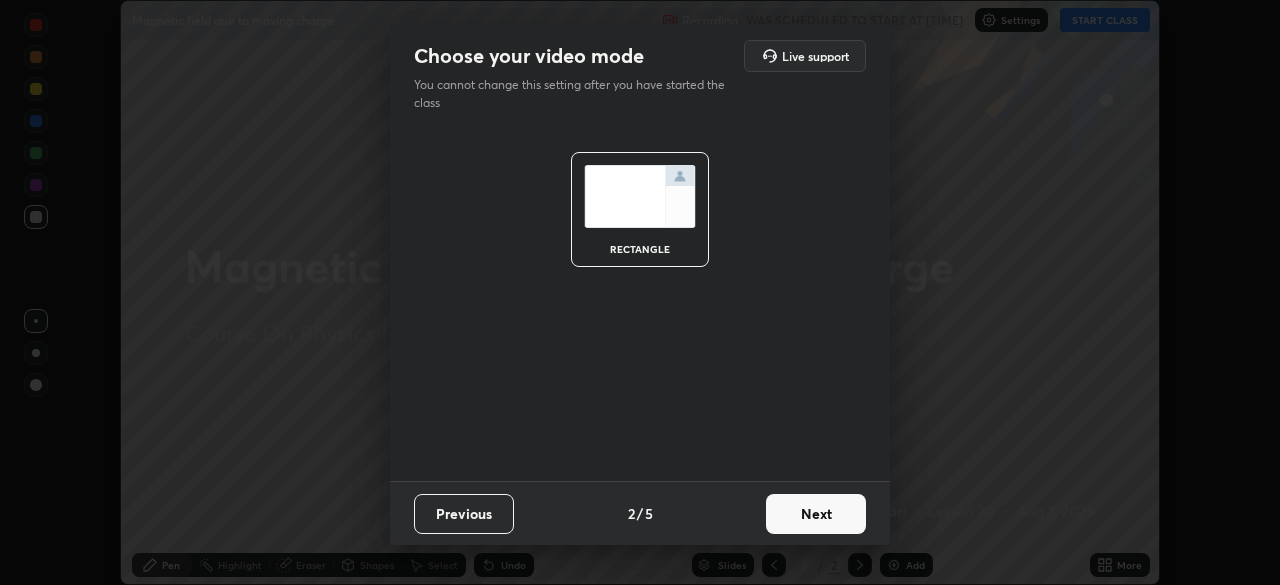 click on "Next" at bounding box center [816, 514] 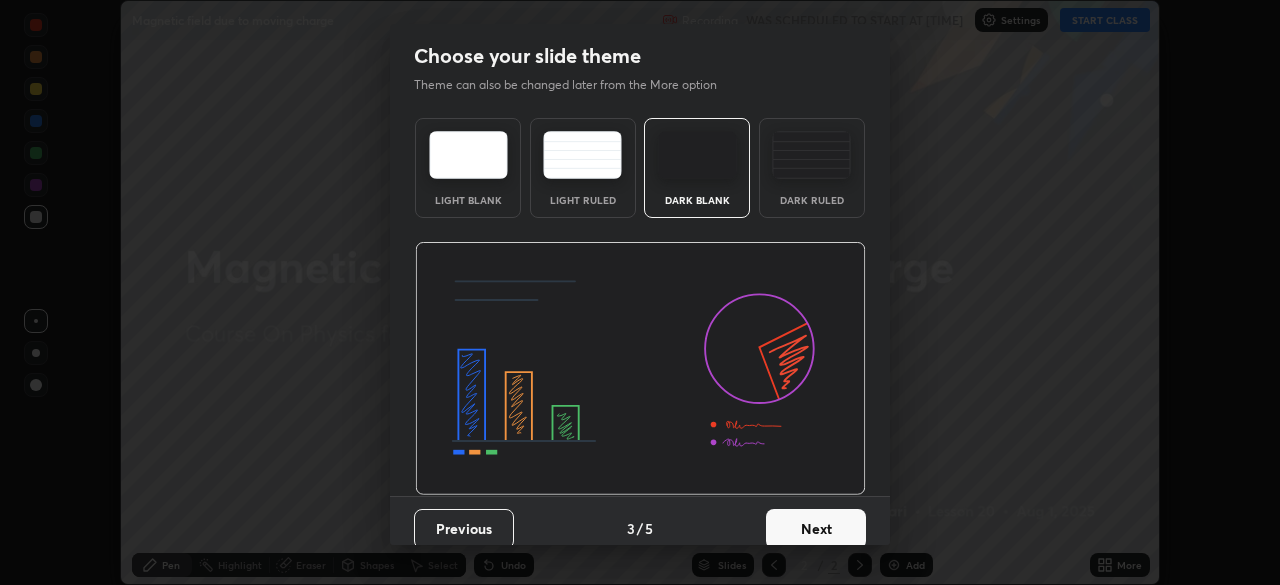 click on "Next" at bounding box center [816, 529] 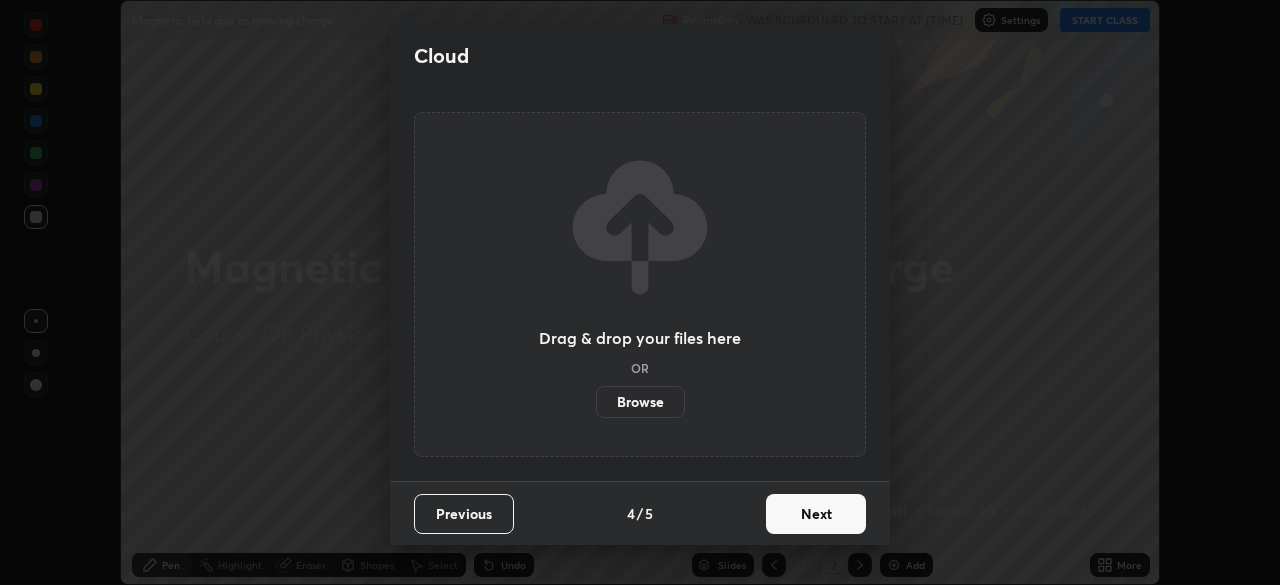 click on "Next" at bounding box center (816, 514) 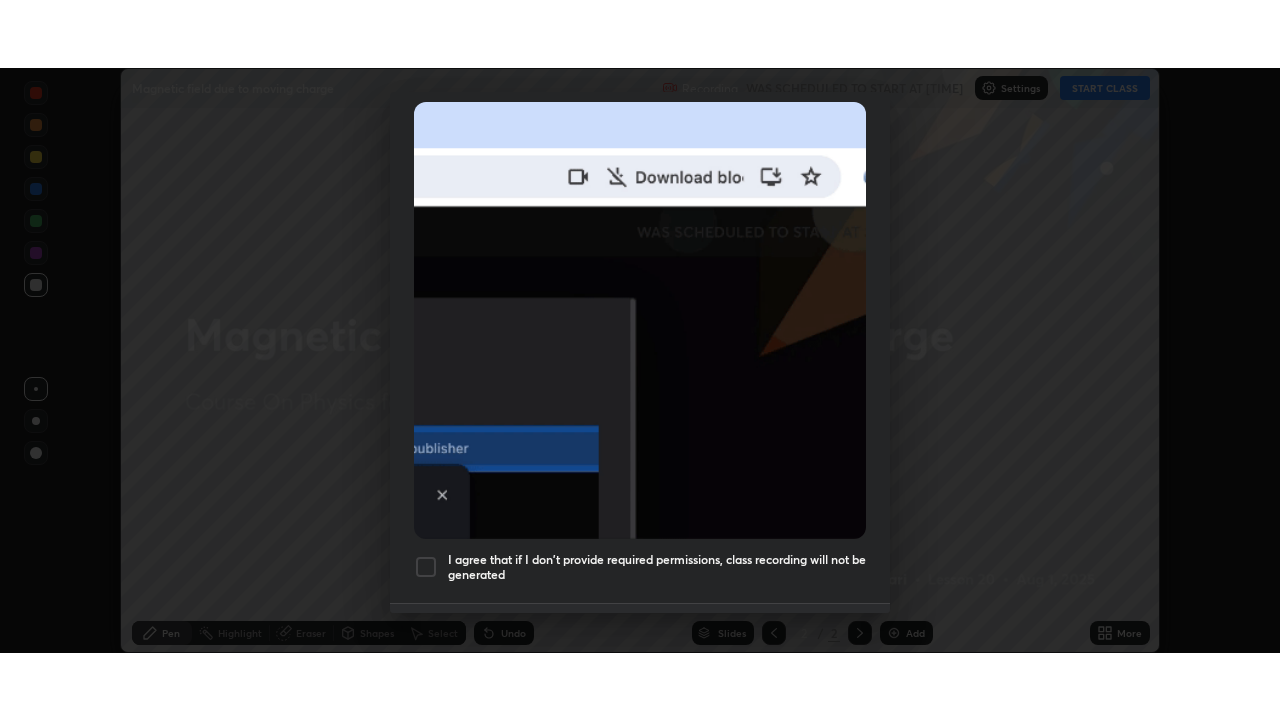 scroll, scrollTop: 479, scrollLeft: 0, axis: vertical 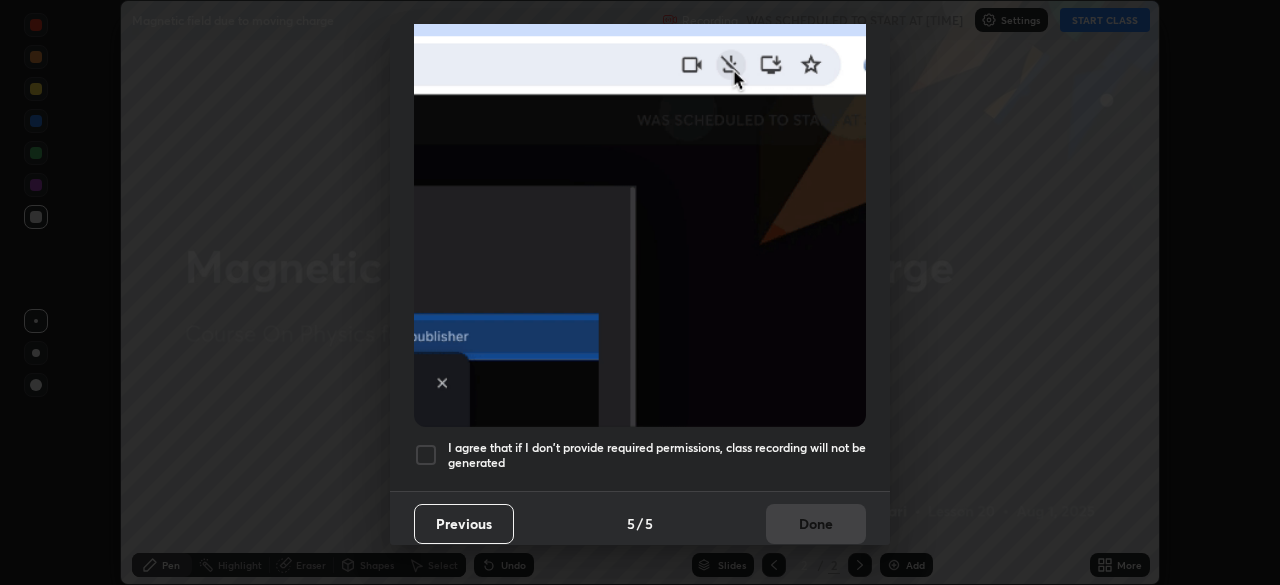 click at bounding box center (426, 455) 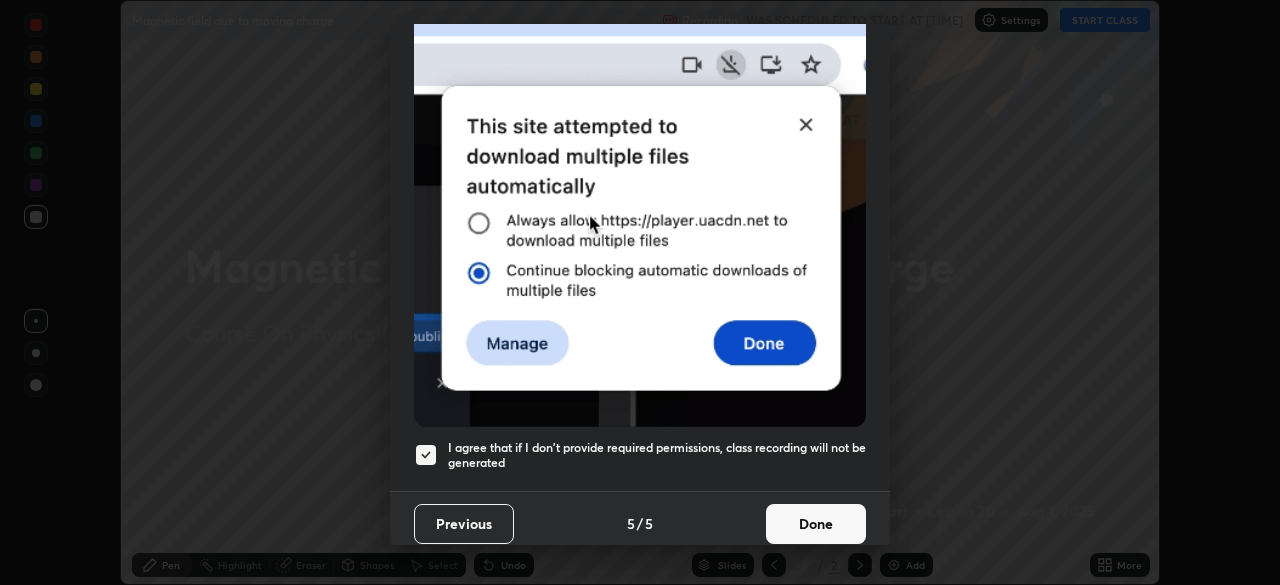 click on "Done" at bounding box center (816, 524) 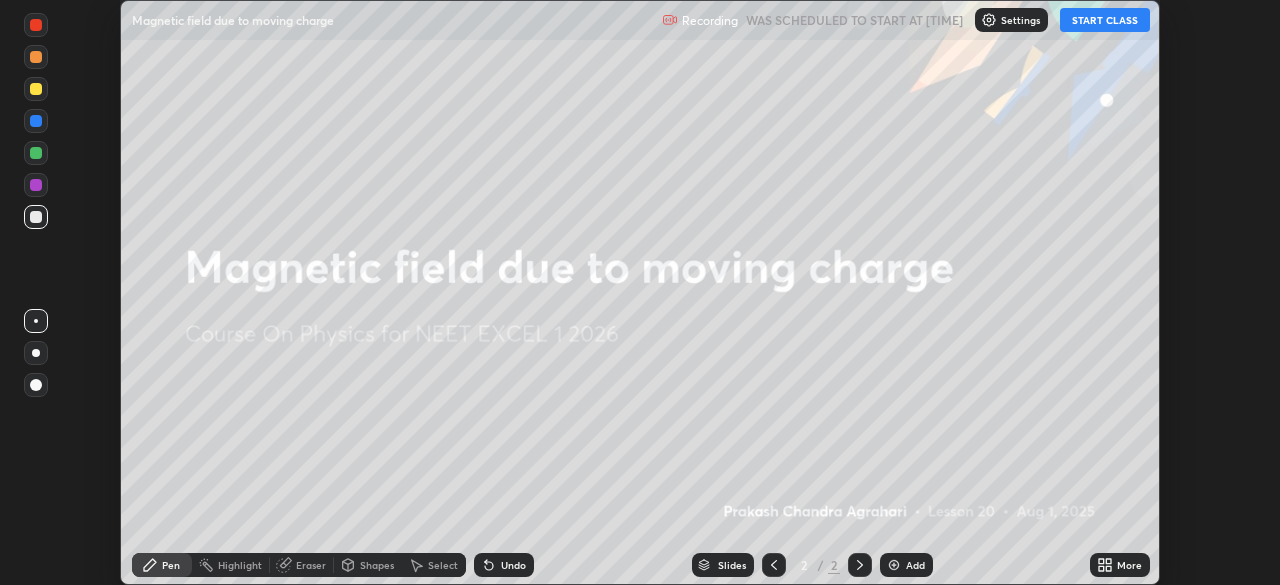 click on "START CLASS" at bounding box center [1105, 20] 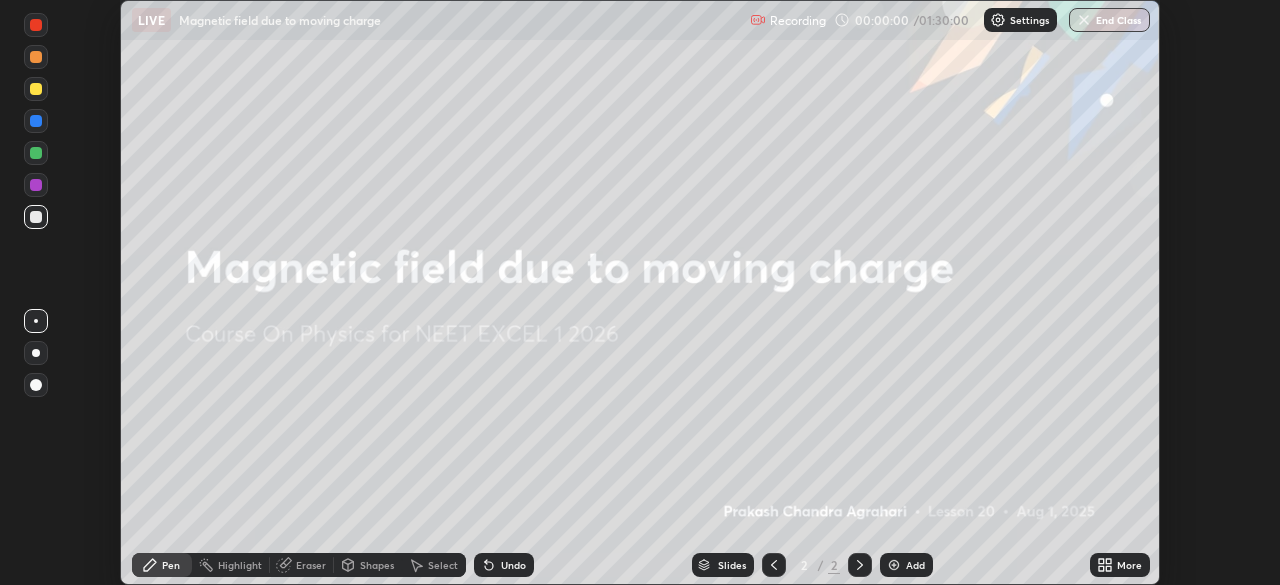 click 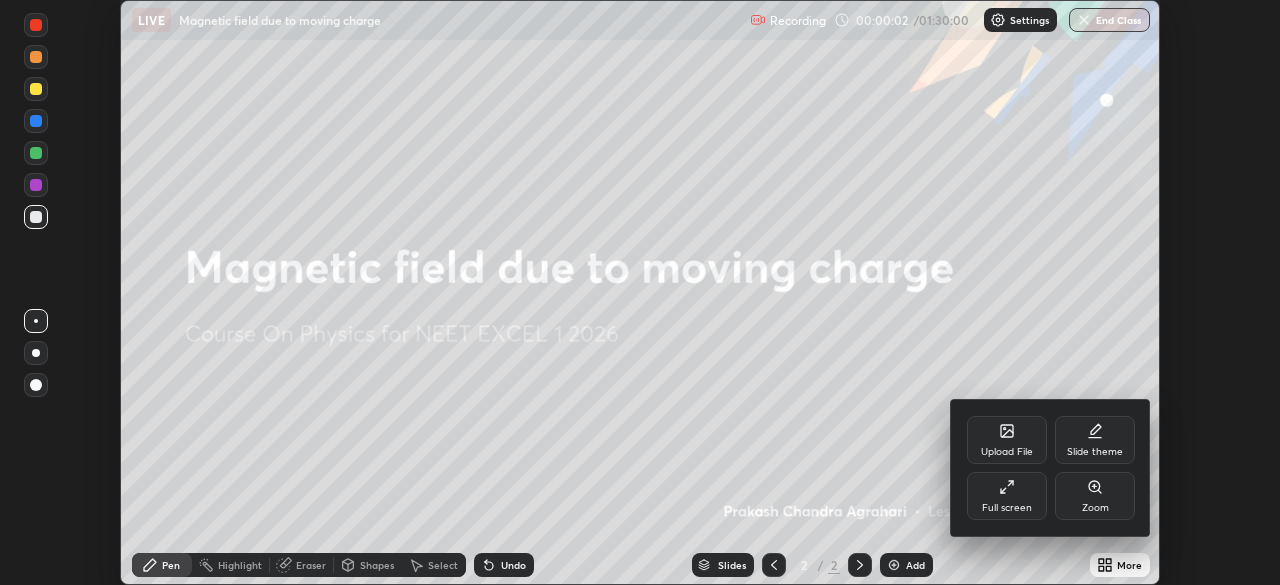 click on "Full screen" at bounding box center (1007, 496) 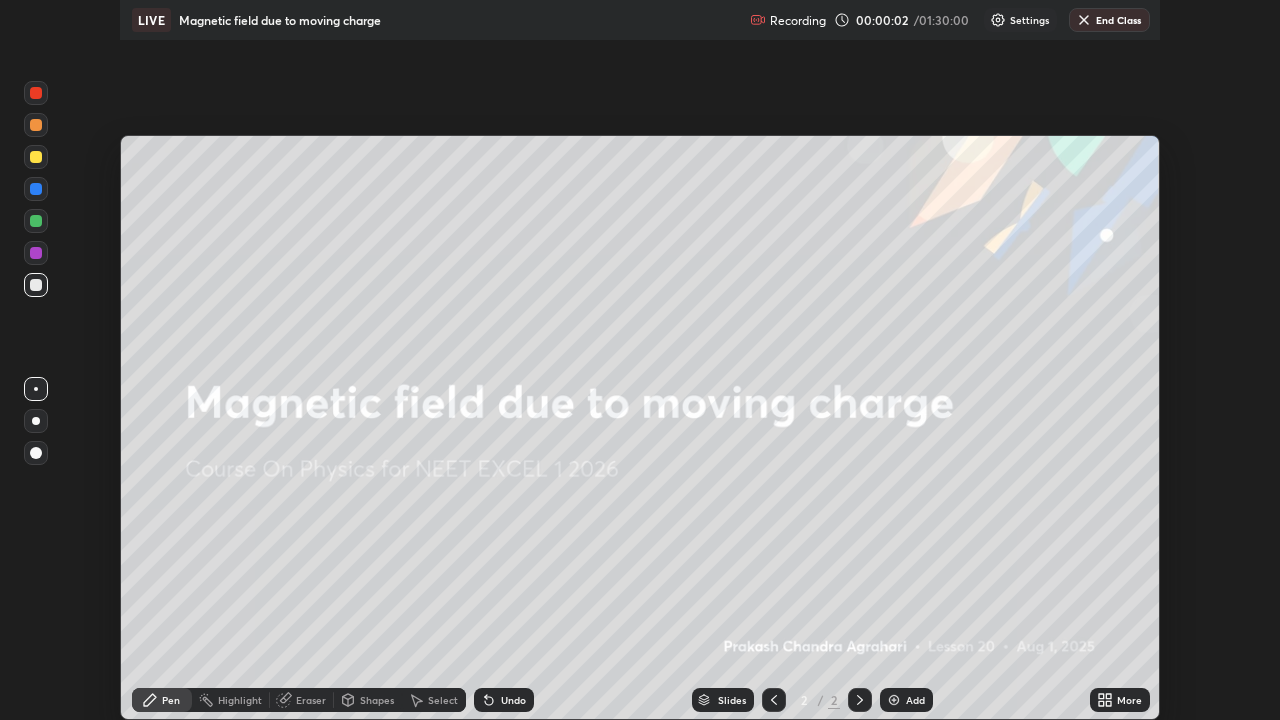 scroll, scrollTop: 99280, scrollLeft: 98720, axis: both 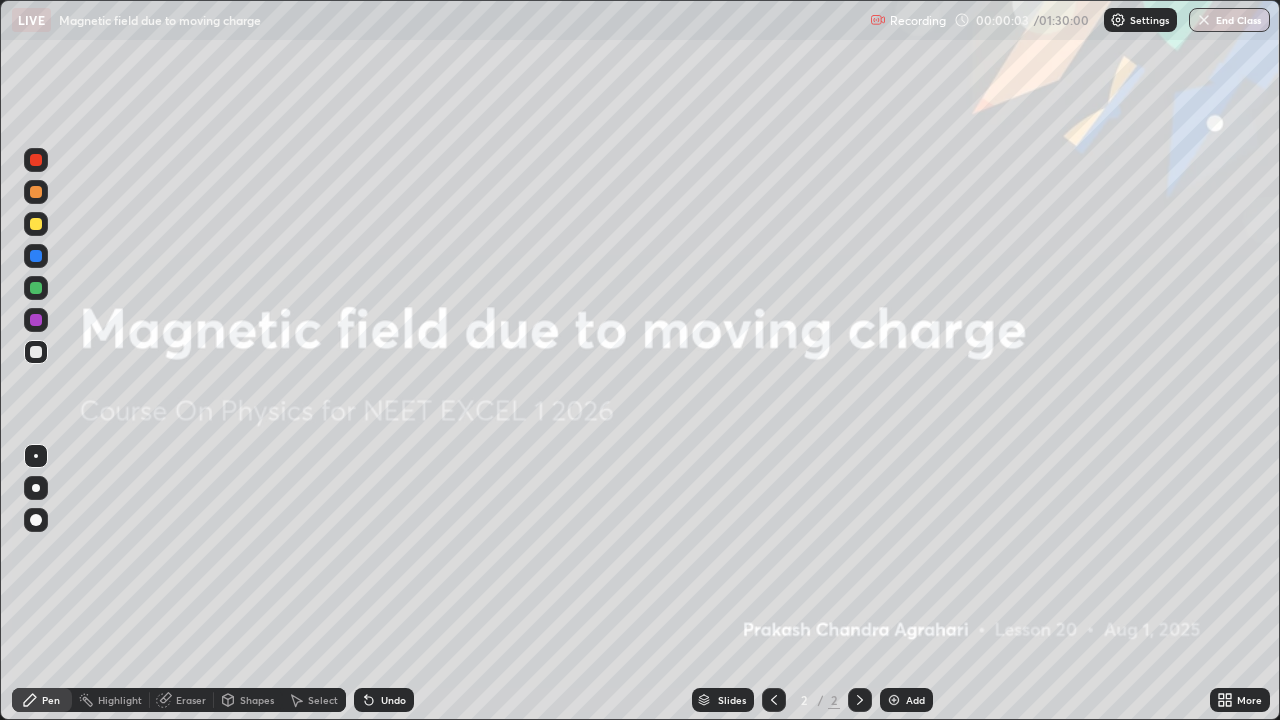 click at bounding box center [894, 700] 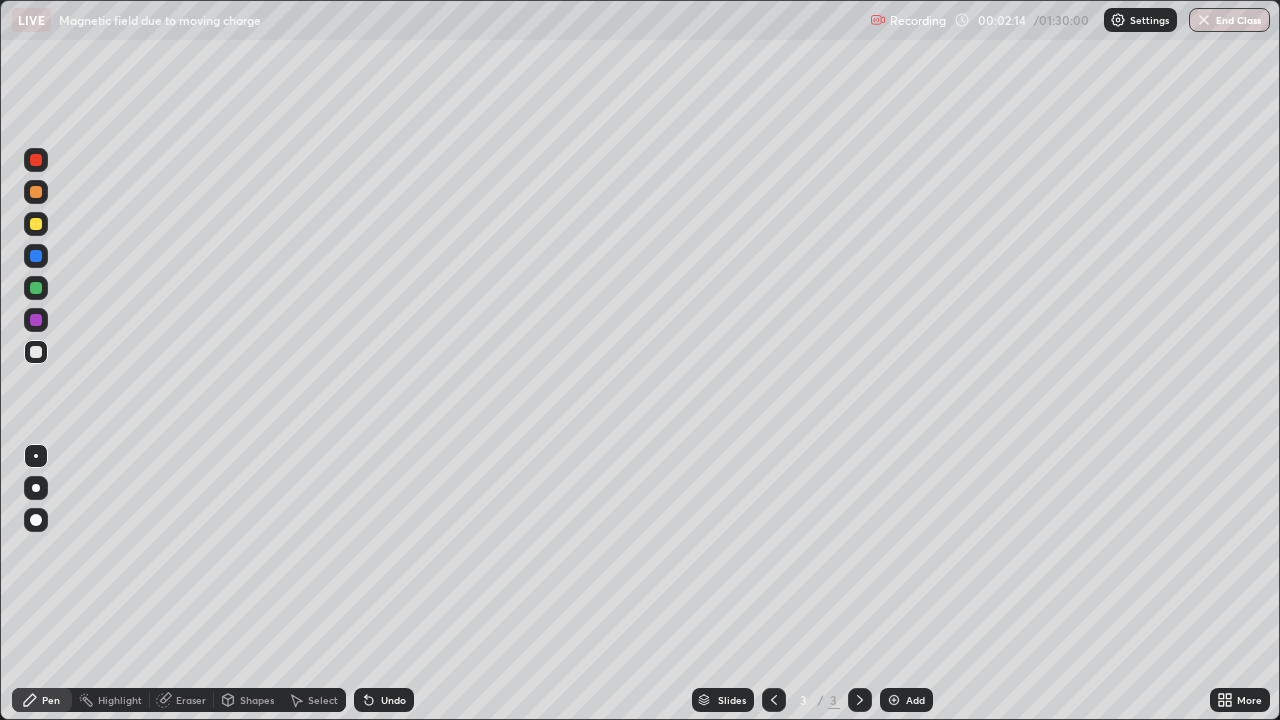 click 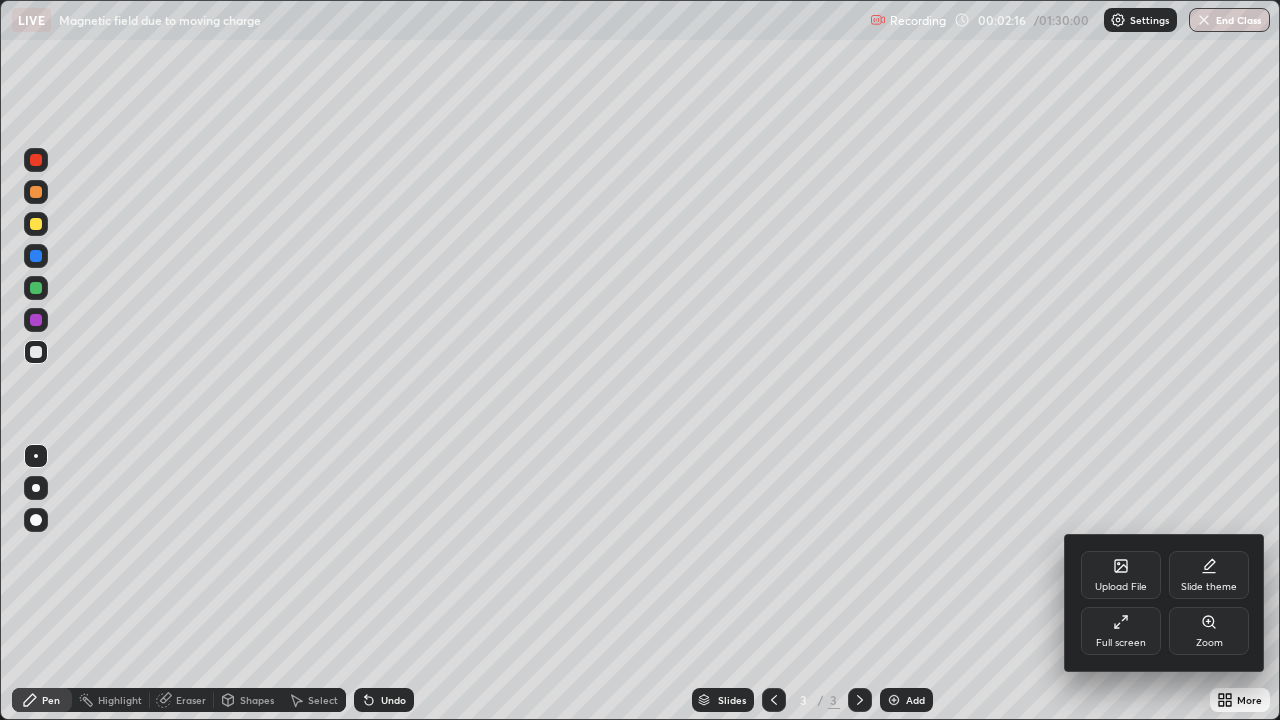 click 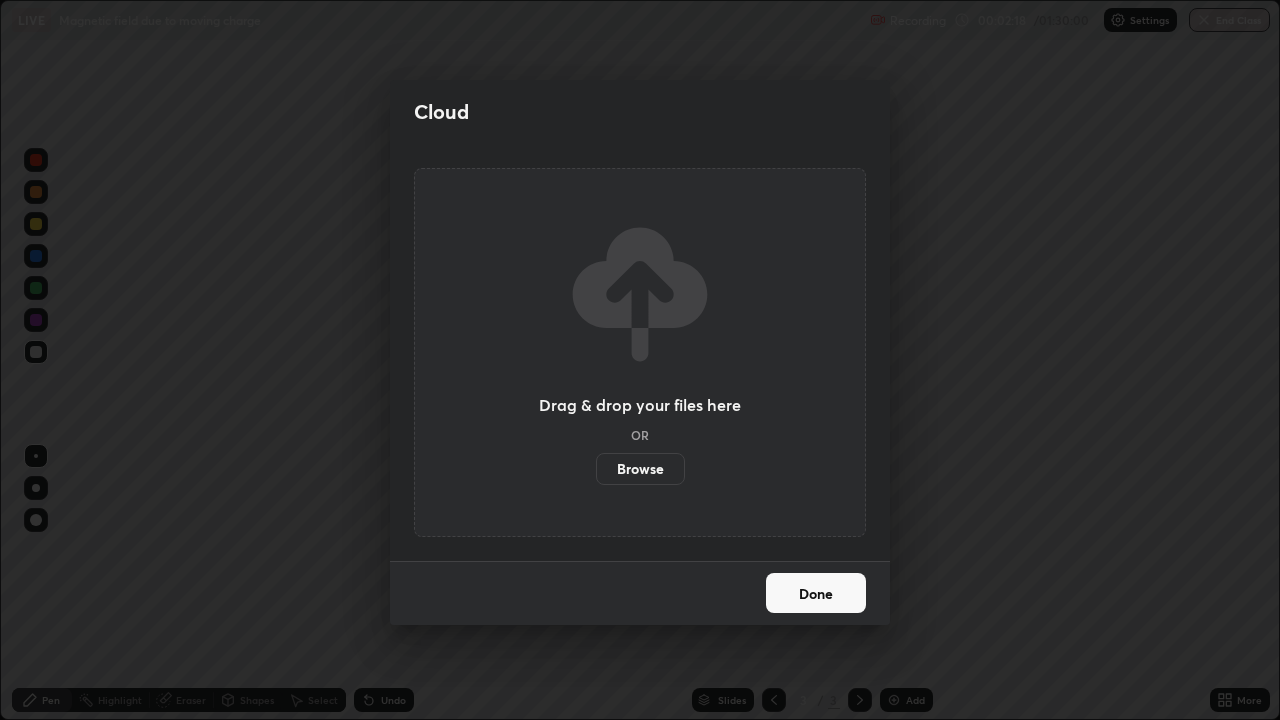 click on "Browse" at bounding box center [640, 469] 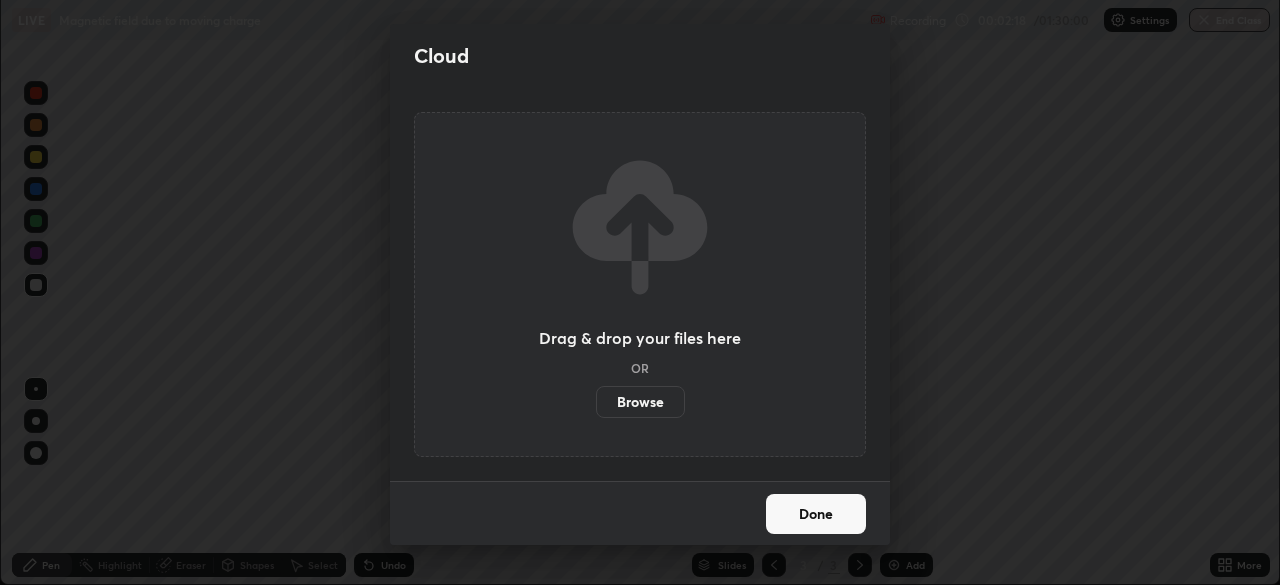 scroll, scrollTop: 585, scrollLeft: 1280, axis: both 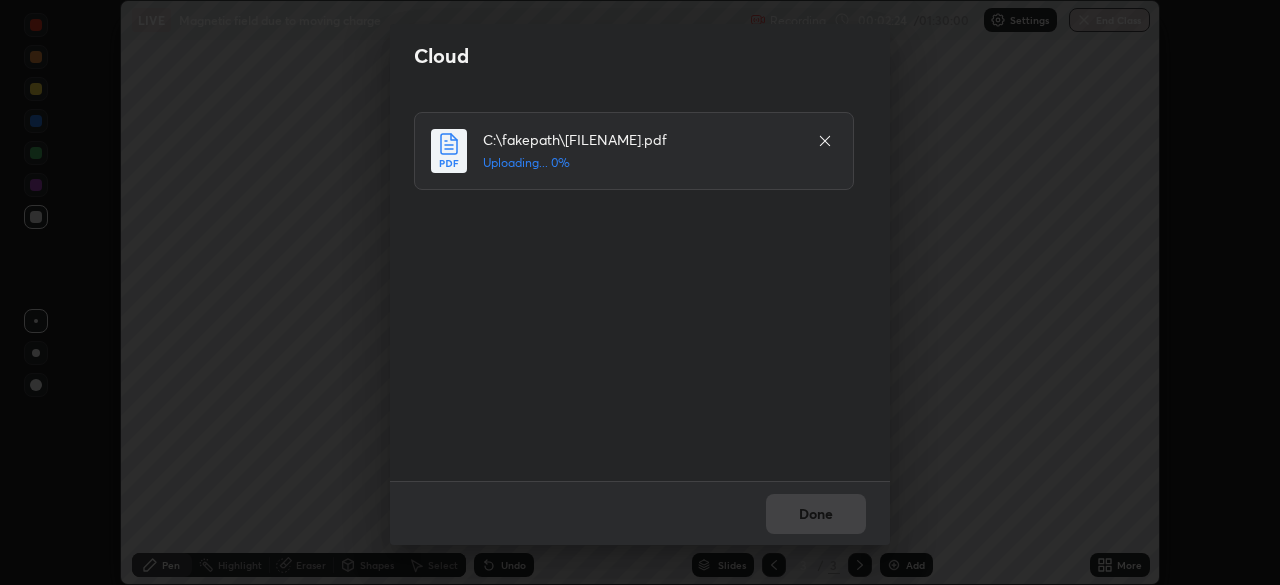click on "Uploading... 0%" at bounding box center (640, 163) 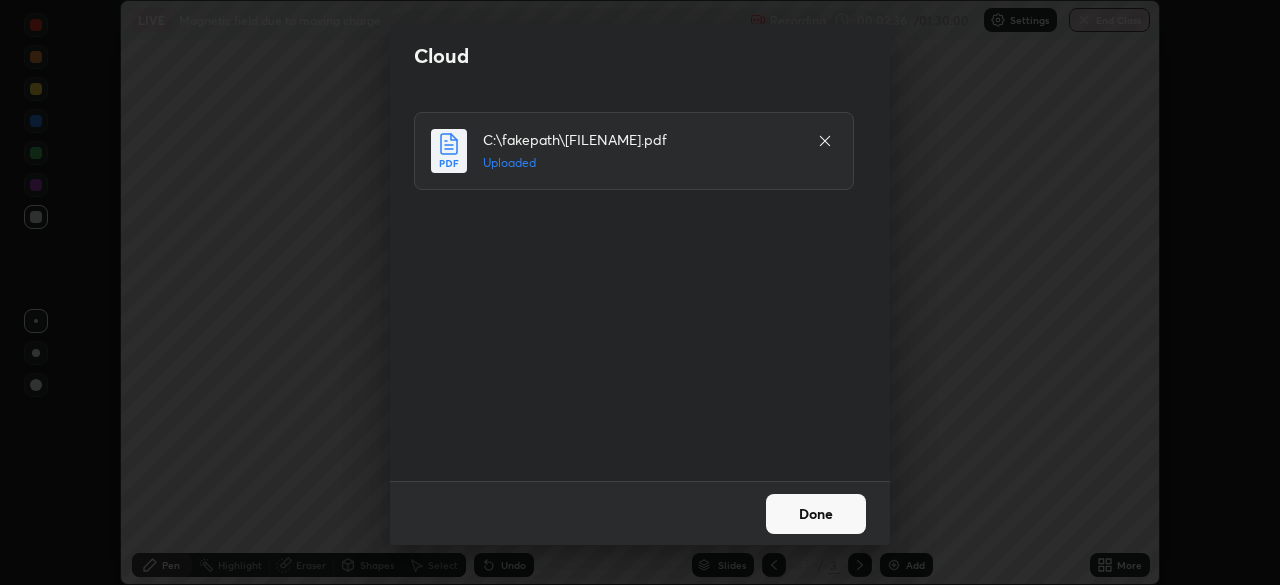 click on "Done" at bounding box center (816, 514) 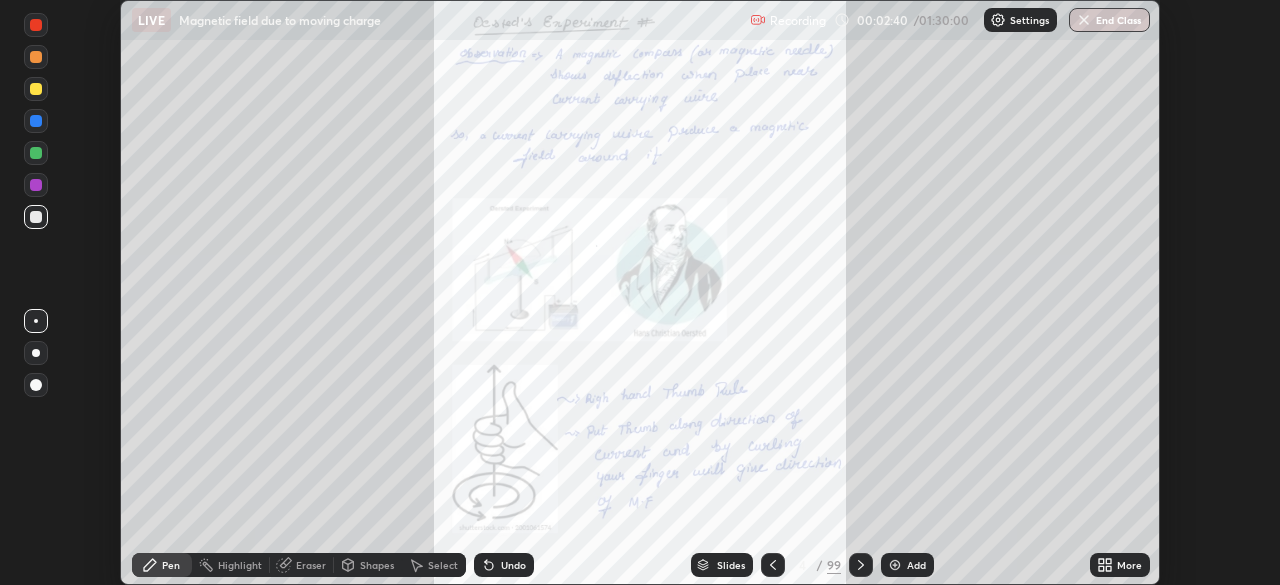 click on "Slides" at bounding box center (731, 565) 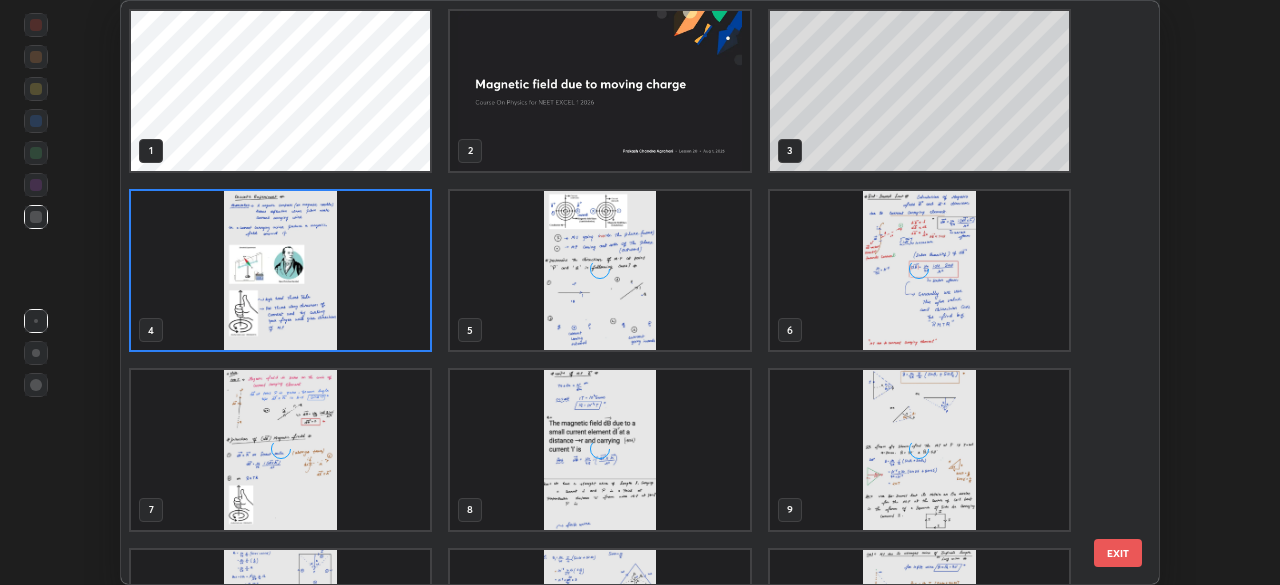 scroll, scrollTop: 7, scrollLeft: 11, axis: both 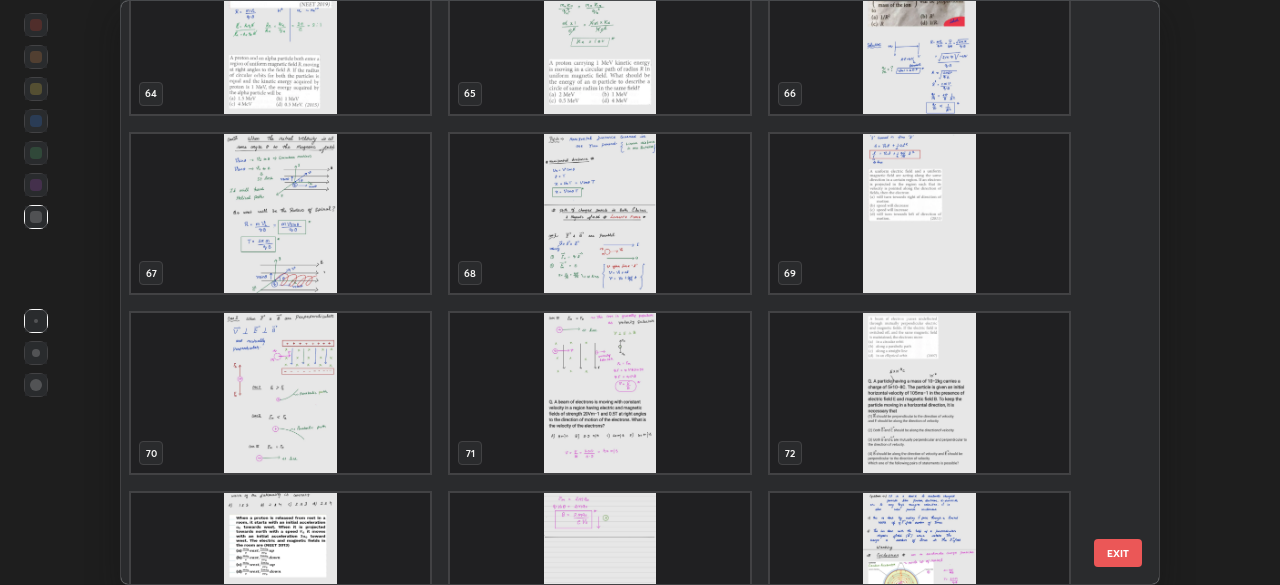 click at bounding box center [599, 214] 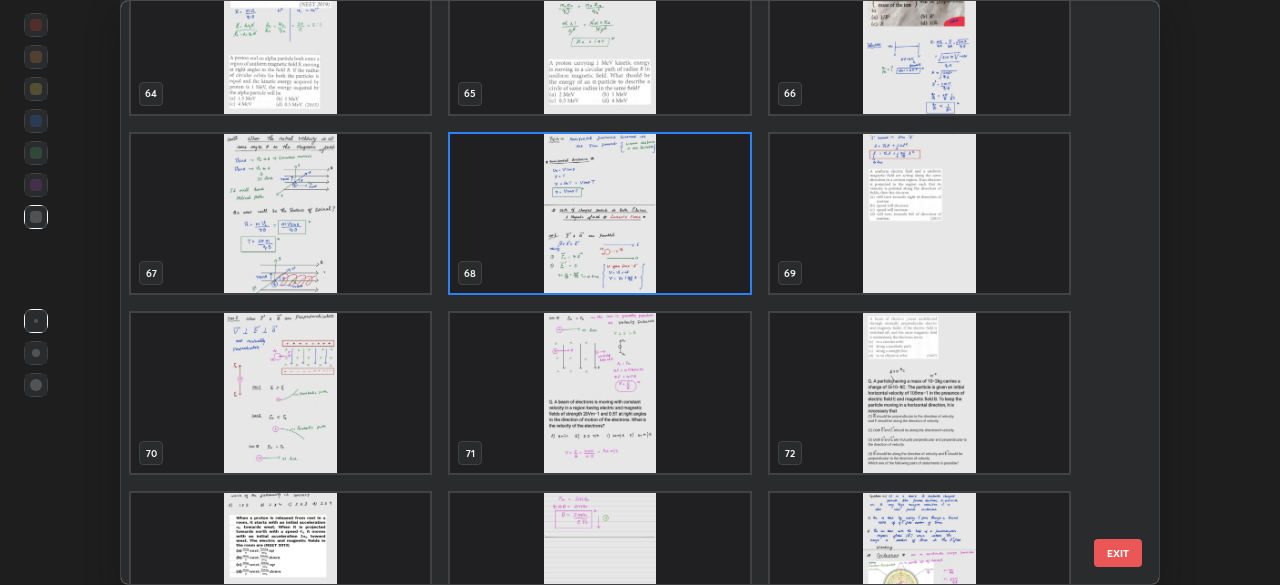 click at bounding box center [599, 214] 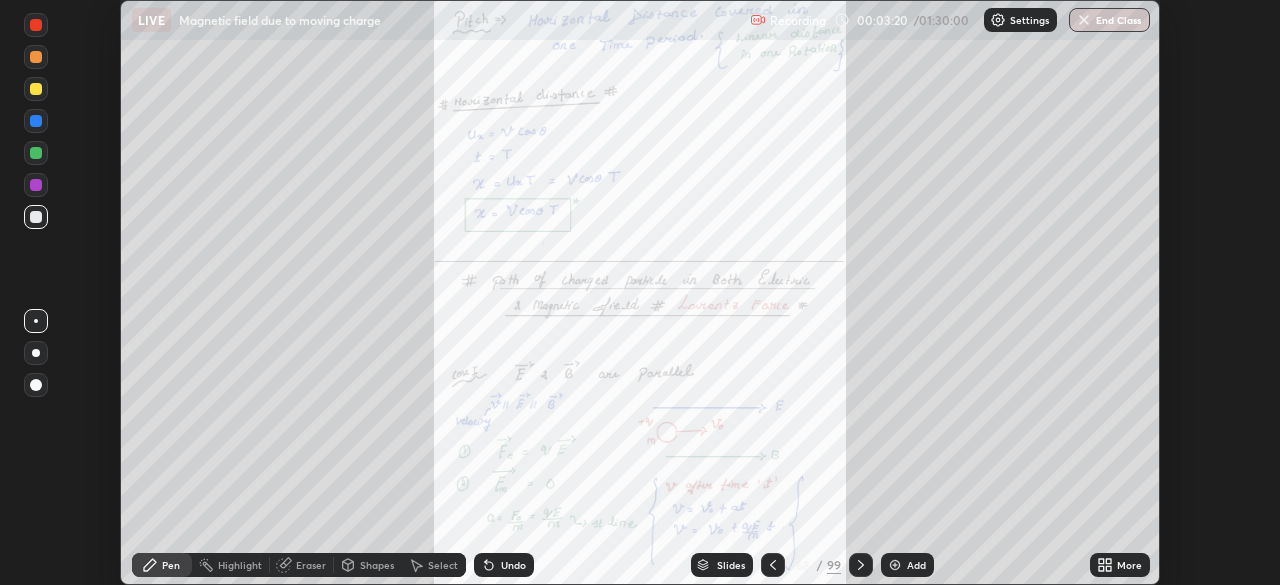 click 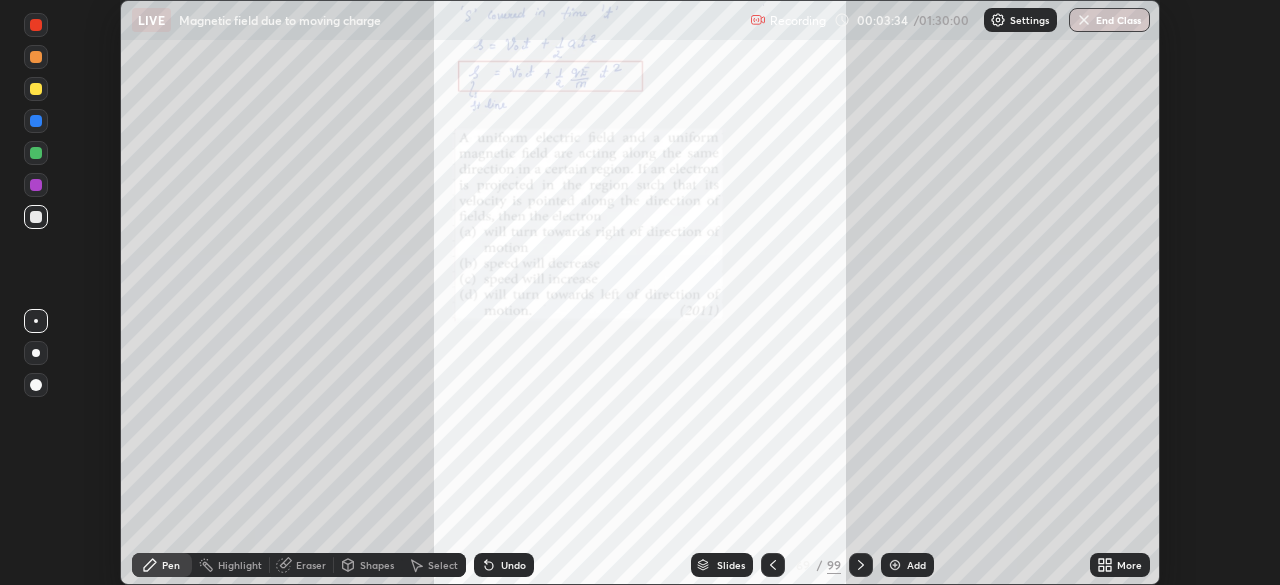 click 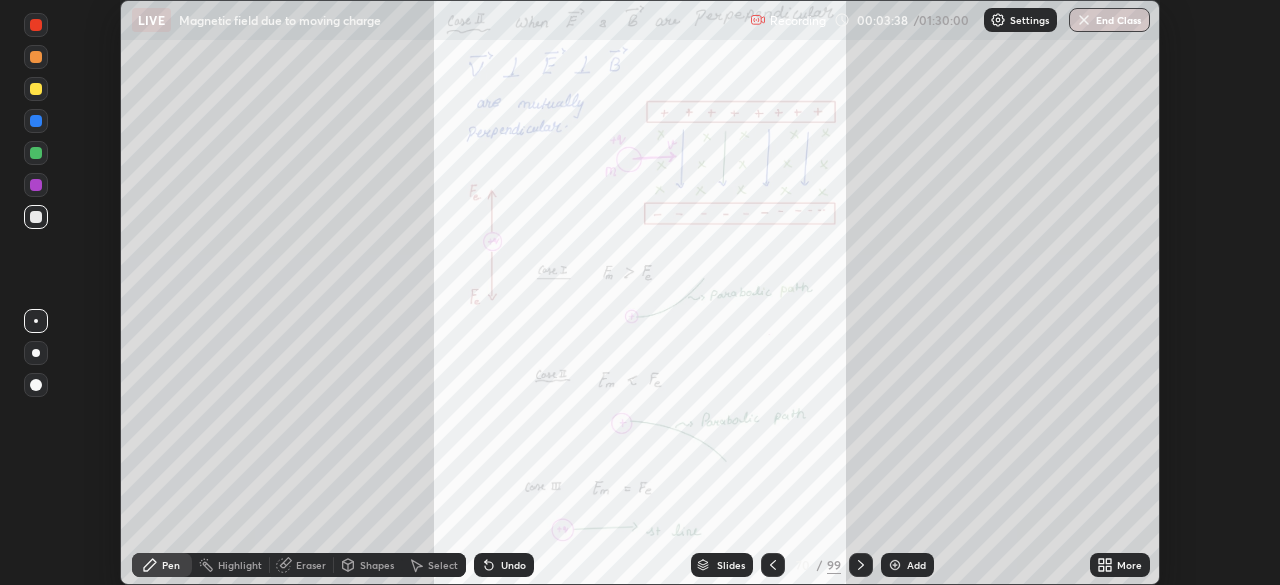 click 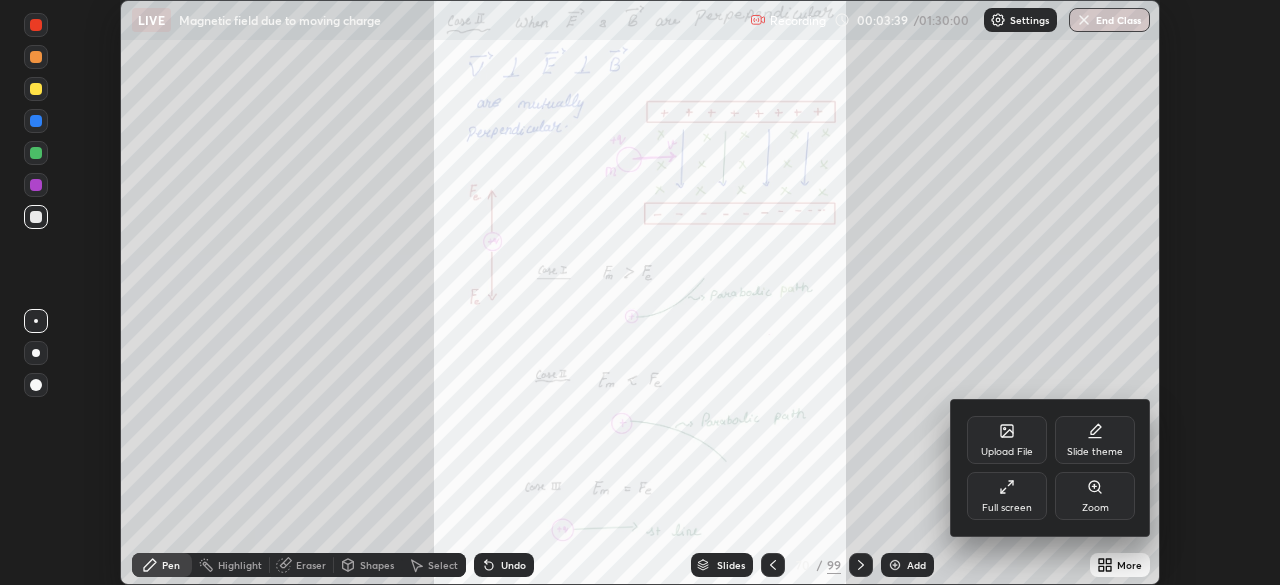 click 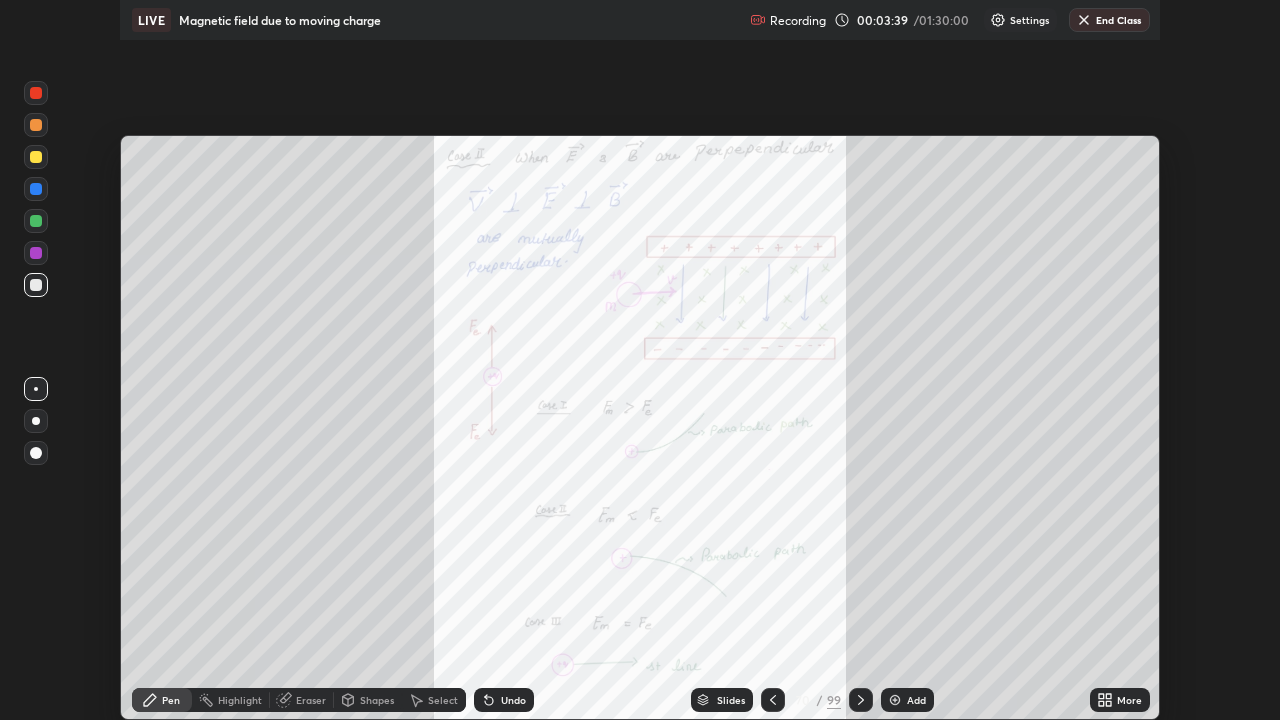 scroll, scrollTop: 99280, scrollLeft: 98720, axis: both 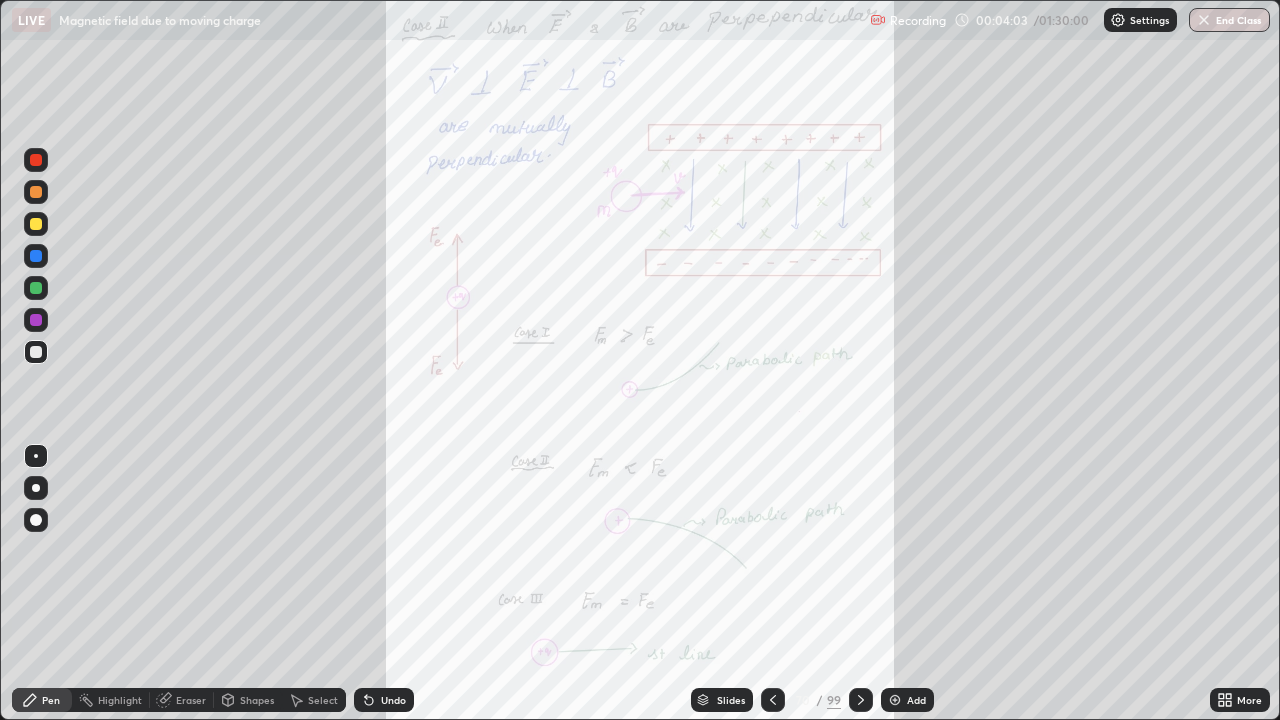 click 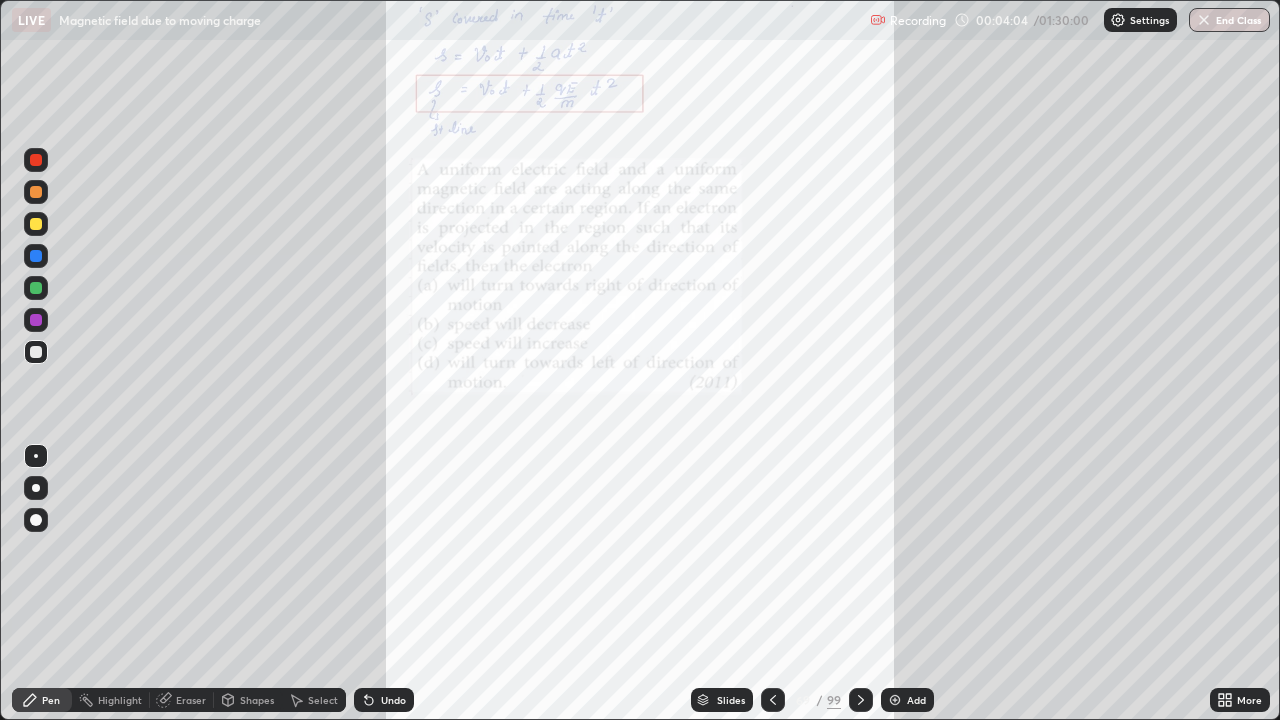 click 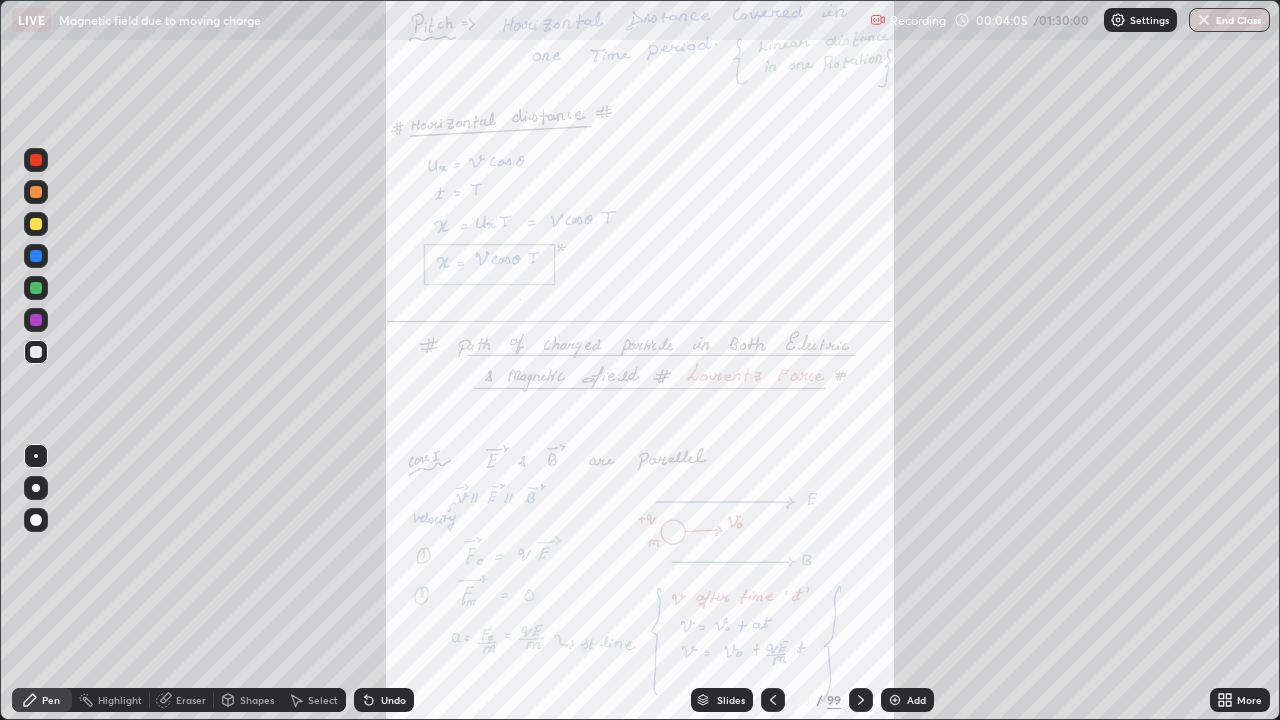 click 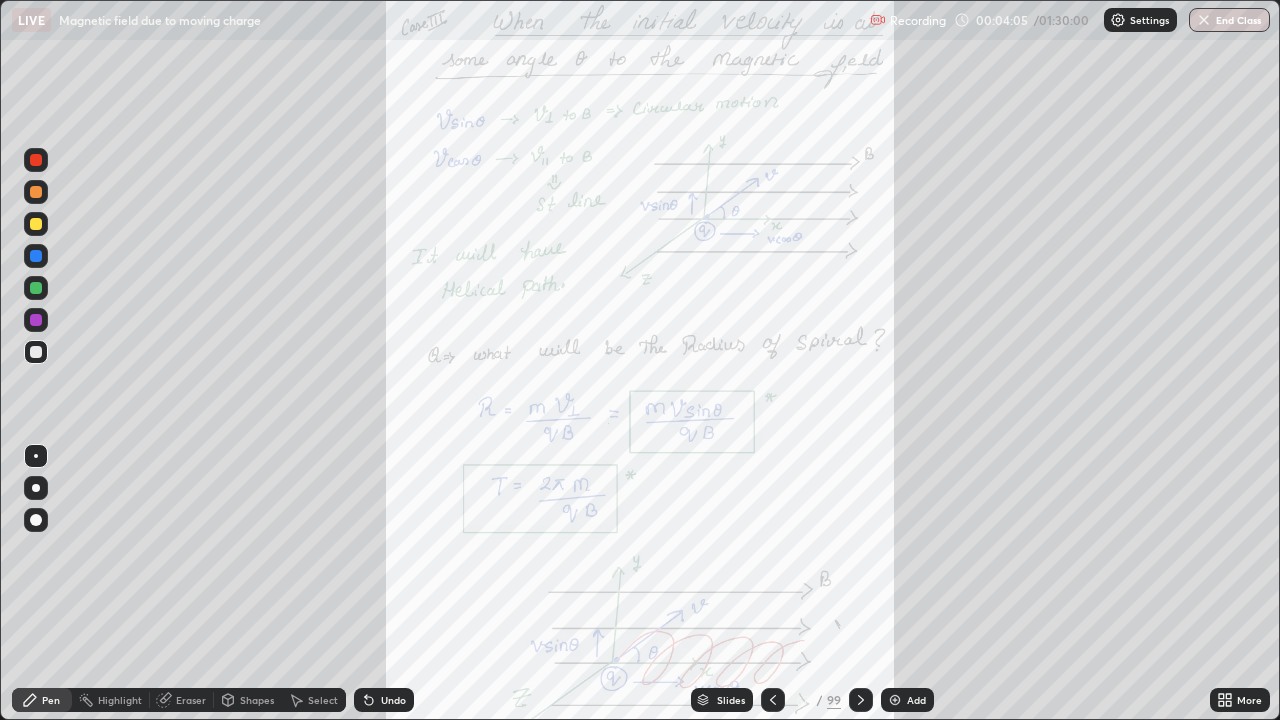 click at bounding box center (773, 700) 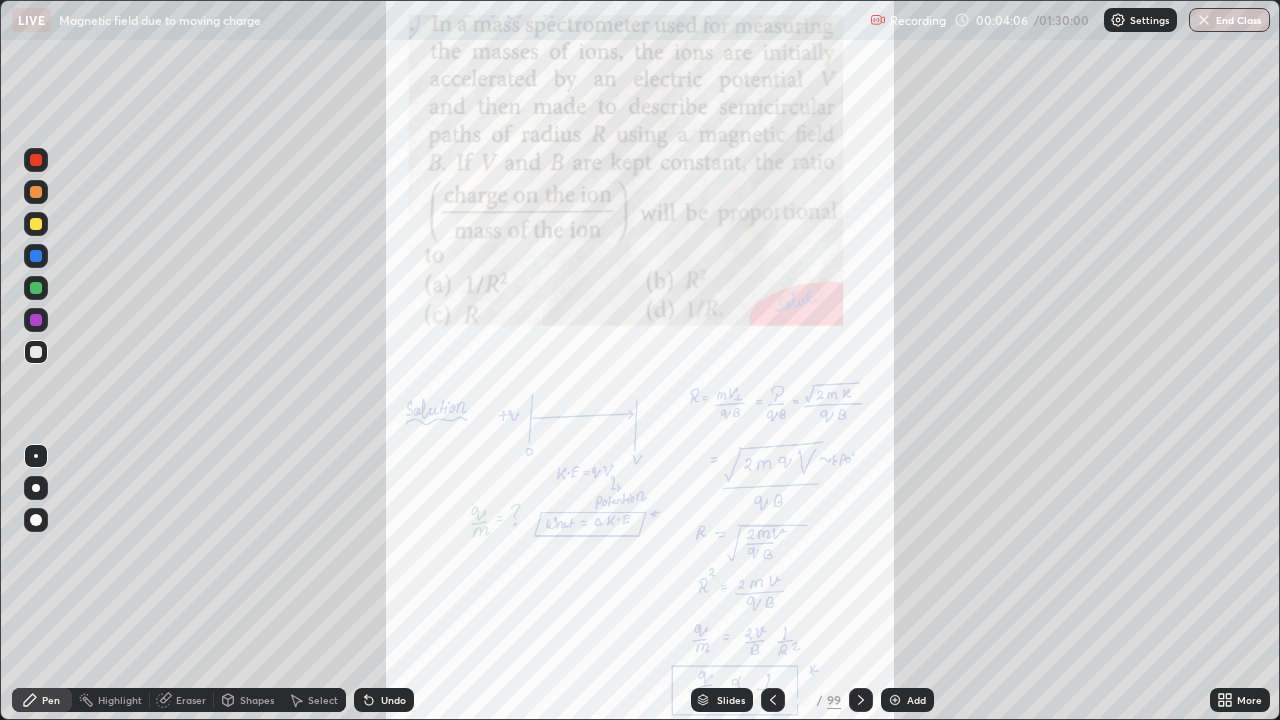 click at bounding box center (773, 700) 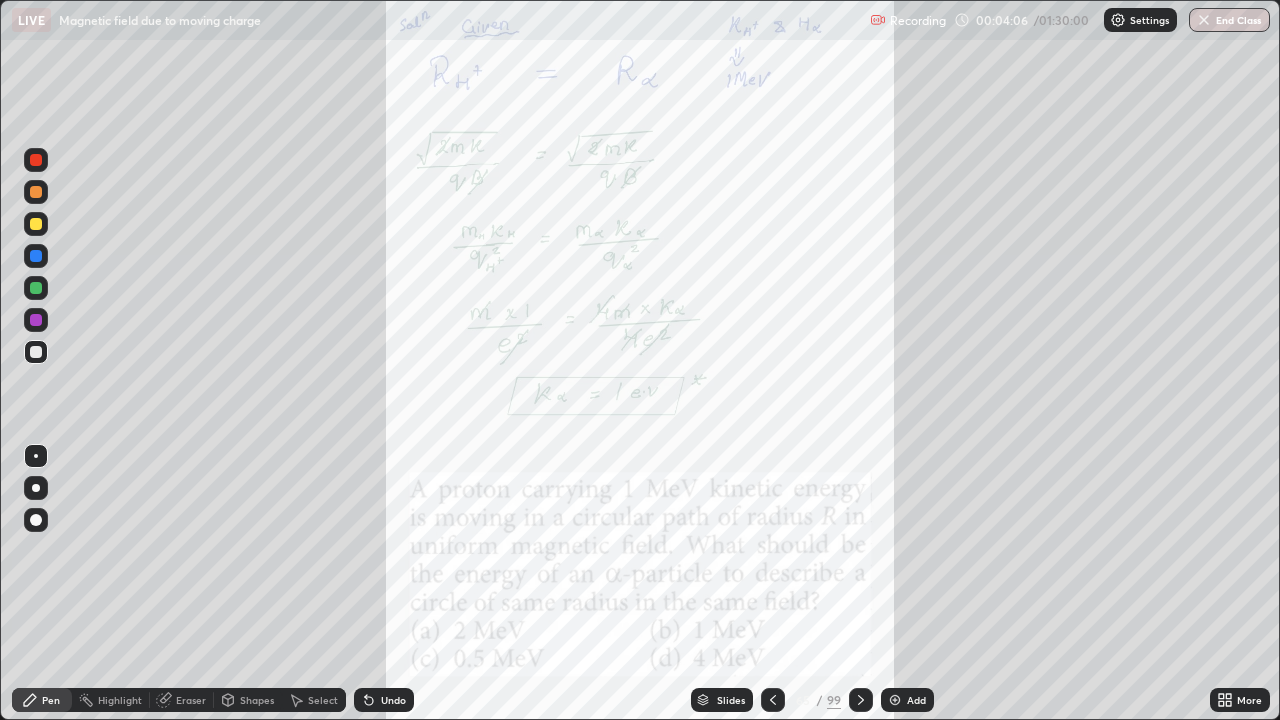 click 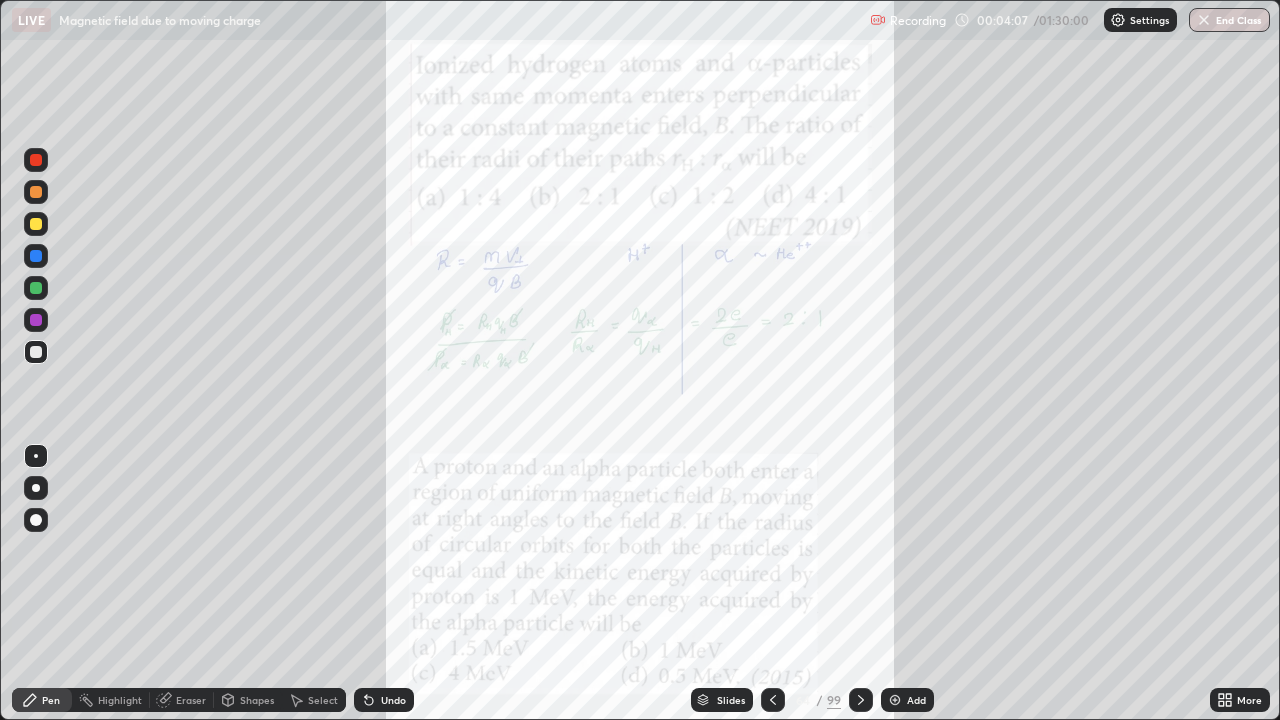 click 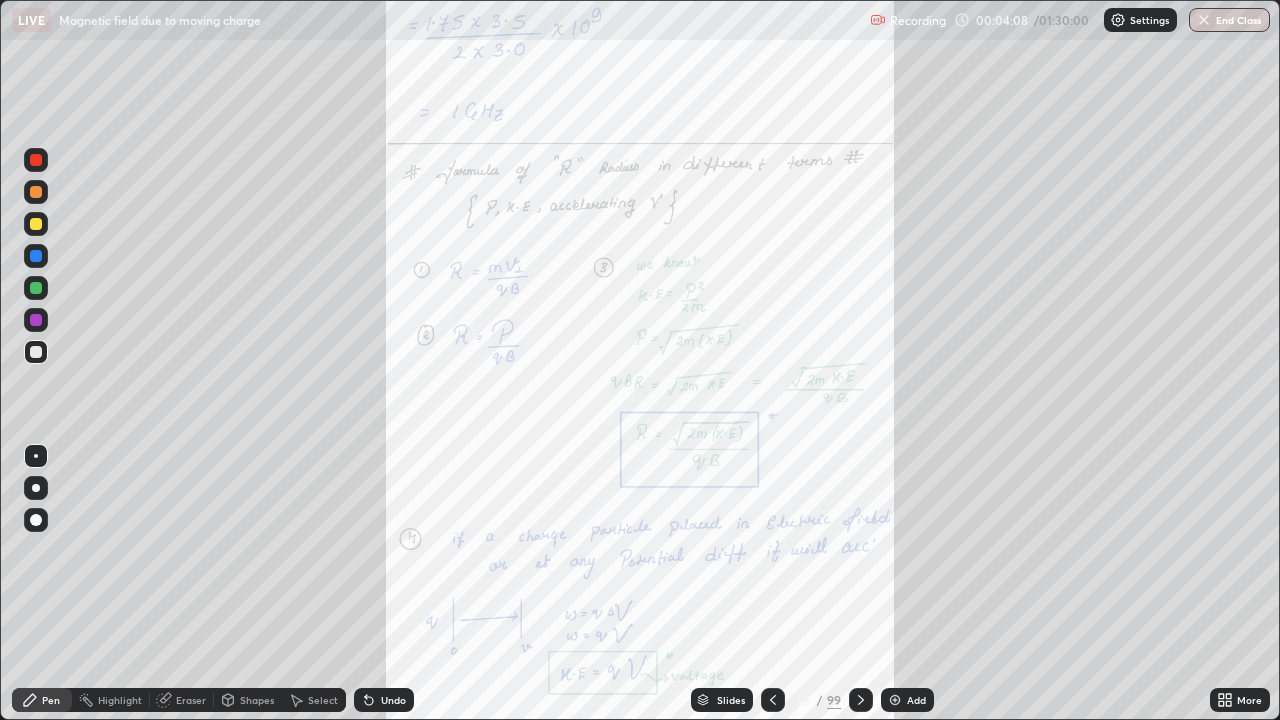 click 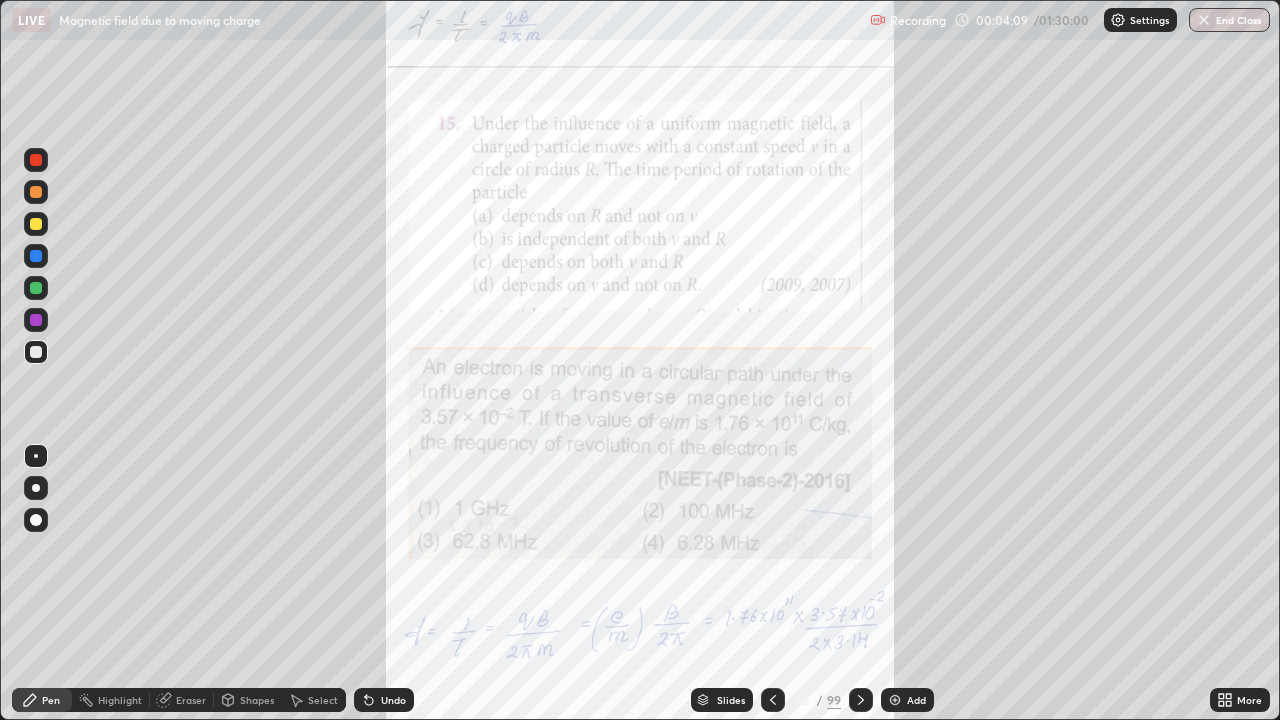 click at bounding box center (773, 700) 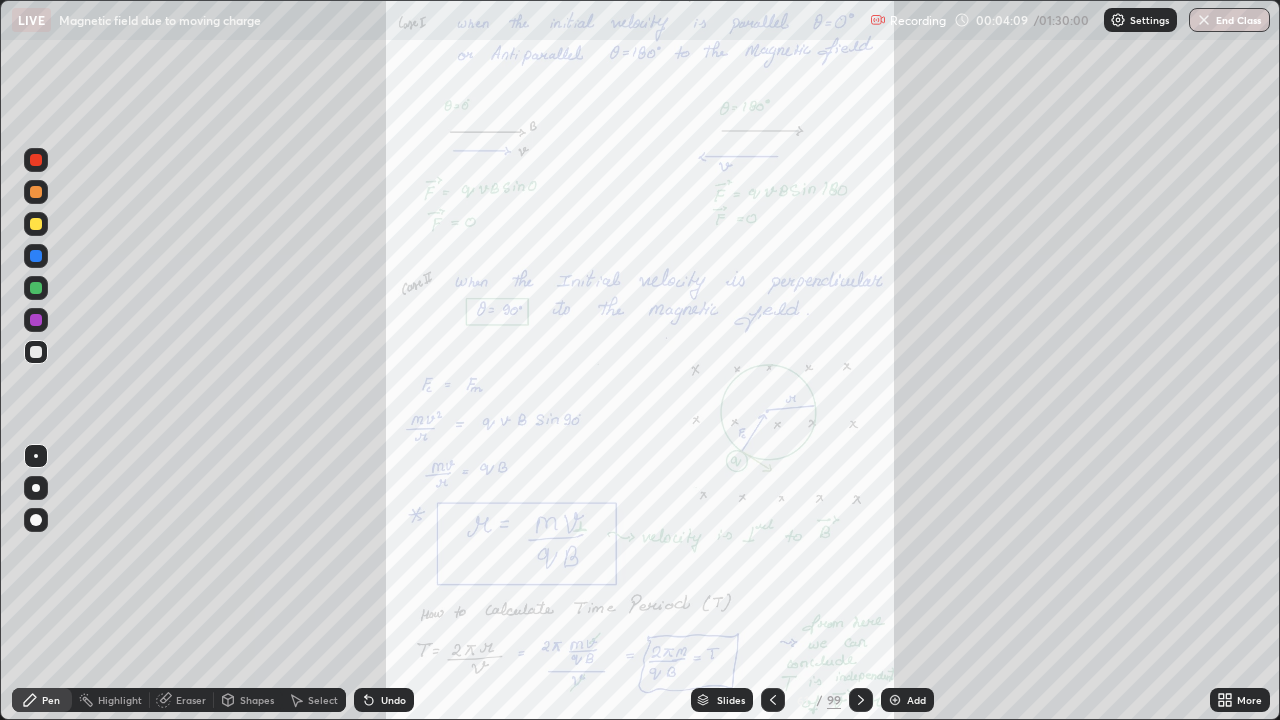 click 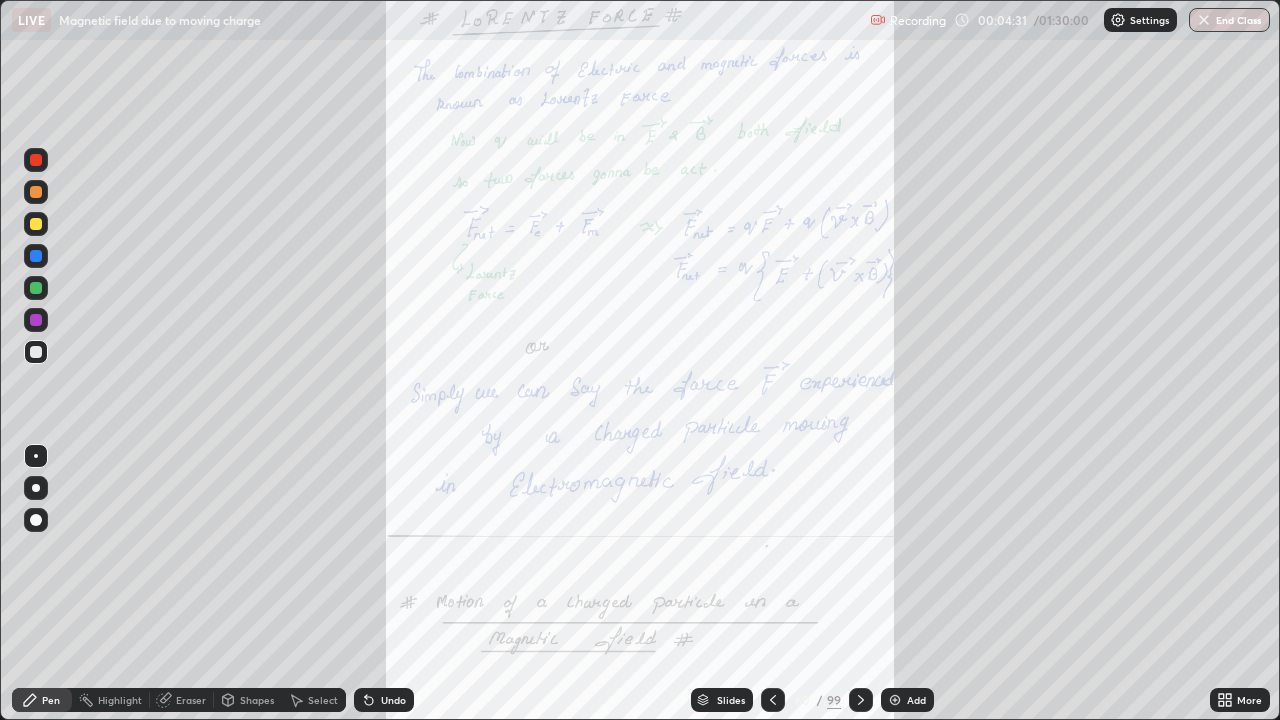 click 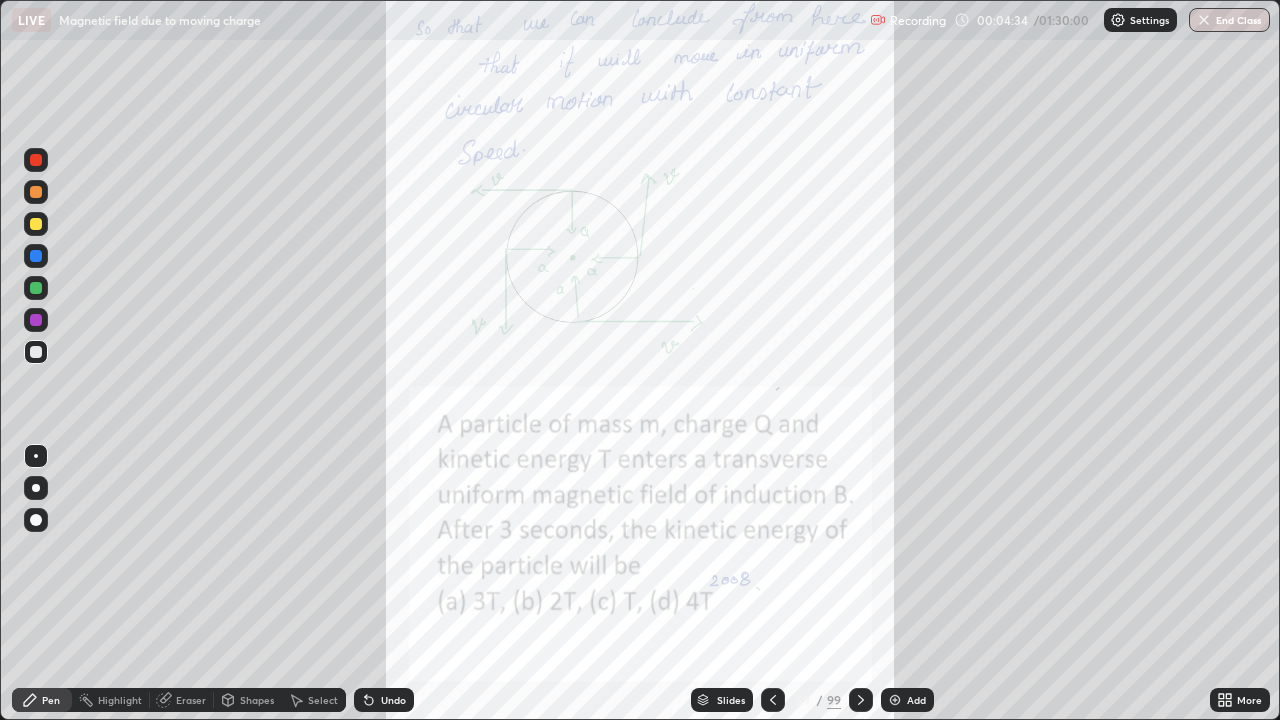 click at bounding box center (773, 700) 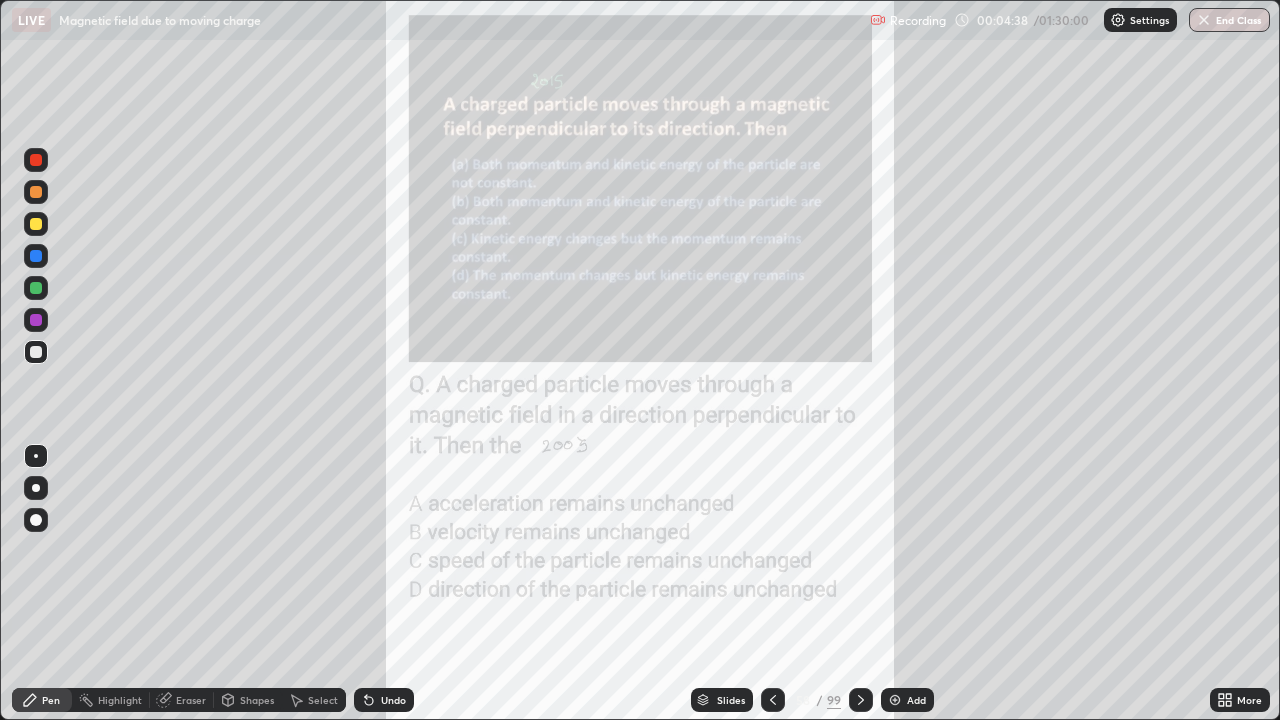 click 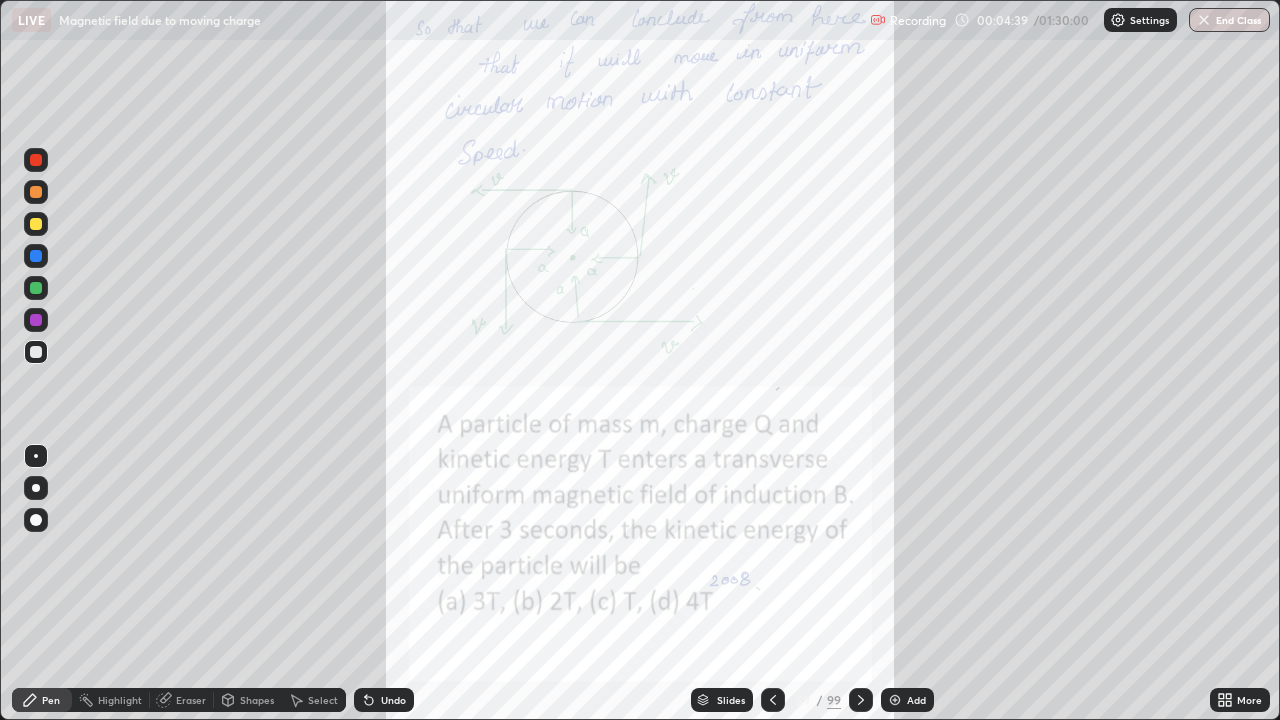 click 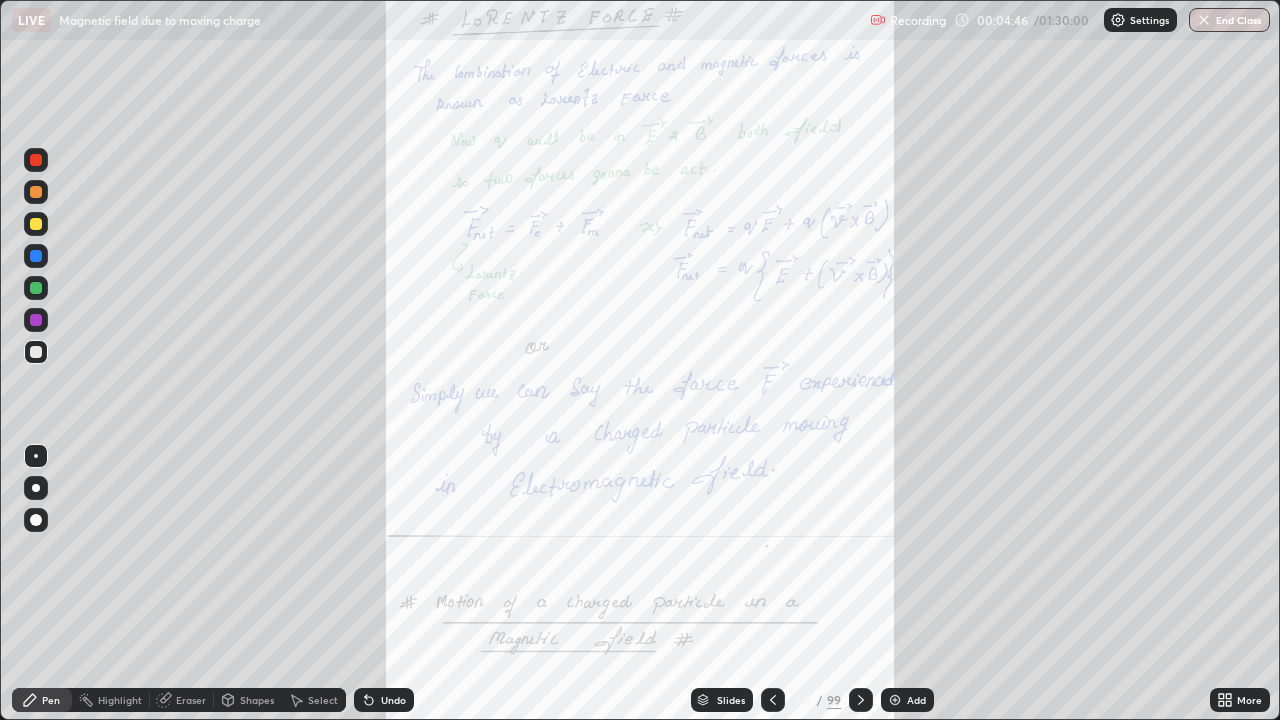 click 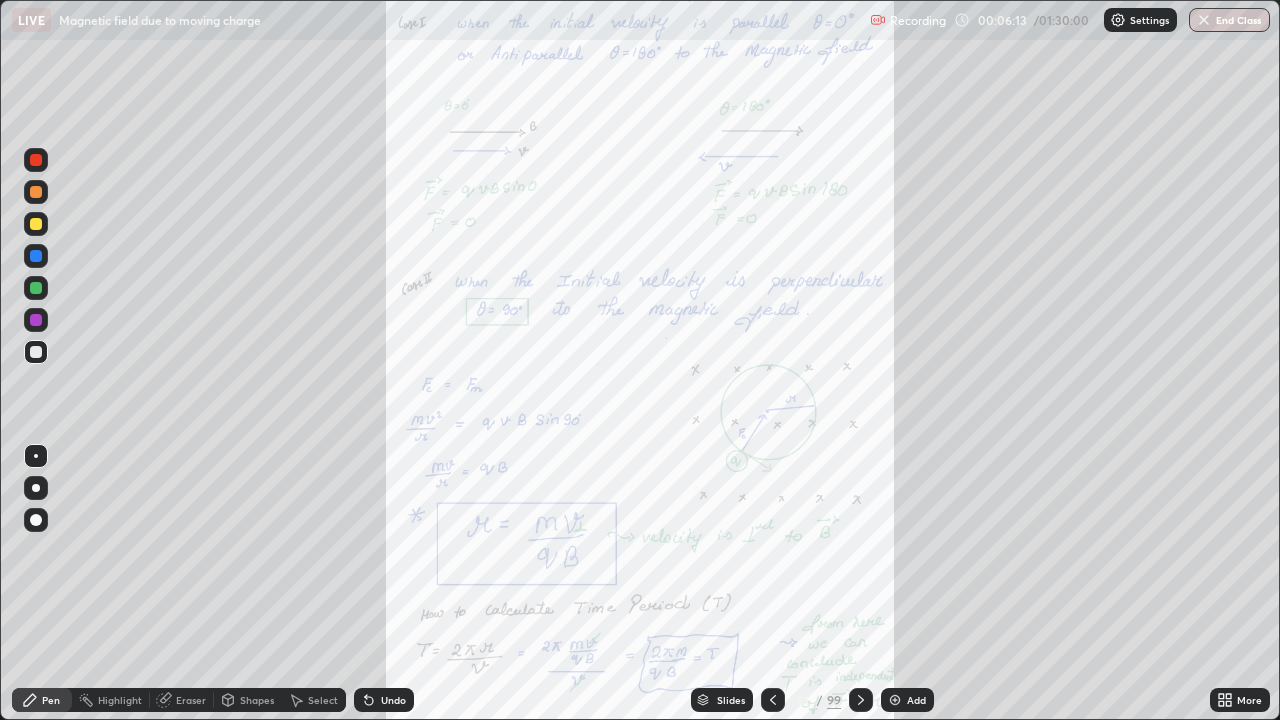 click at bounding box center [861, 700] 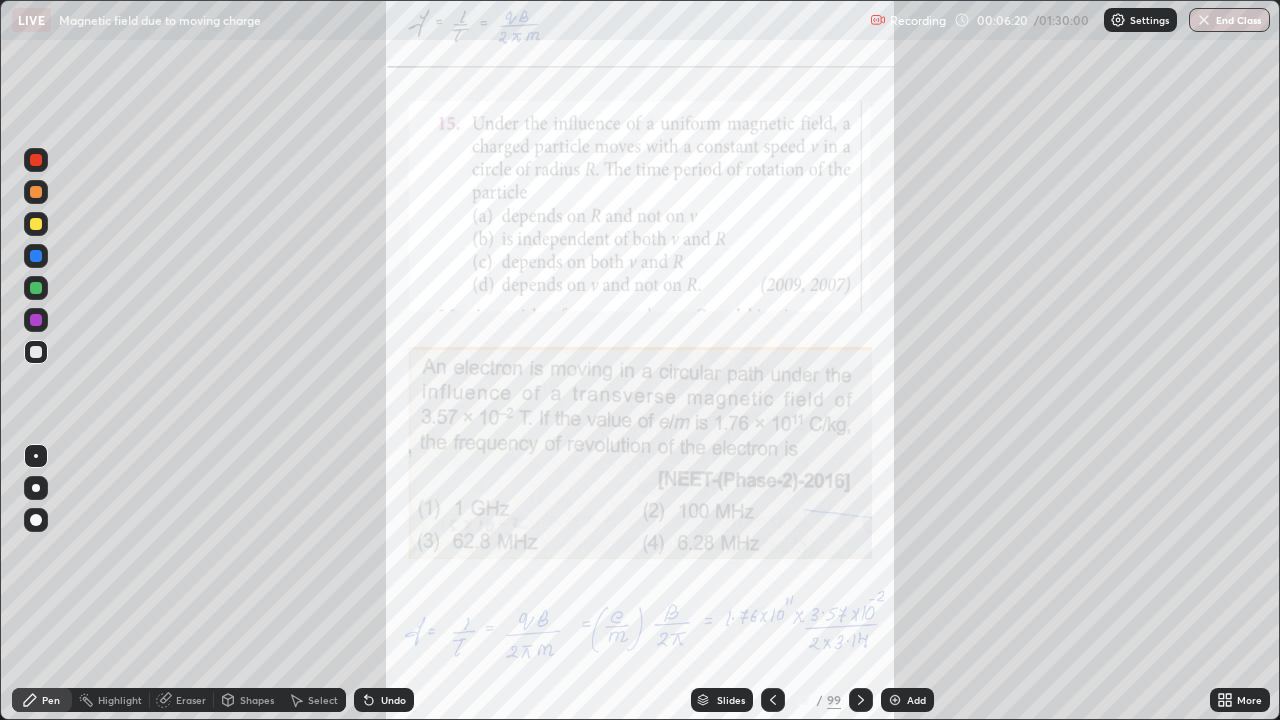 click at bounding box center [36, 320] 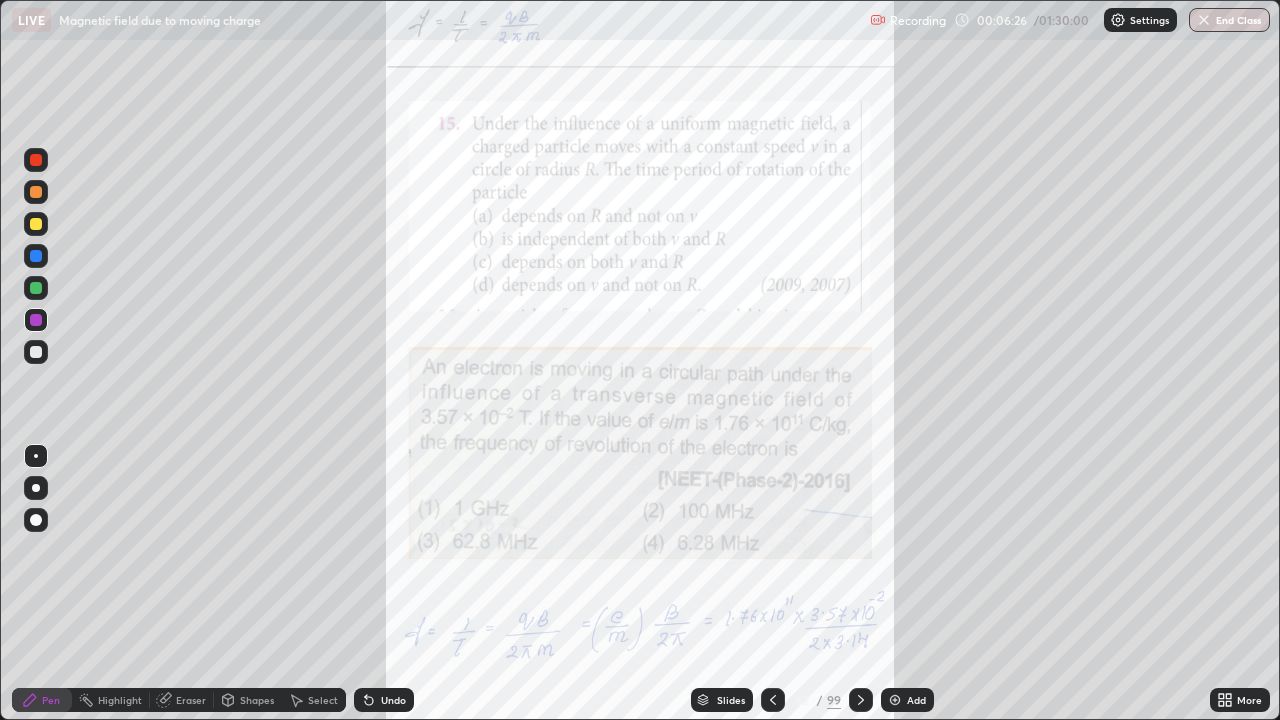 click 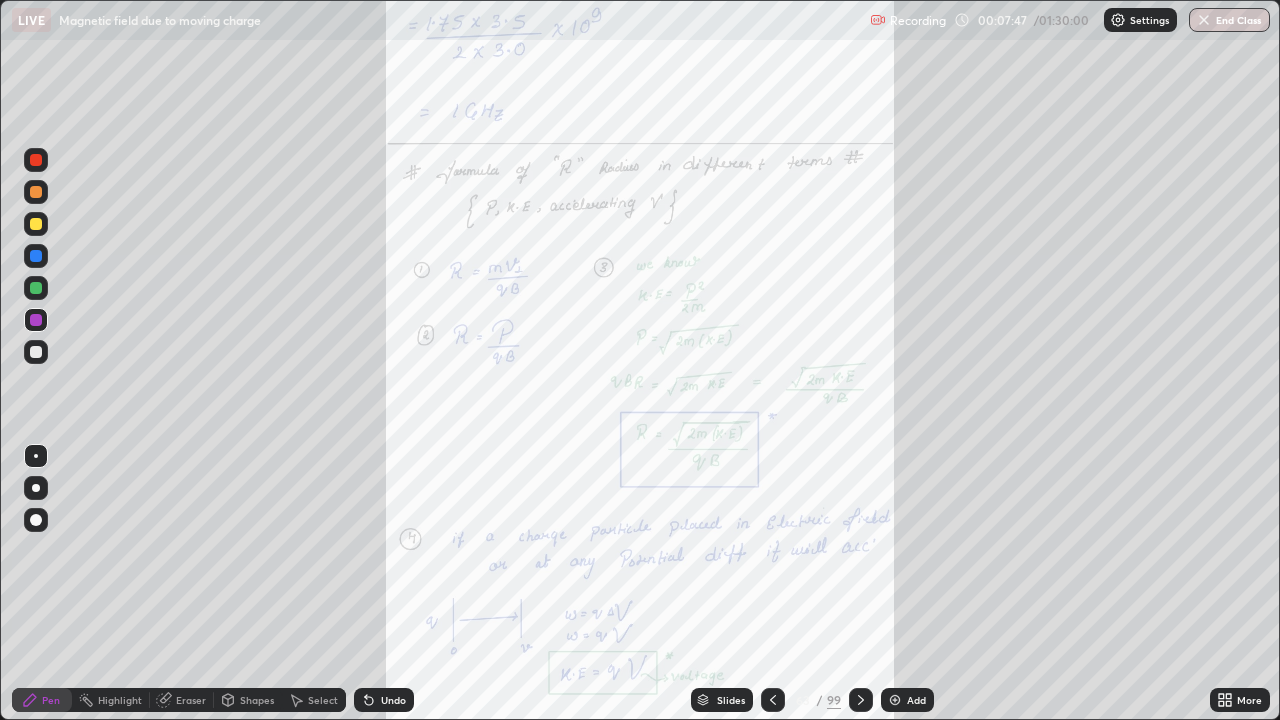 click on "Slides 63 / 99 Add" at bounding box center (812, 700) 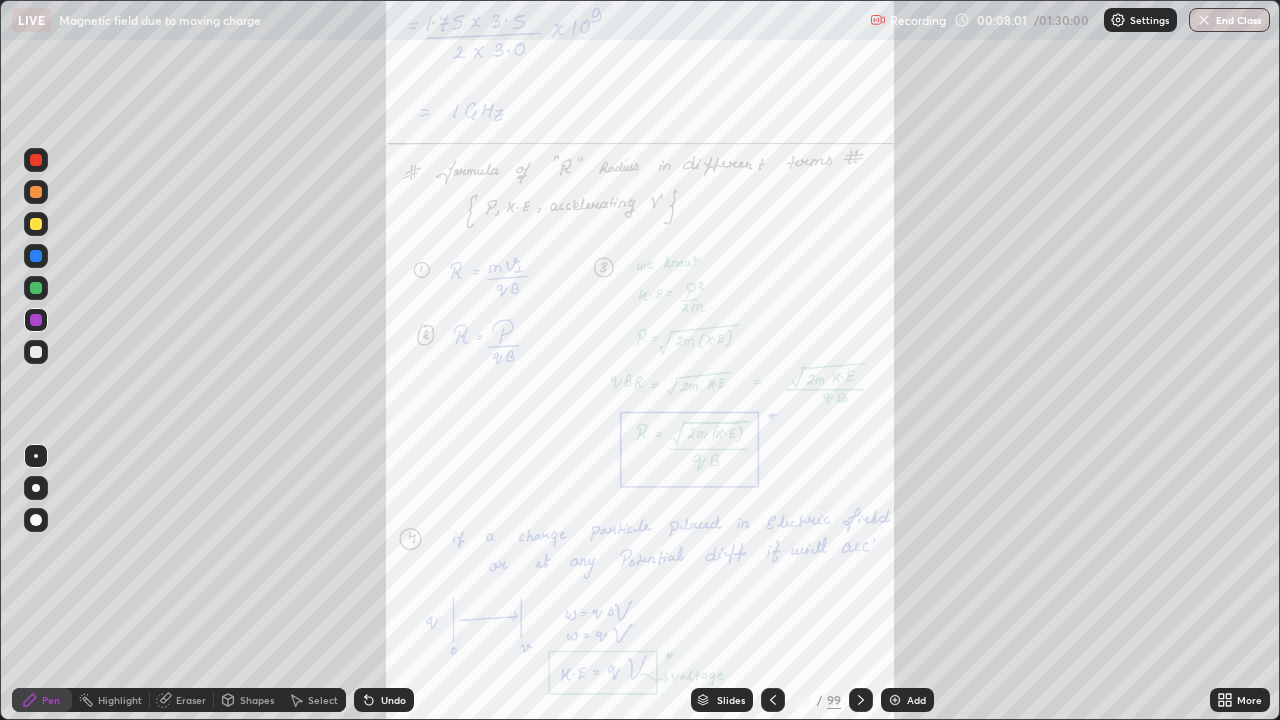click on "Slides 63 / 99 Add" at bounding box center [812, 700] 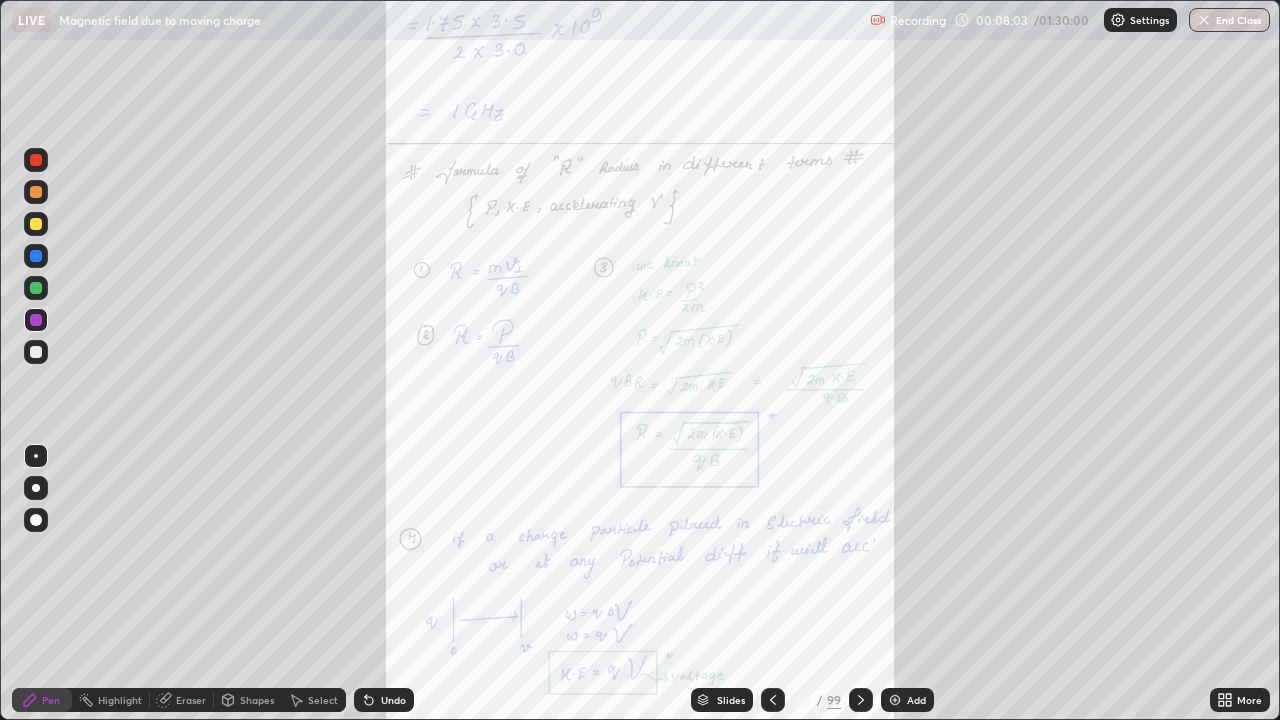 click on "Slides 63 / 99 Add" at bounding box center [812, 700] 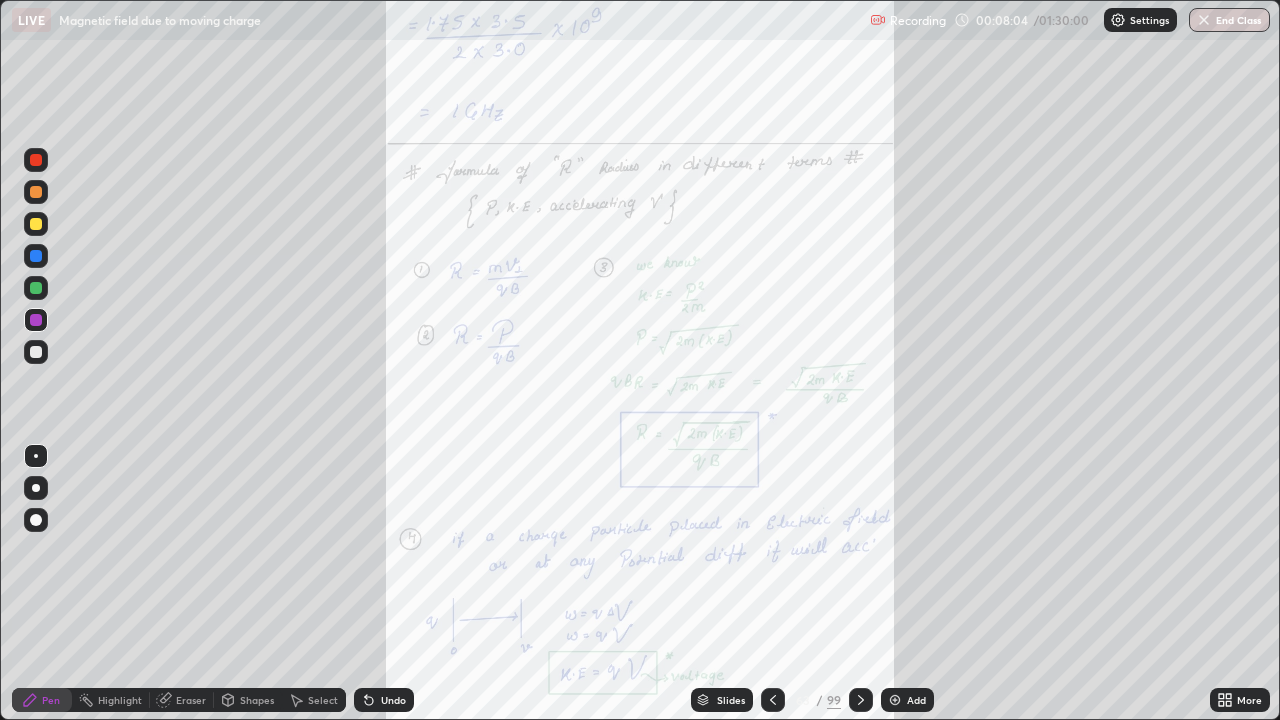 click at bounding box center [861, 700] 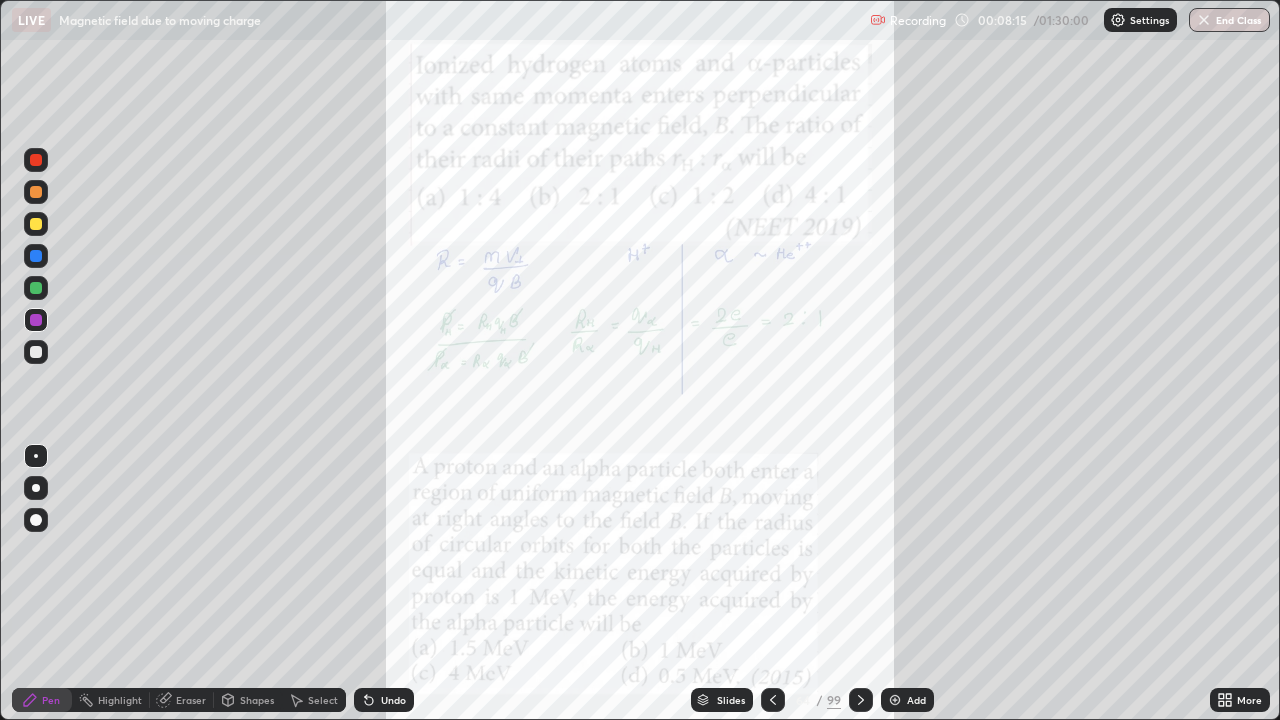 click 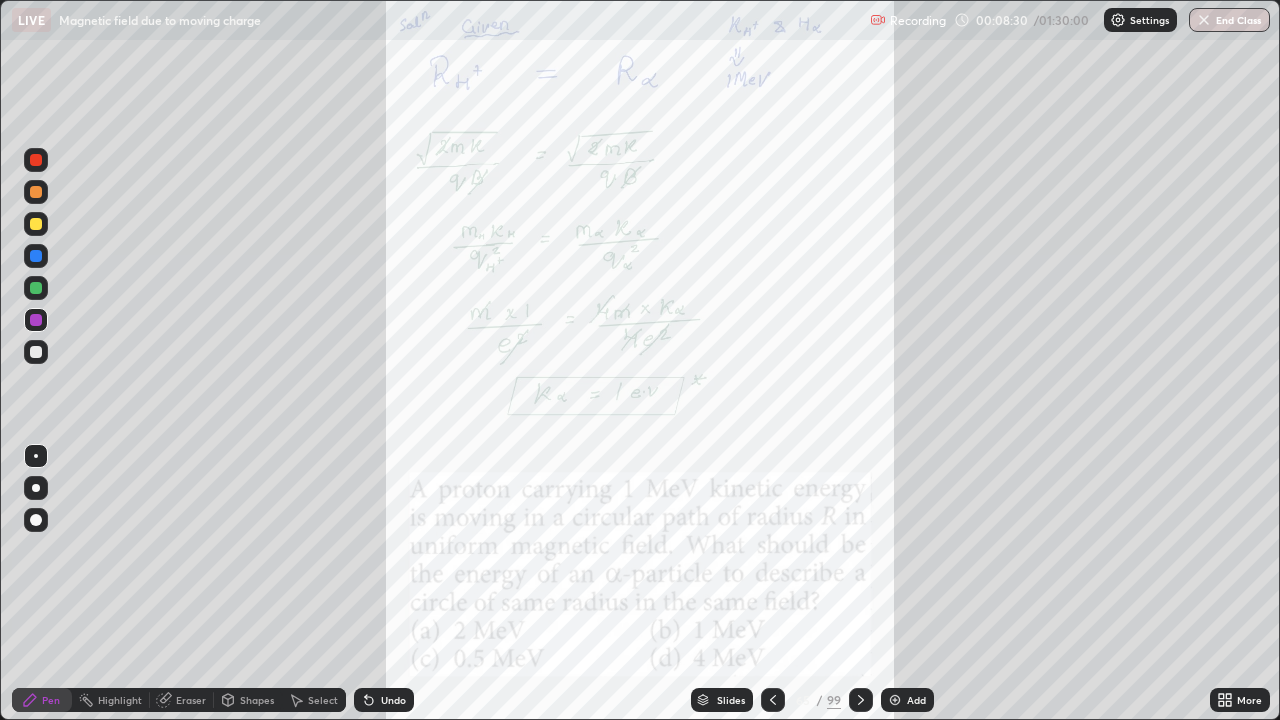 click 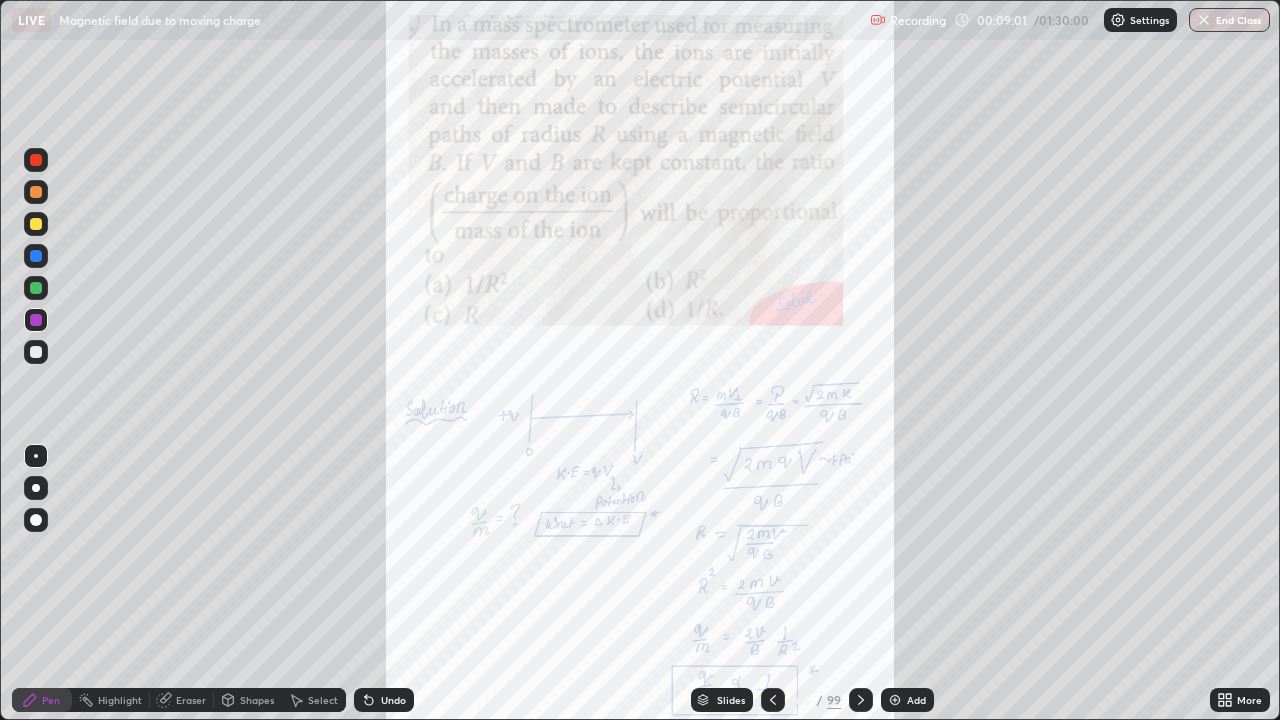 click at bounding box center [861, 700] 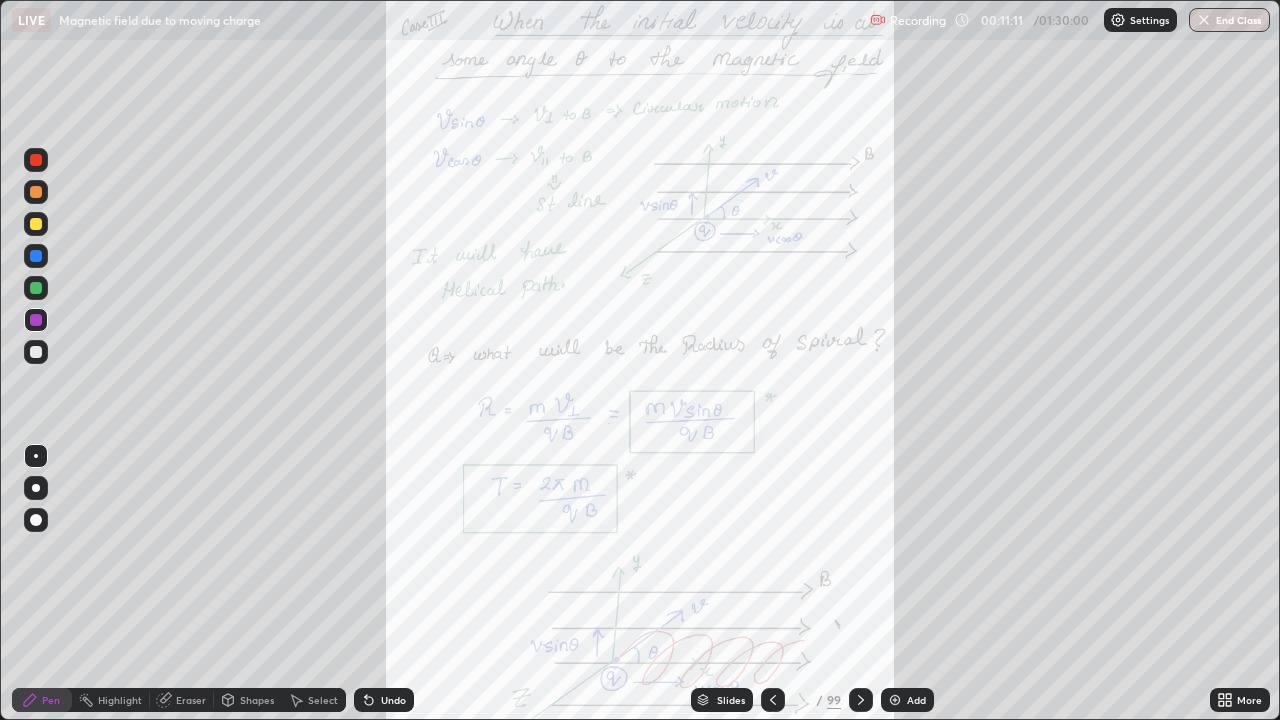 click 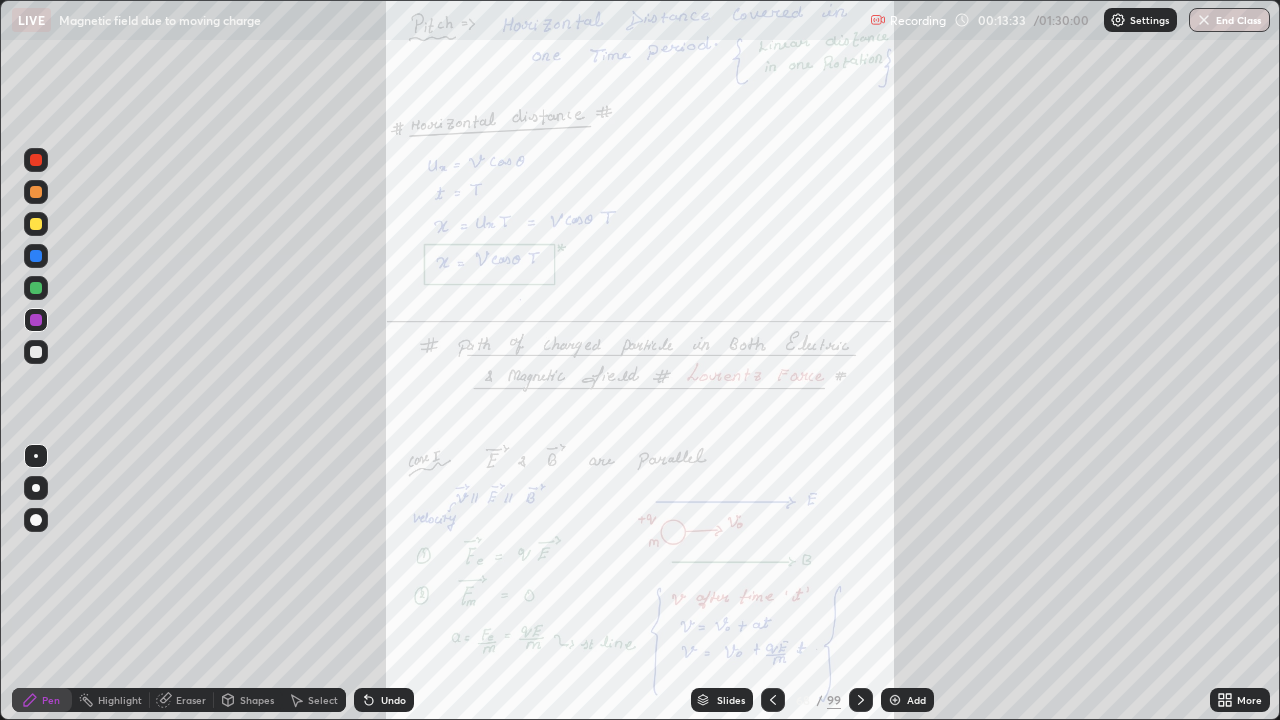 click 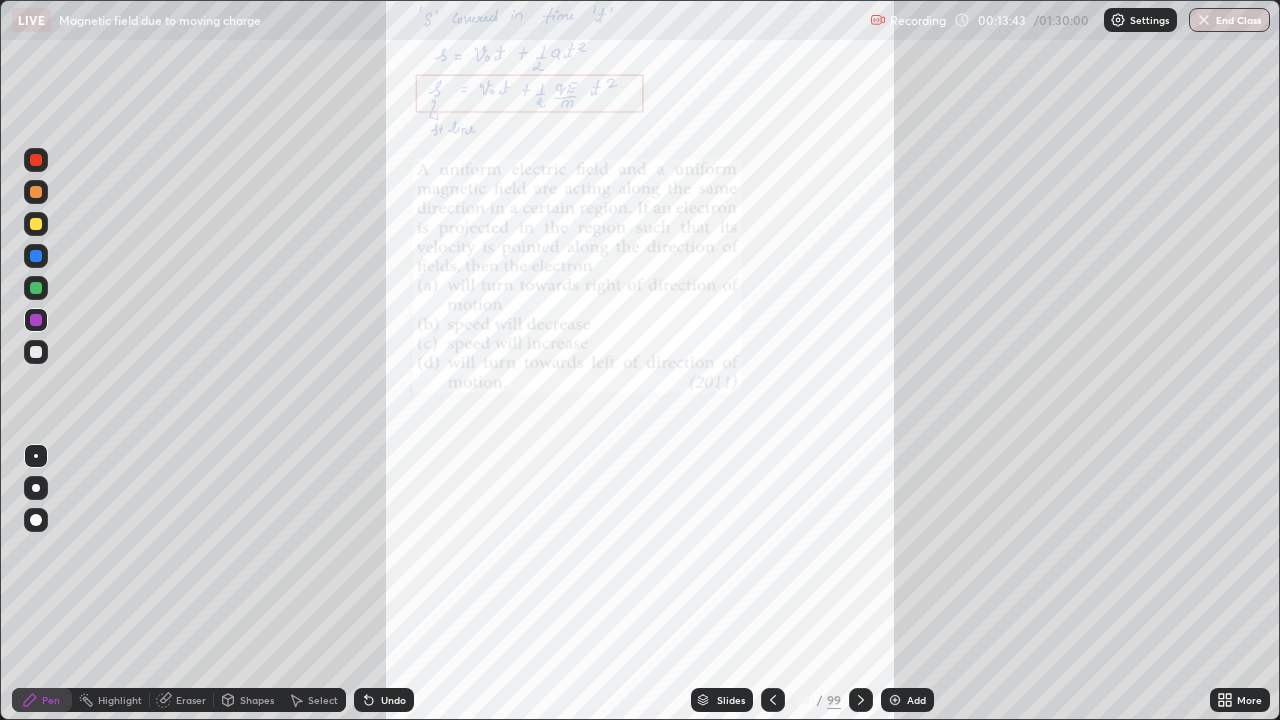 click at bounding box center (861, 700) 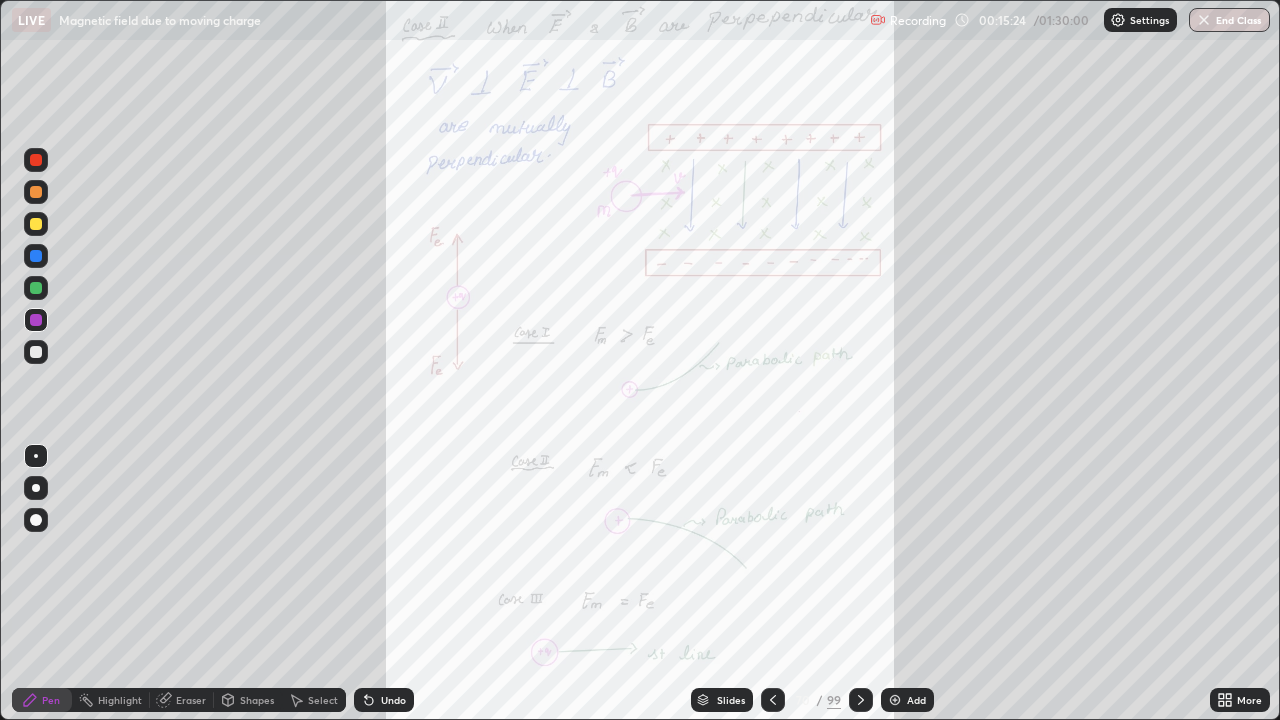 click at bounding box center (36, 320) 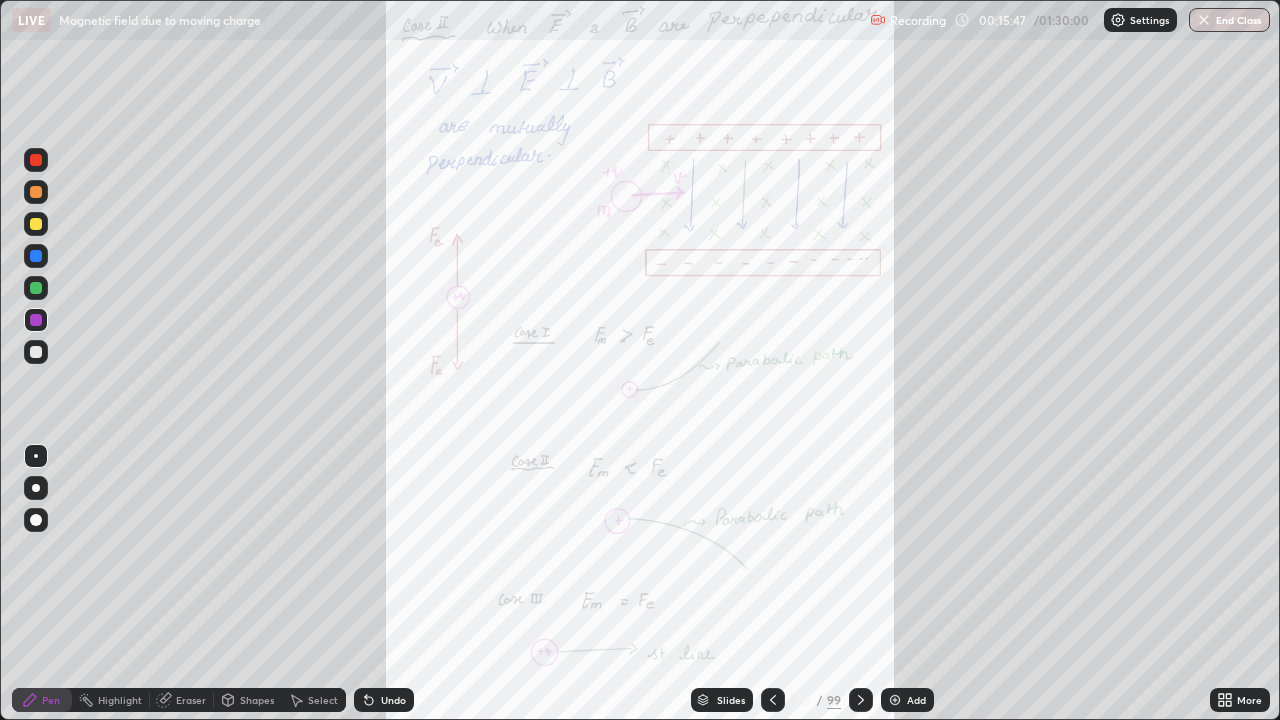 click 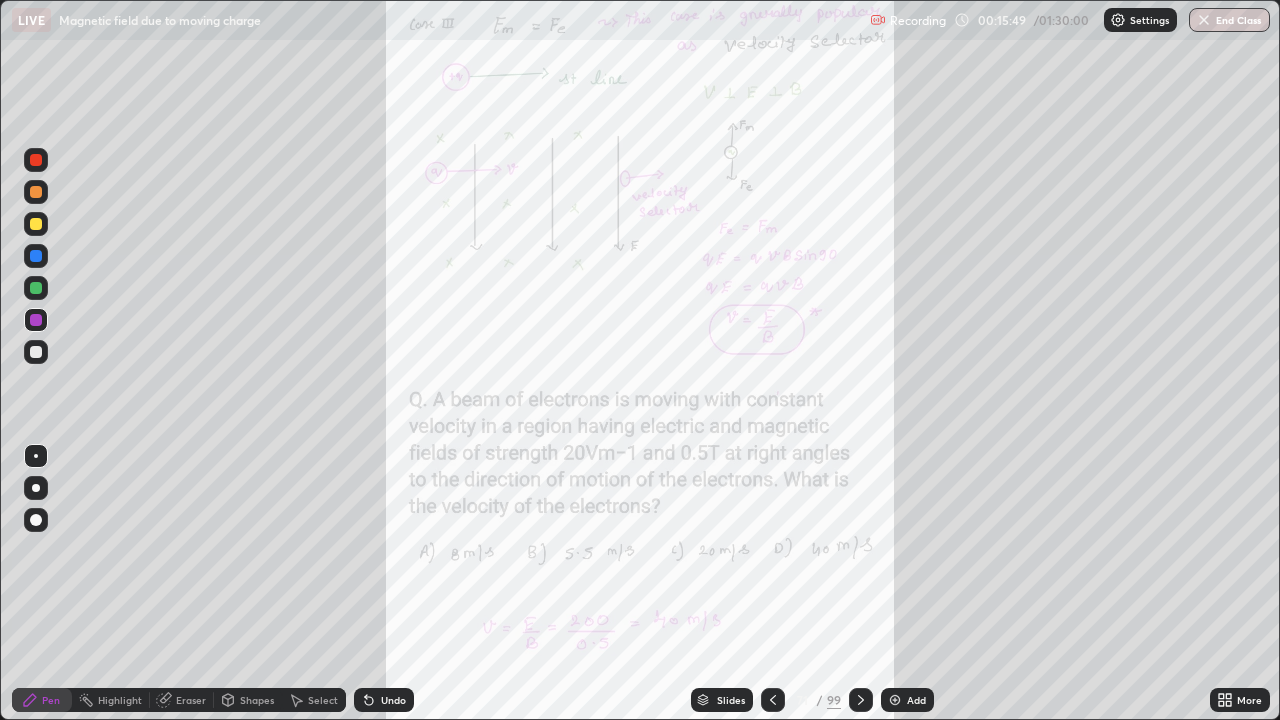 click 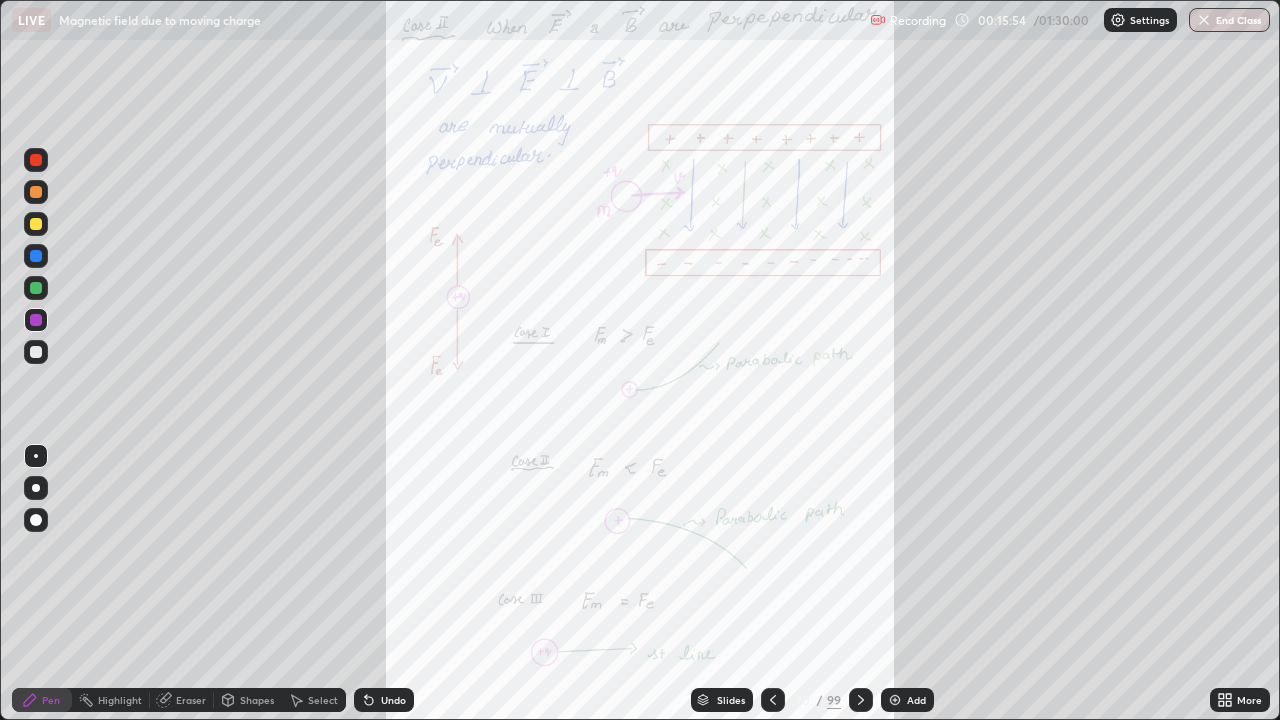 click 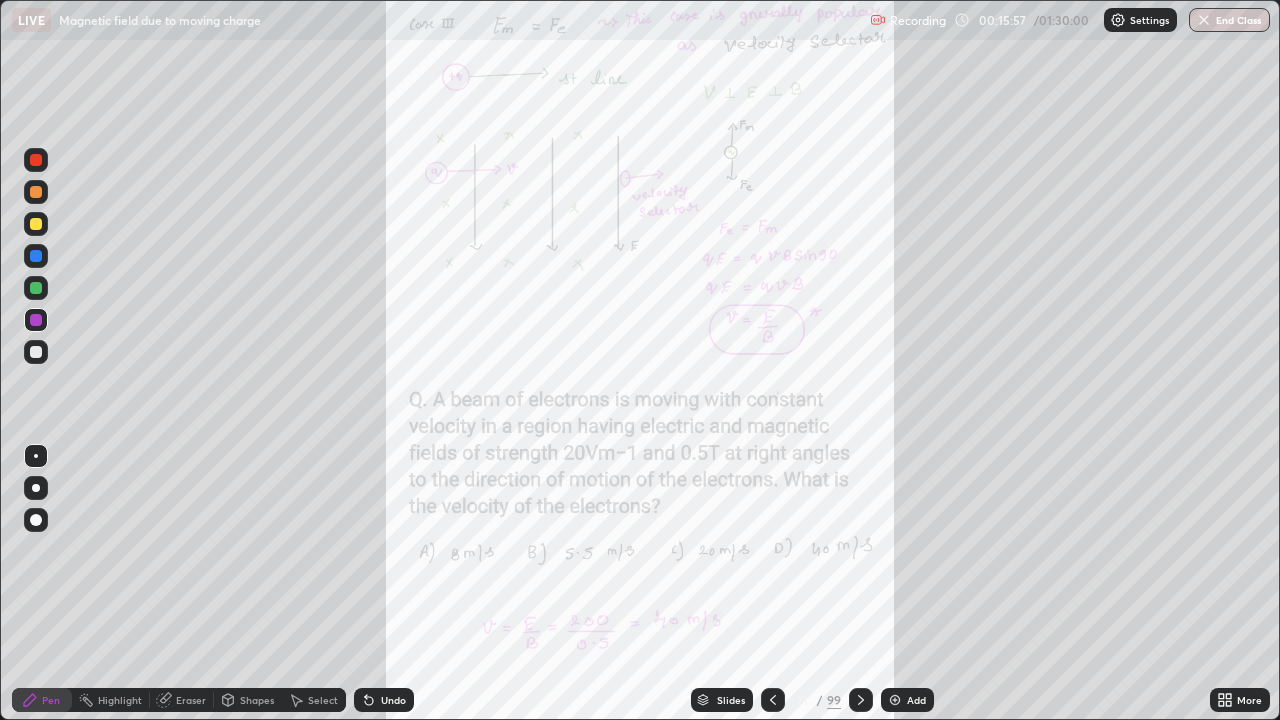click 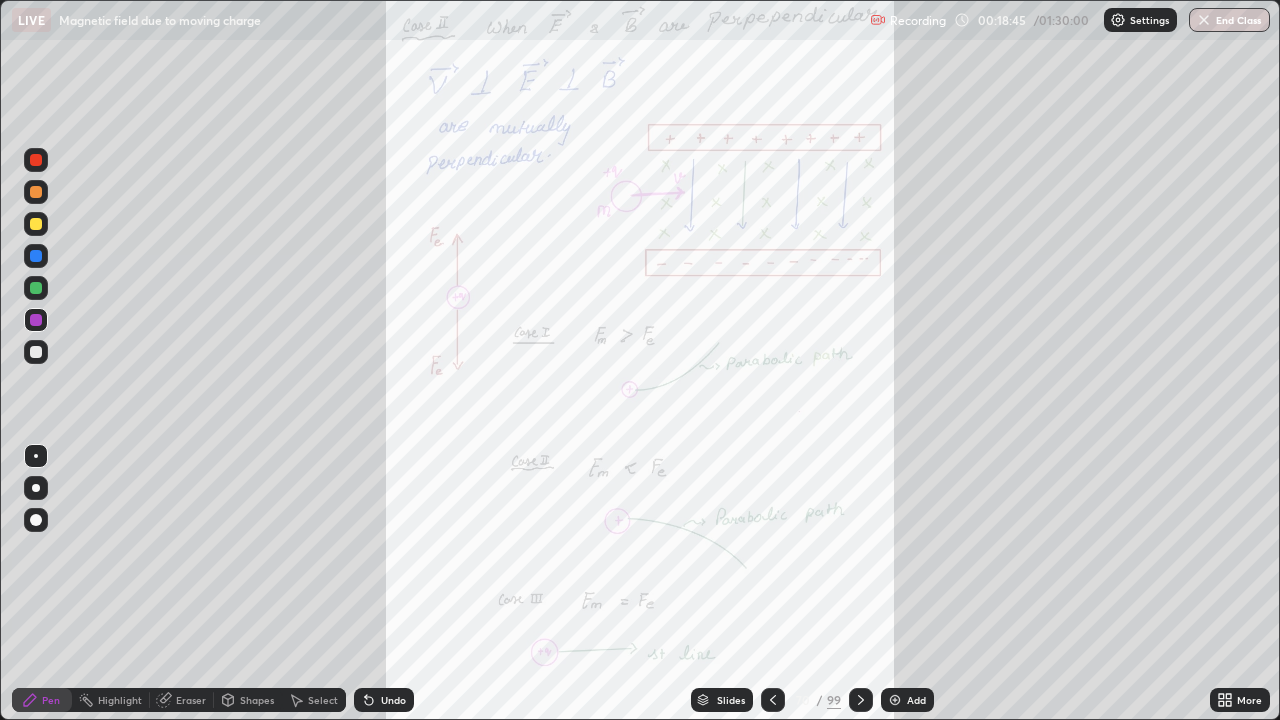 click 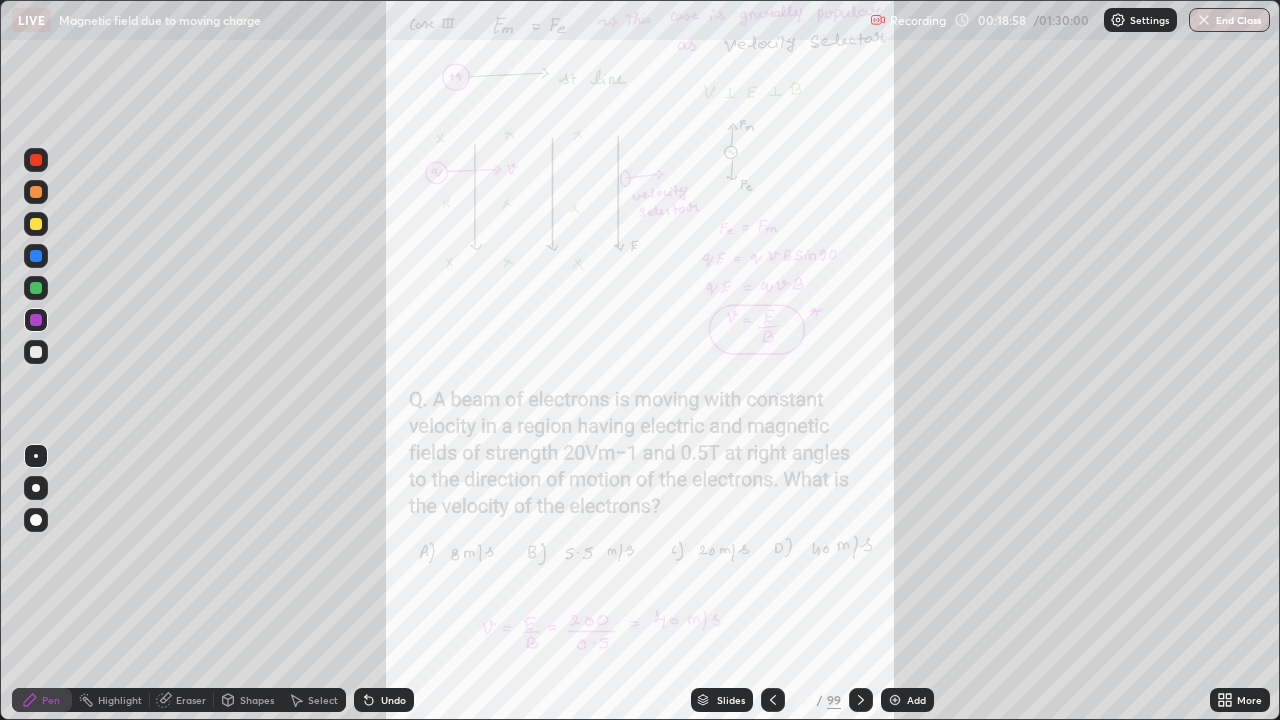 click on "Add" at bounding box center [907, 700] 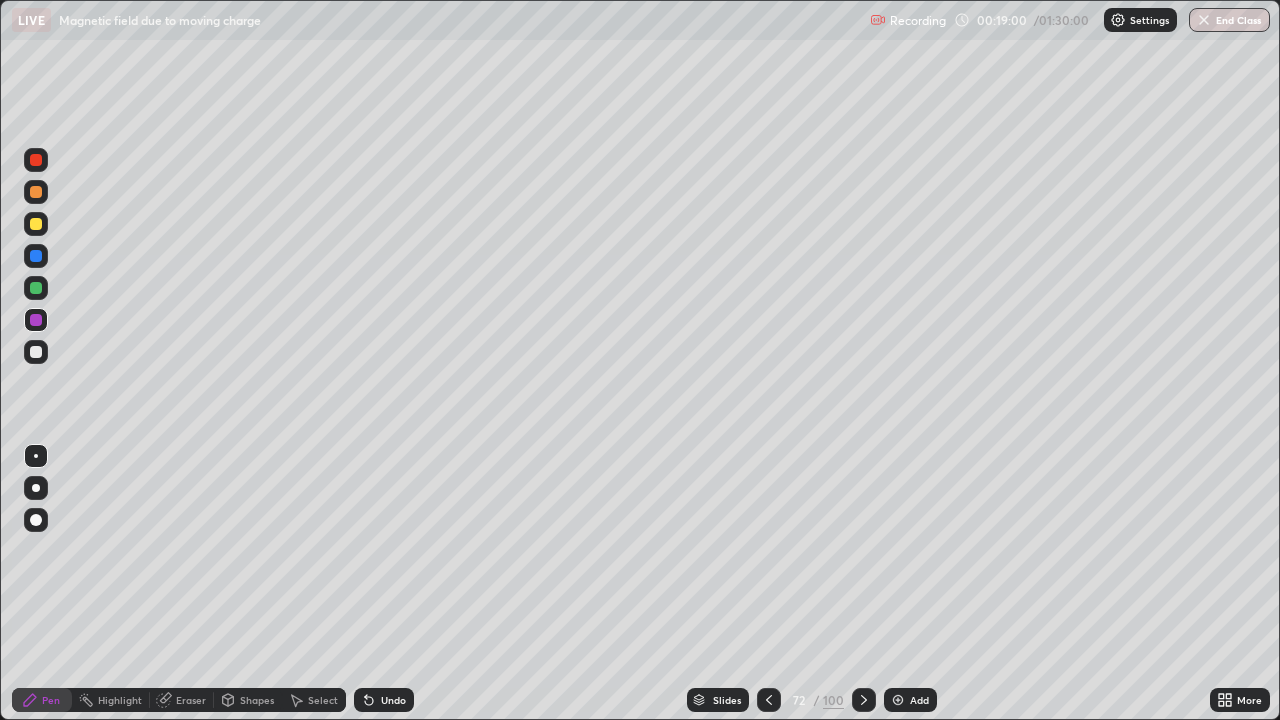 click 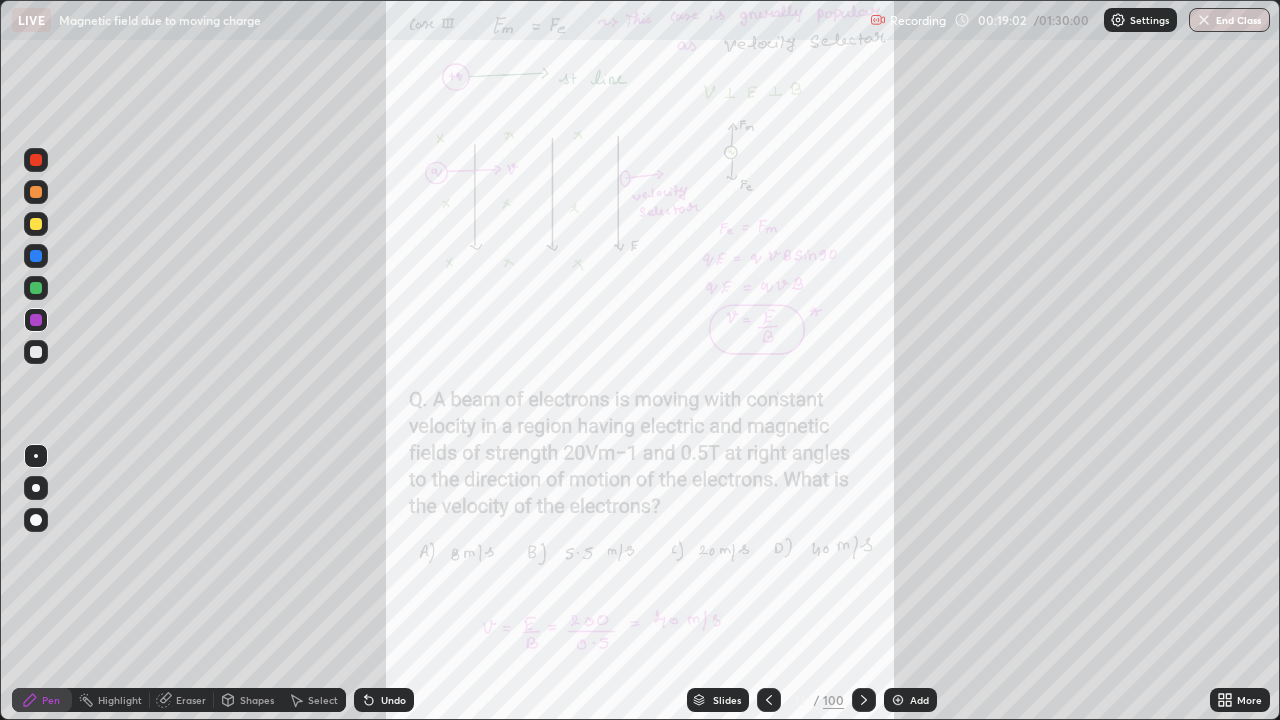 click 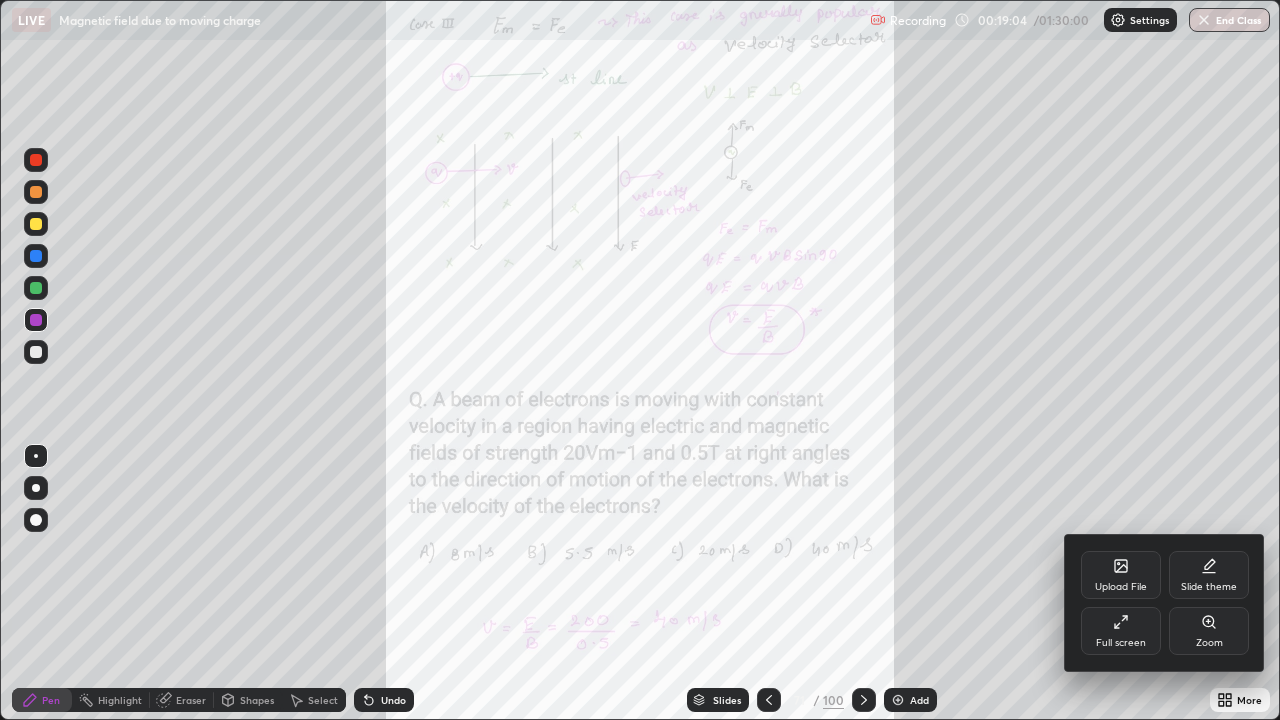click on "Zoom" at bounding box center (1209, 631) 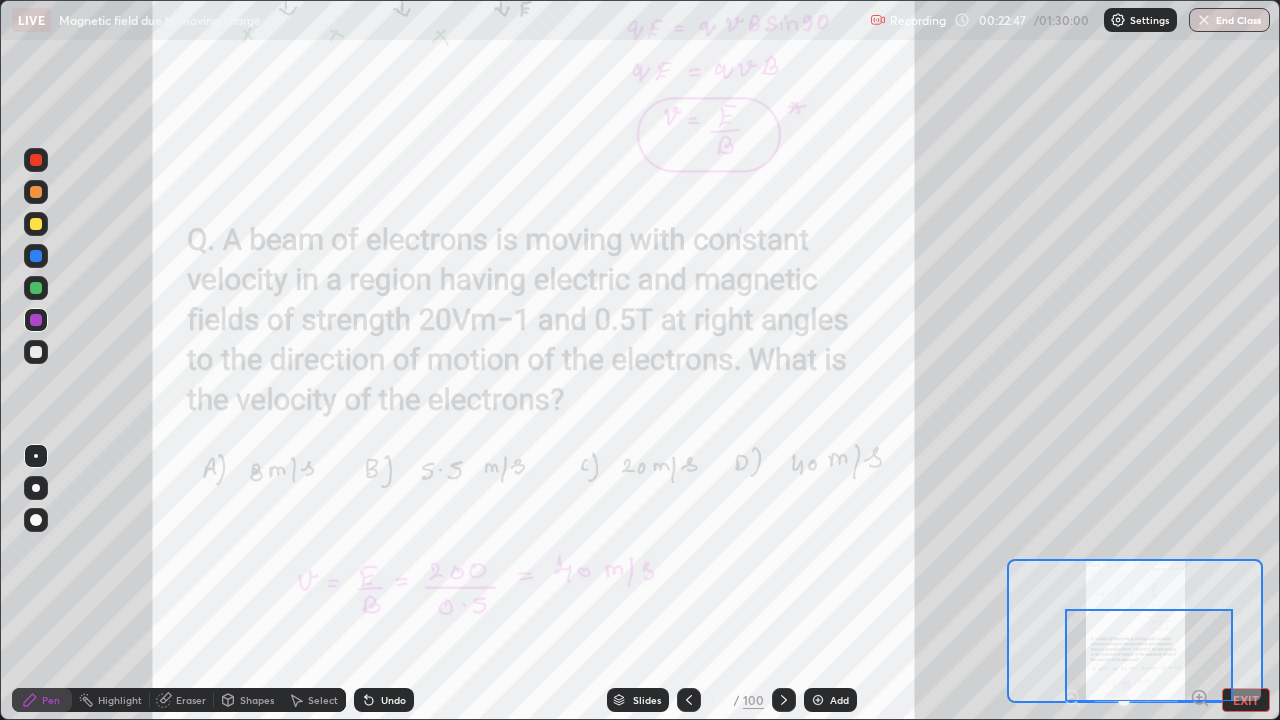 click 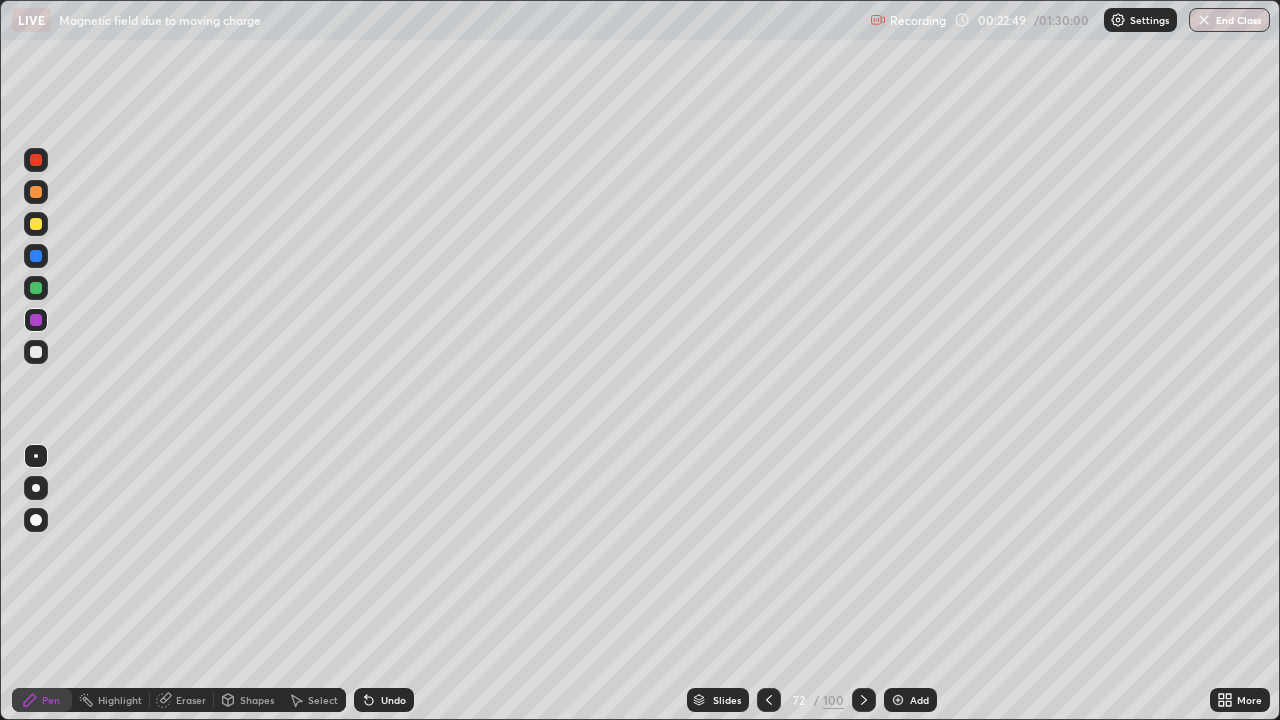 click 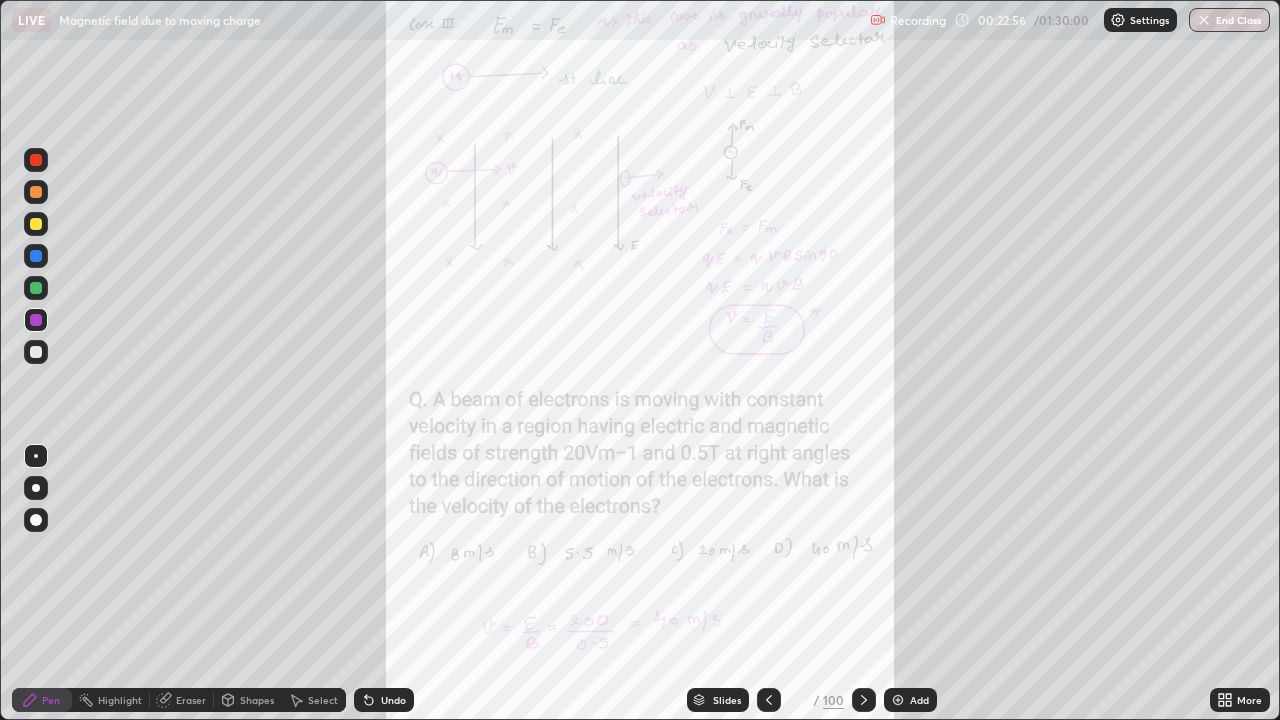 click 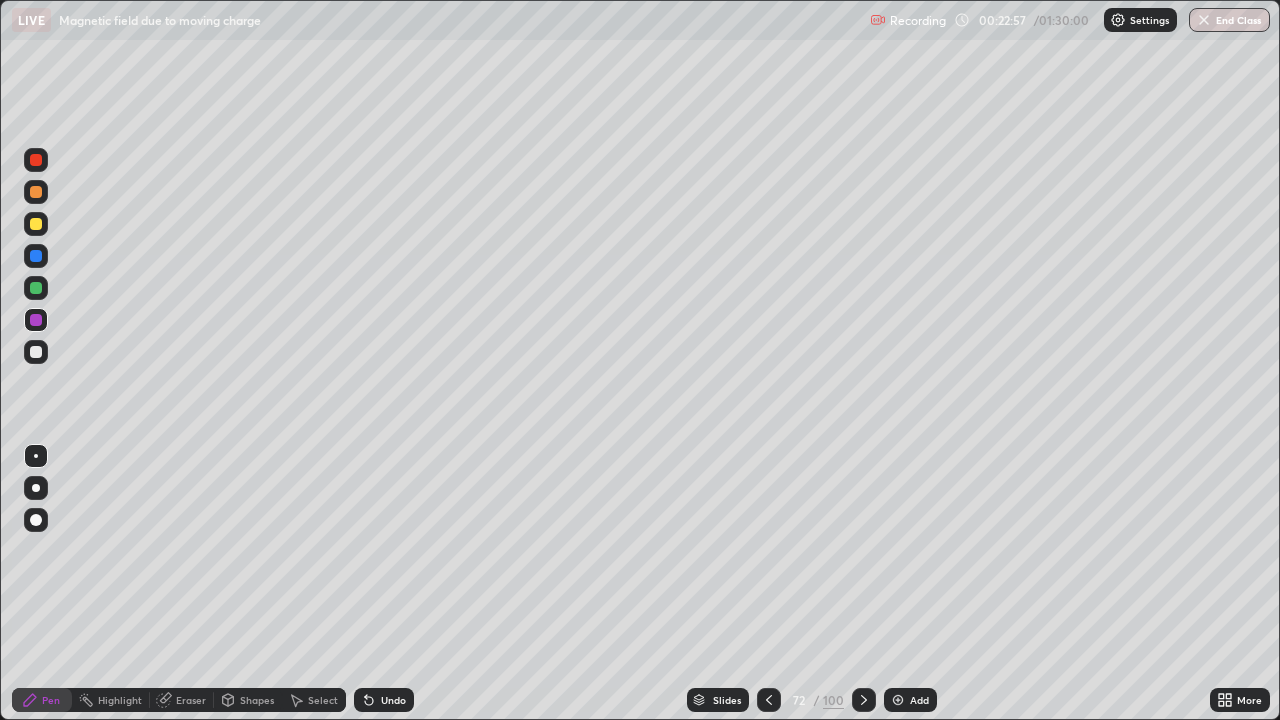 click 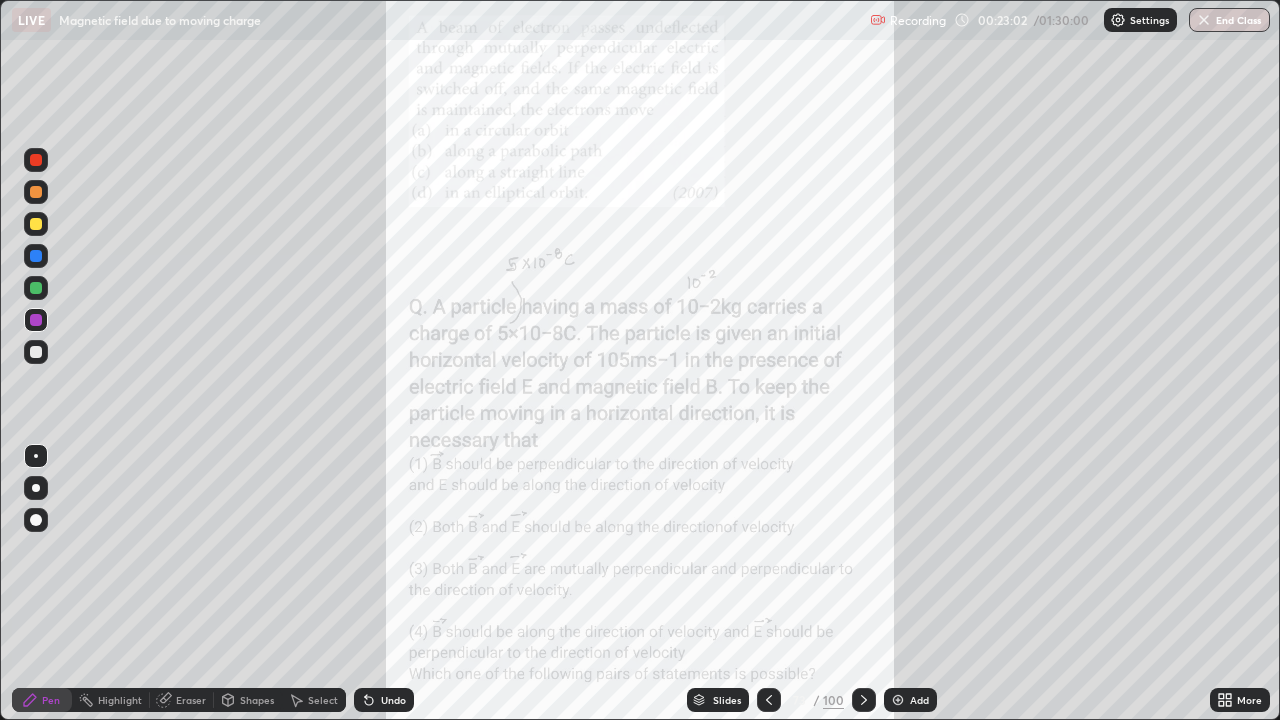 click 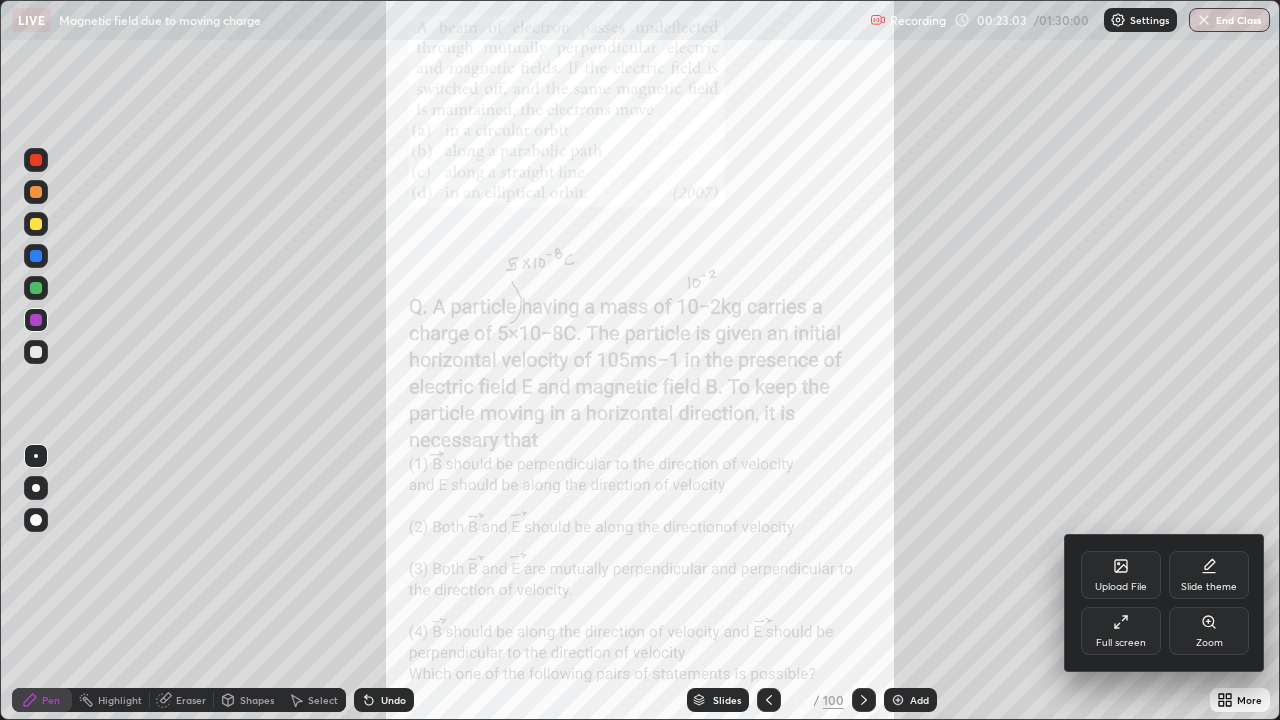 click on "Zoom" at bounding box center (1209, 631) 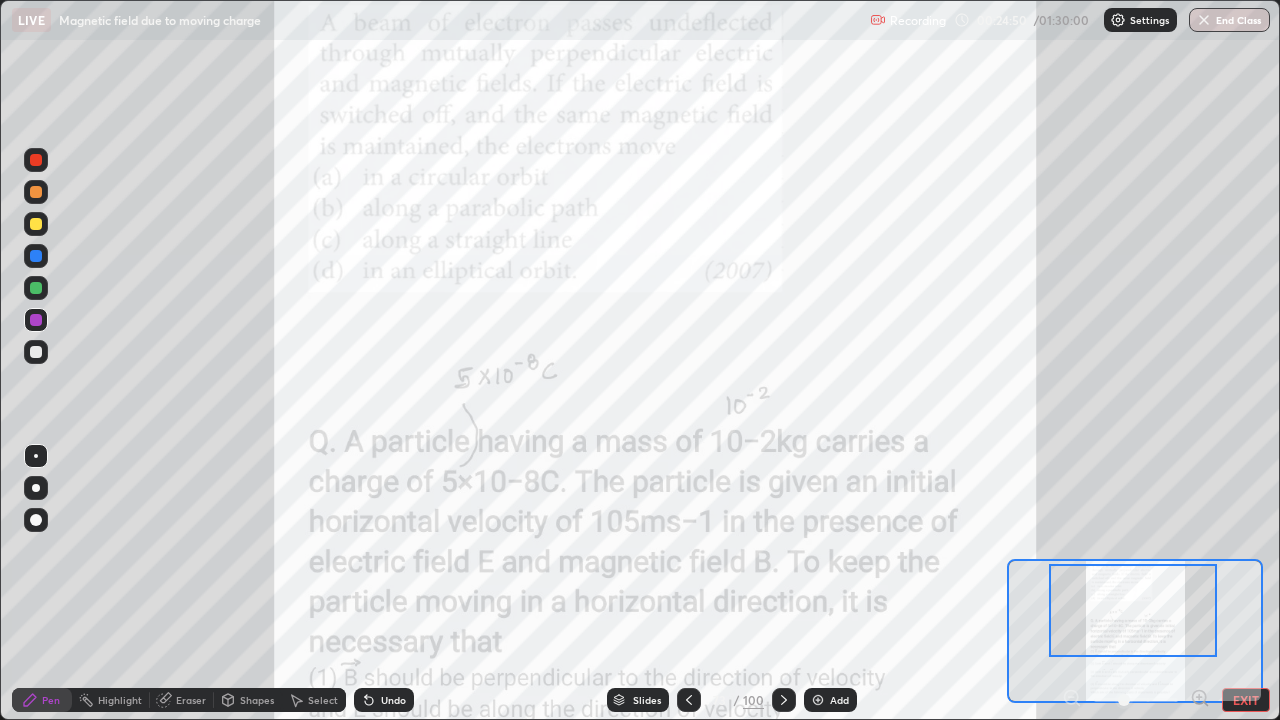 click at bounding box center (36, 224) 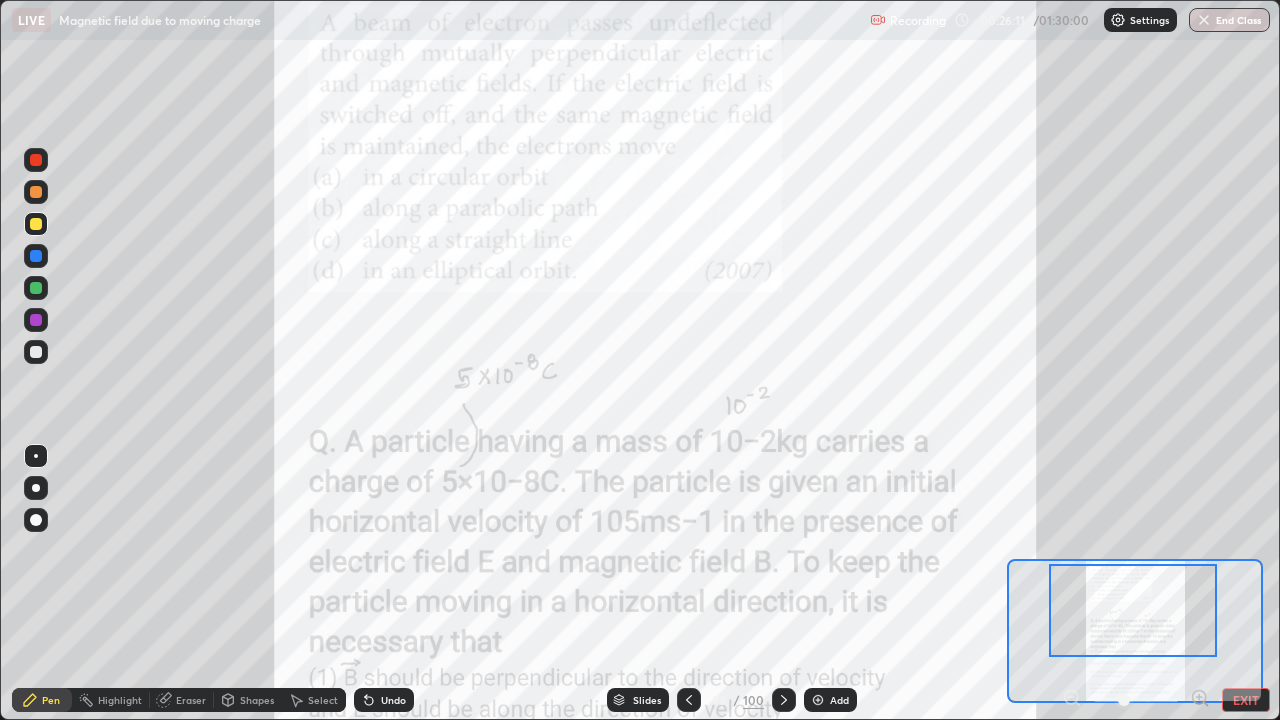 click at bounding box center [36, 352] 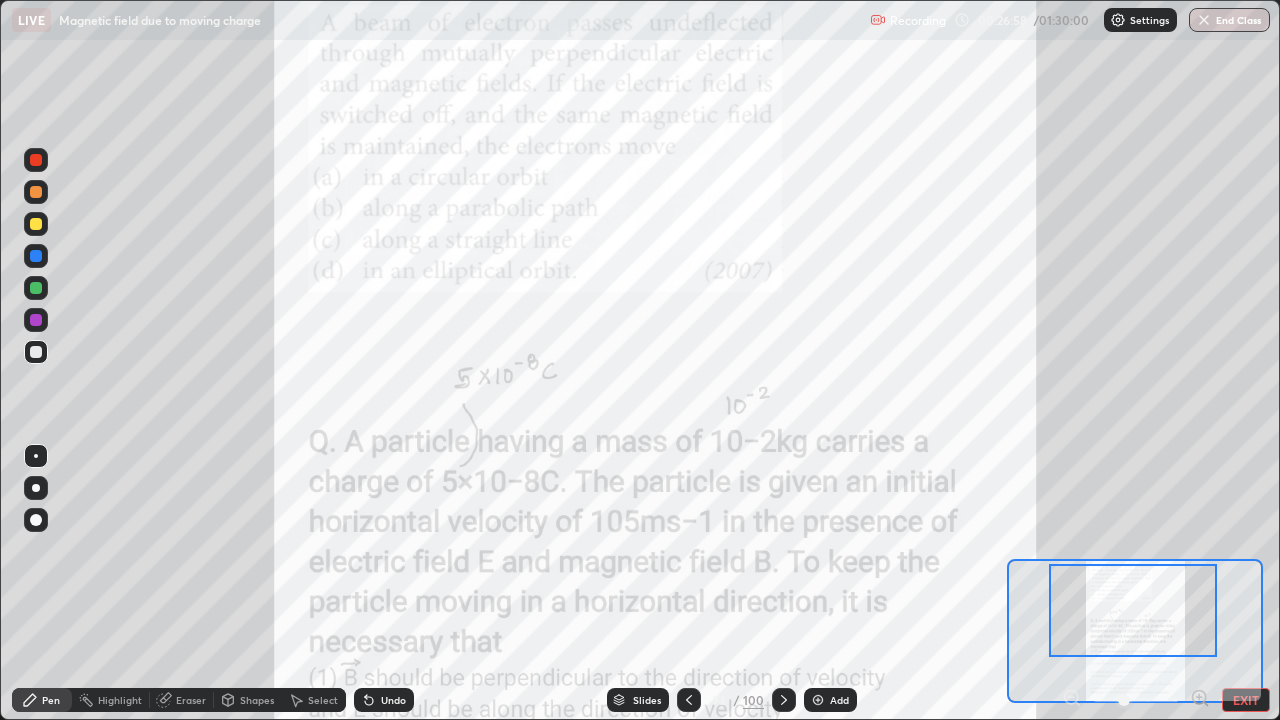 click at bounding box center (36, 320) 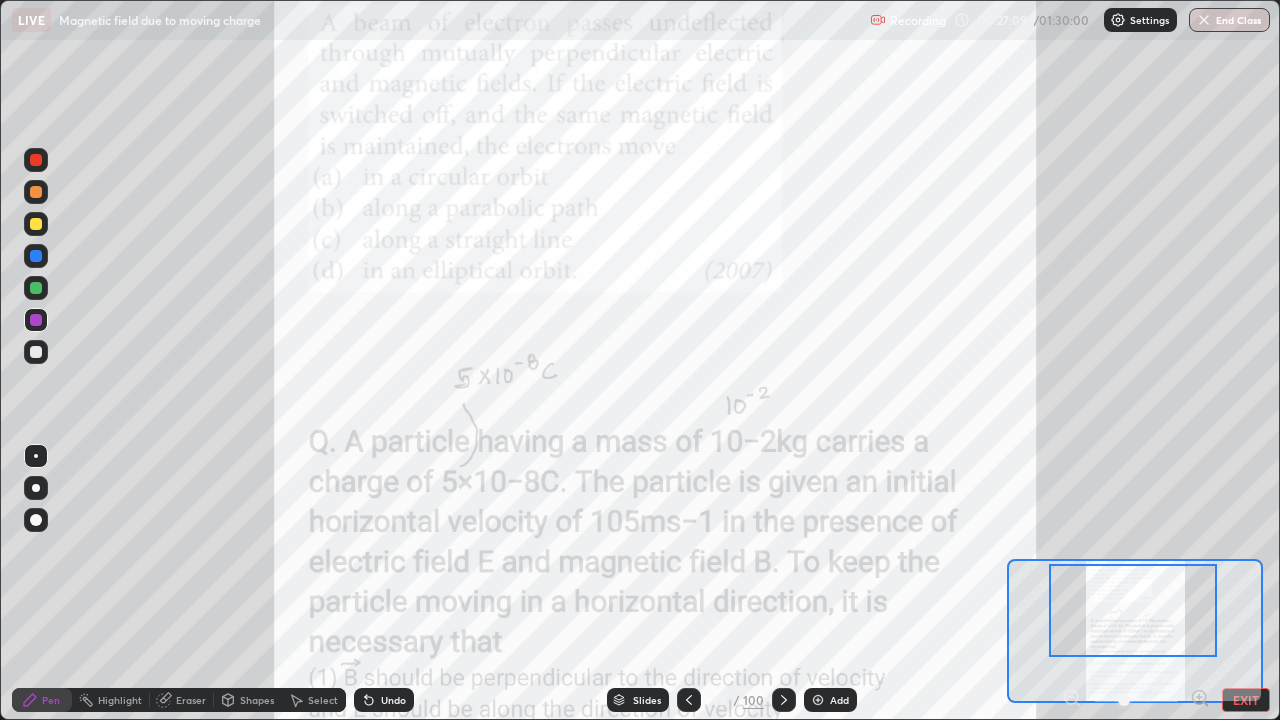 click on "Eraser" at bounding box center [191, 700] 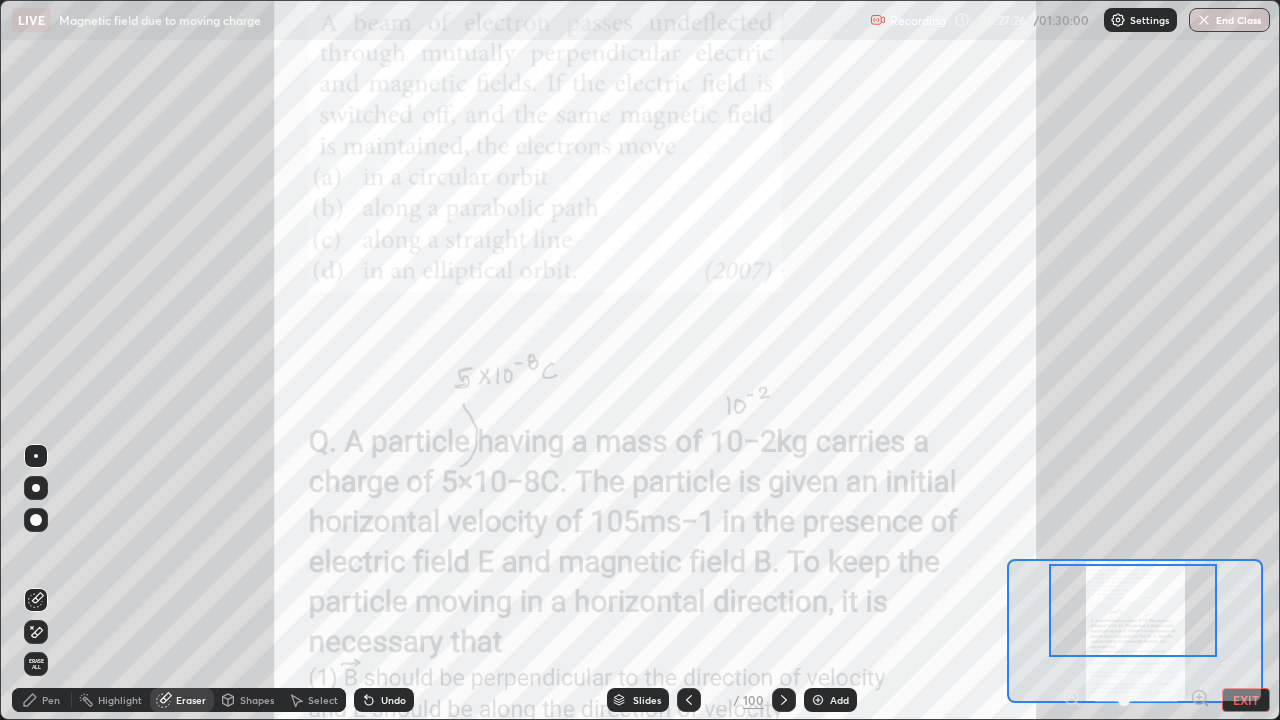 click on "Pen" at bounding box center (51, 700) 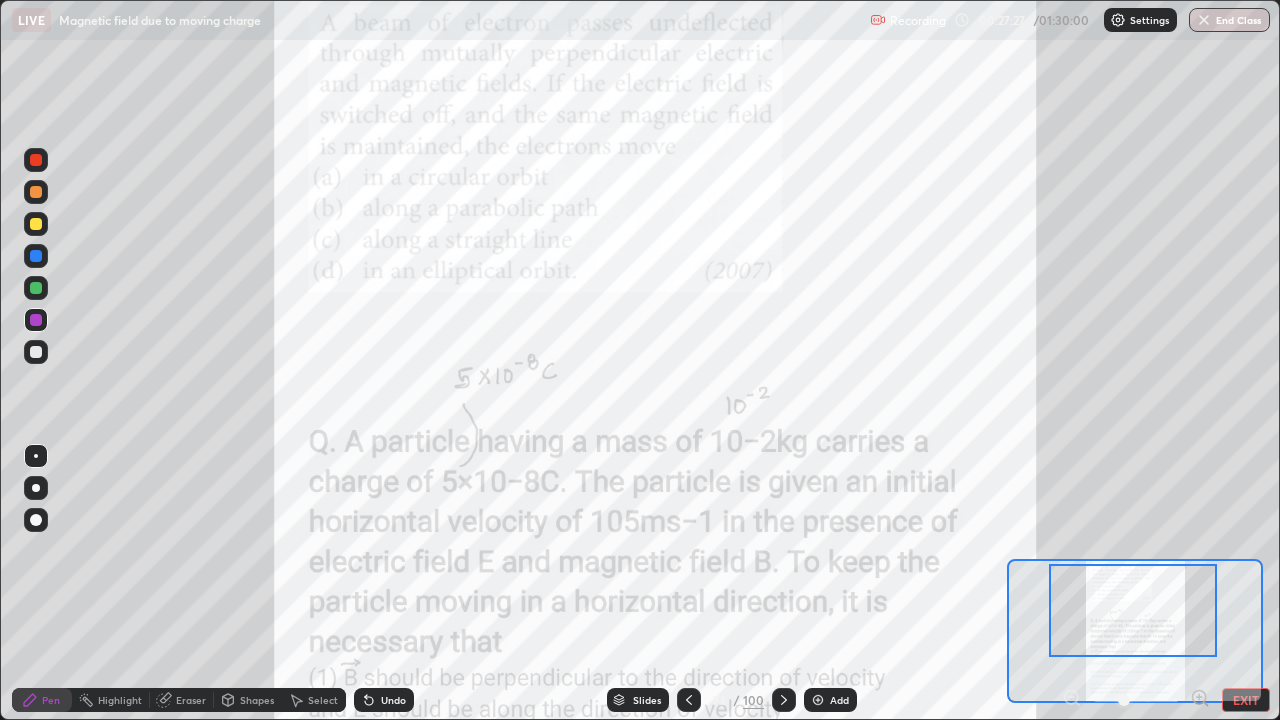 click at bounding box center [36, 320] 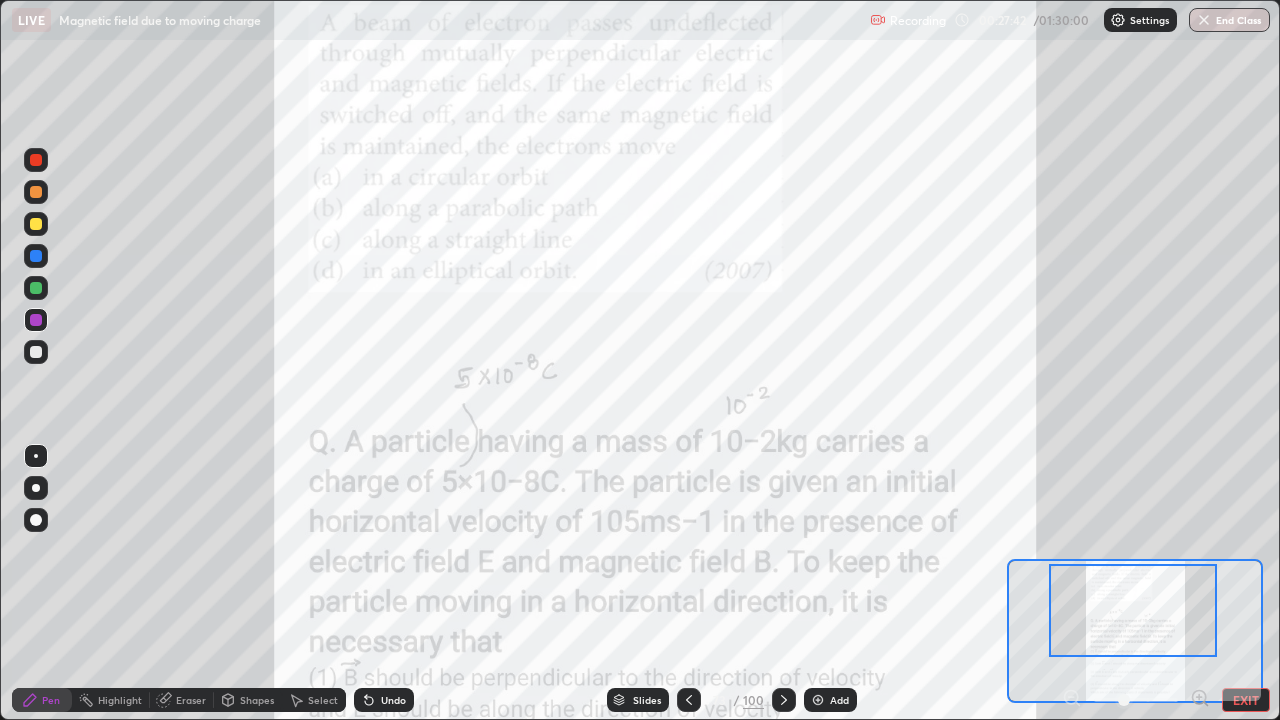 click at bounding box center (689, 700) 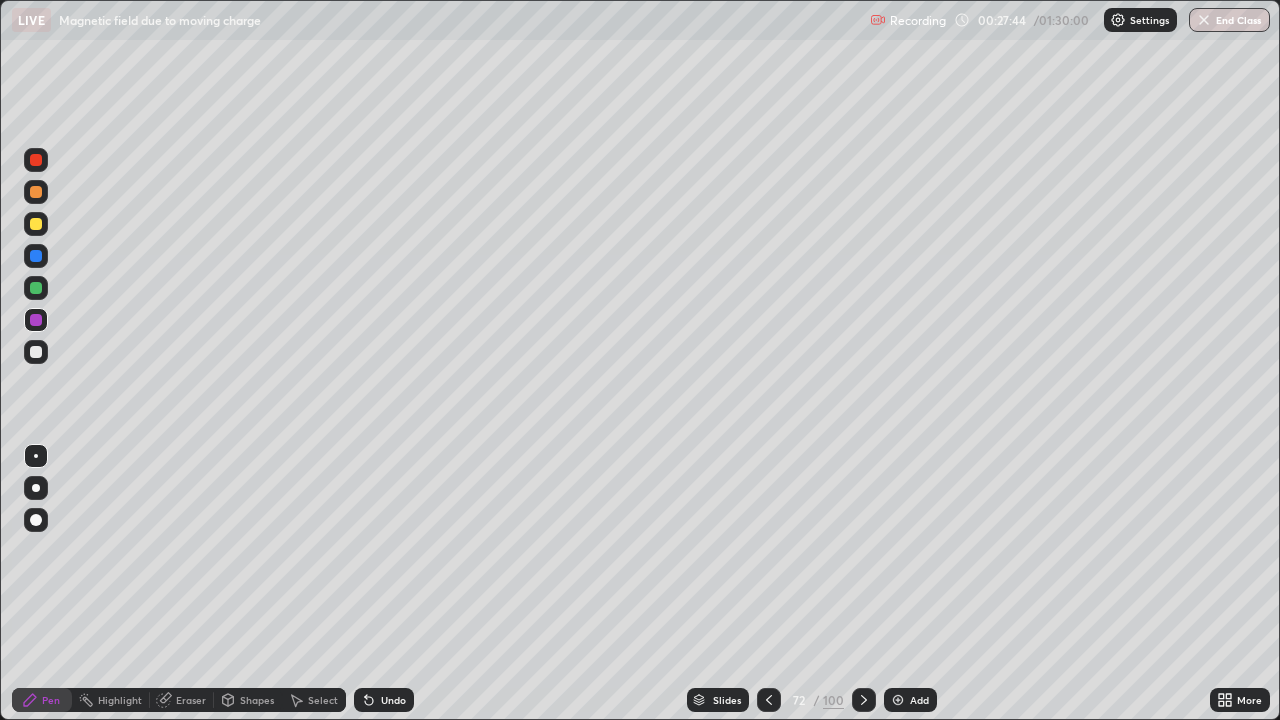 click at bounding box center [769, 700] 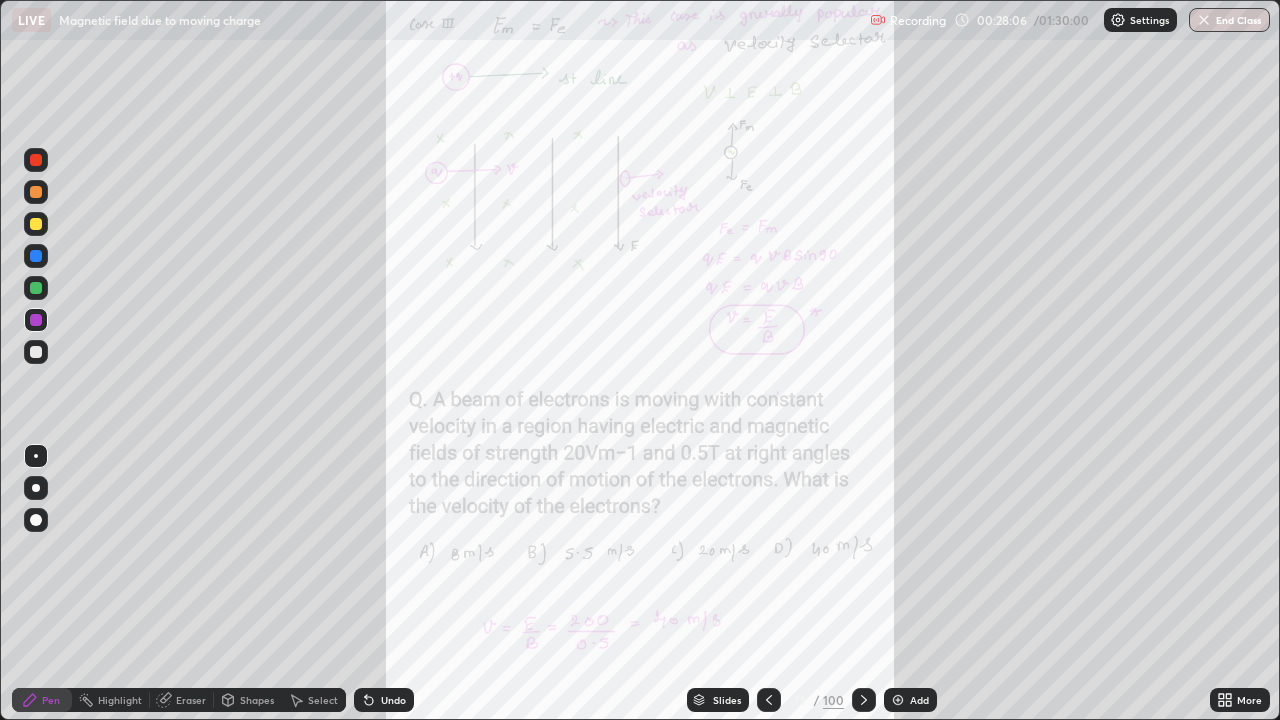 click at bounding box center (36, 224) 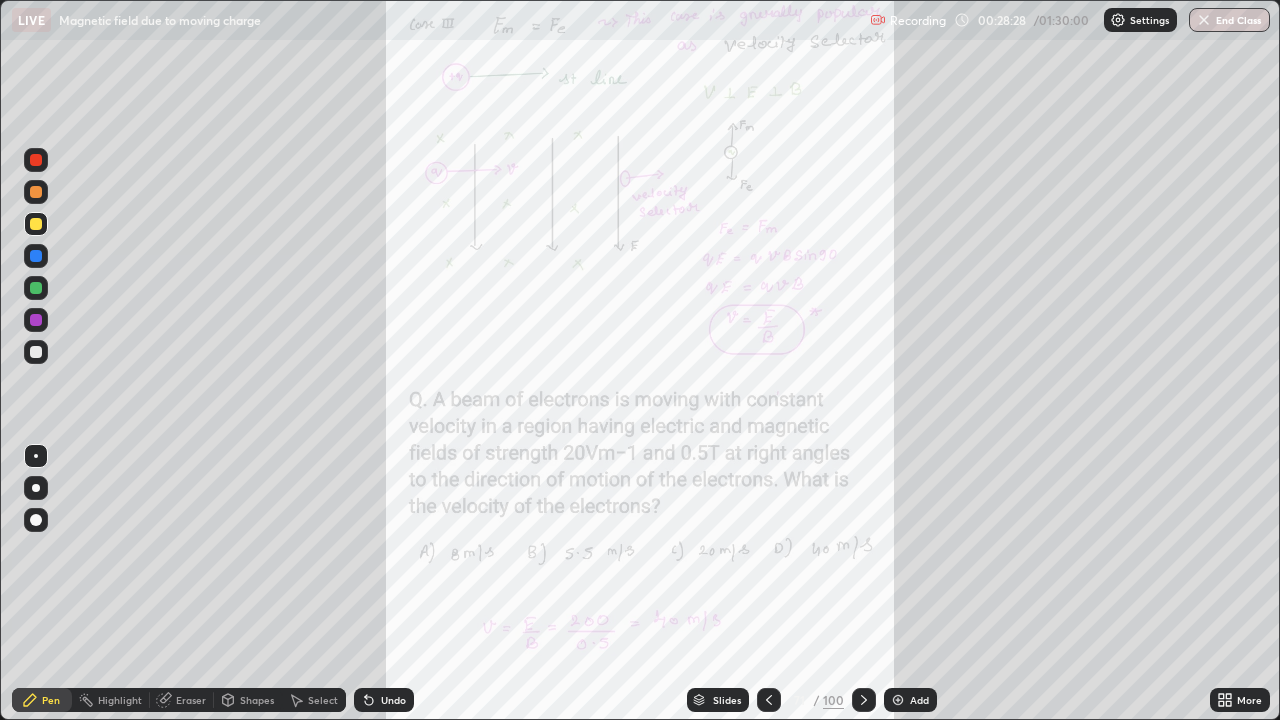 click on "Eraser" at bounding box center [191, 700] 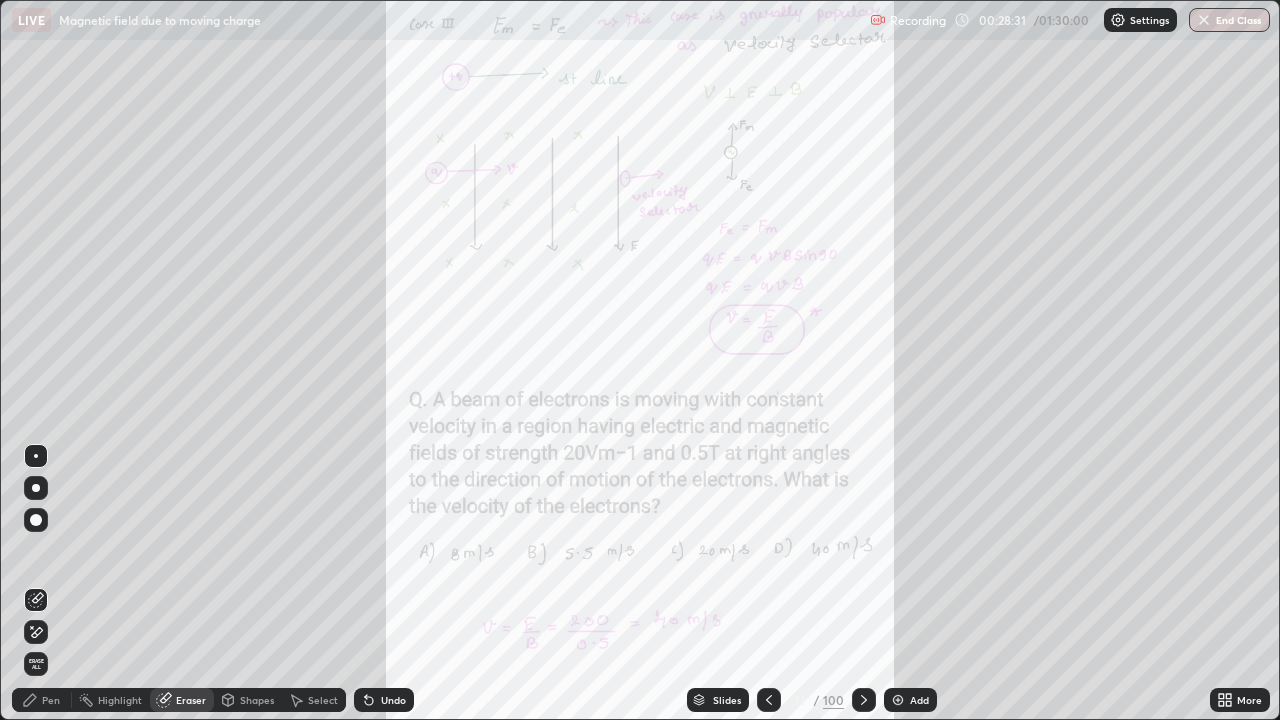 click on "Pen" at bounding box center [51, 700] 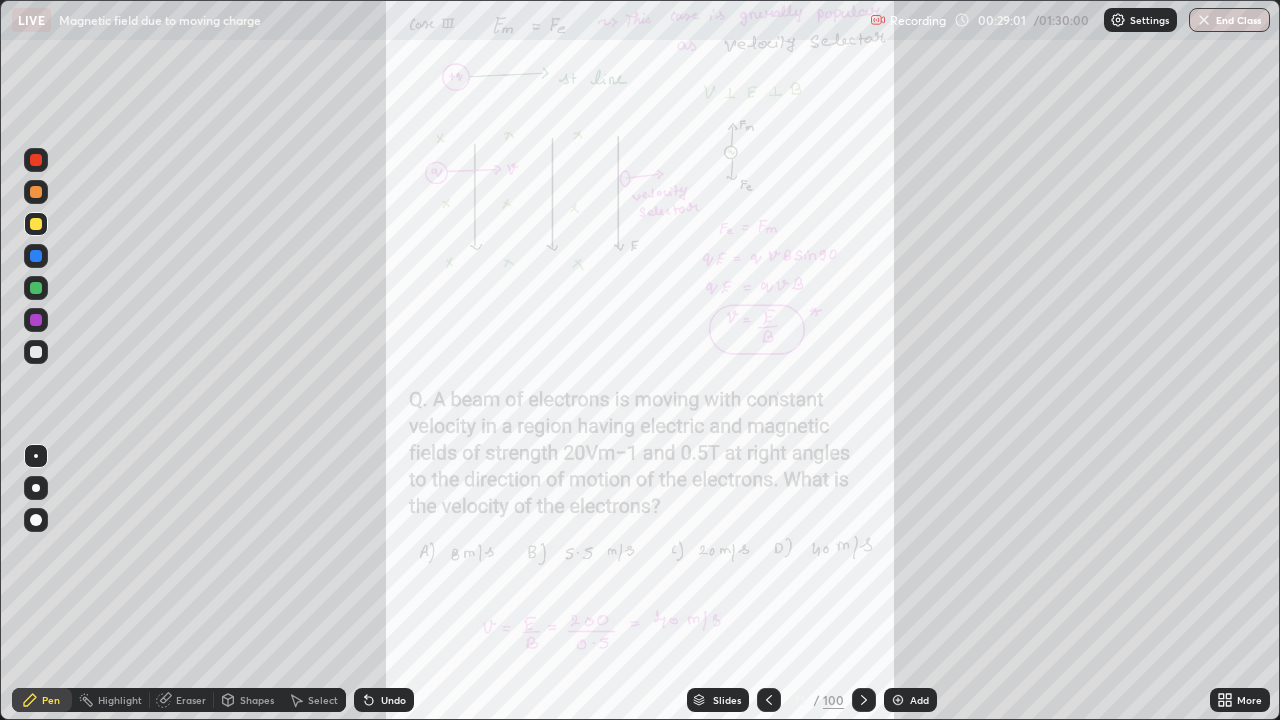 click at bounding box center [864, 700] 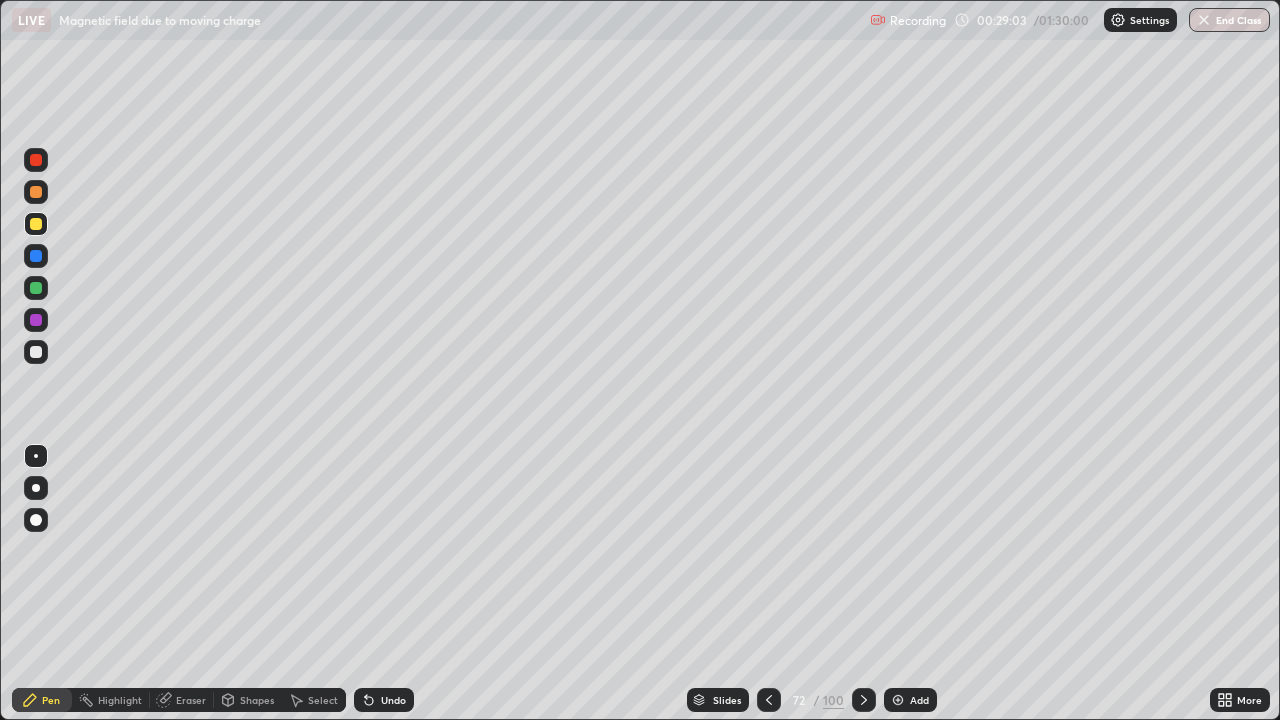 click at bounding box center (864, 700) 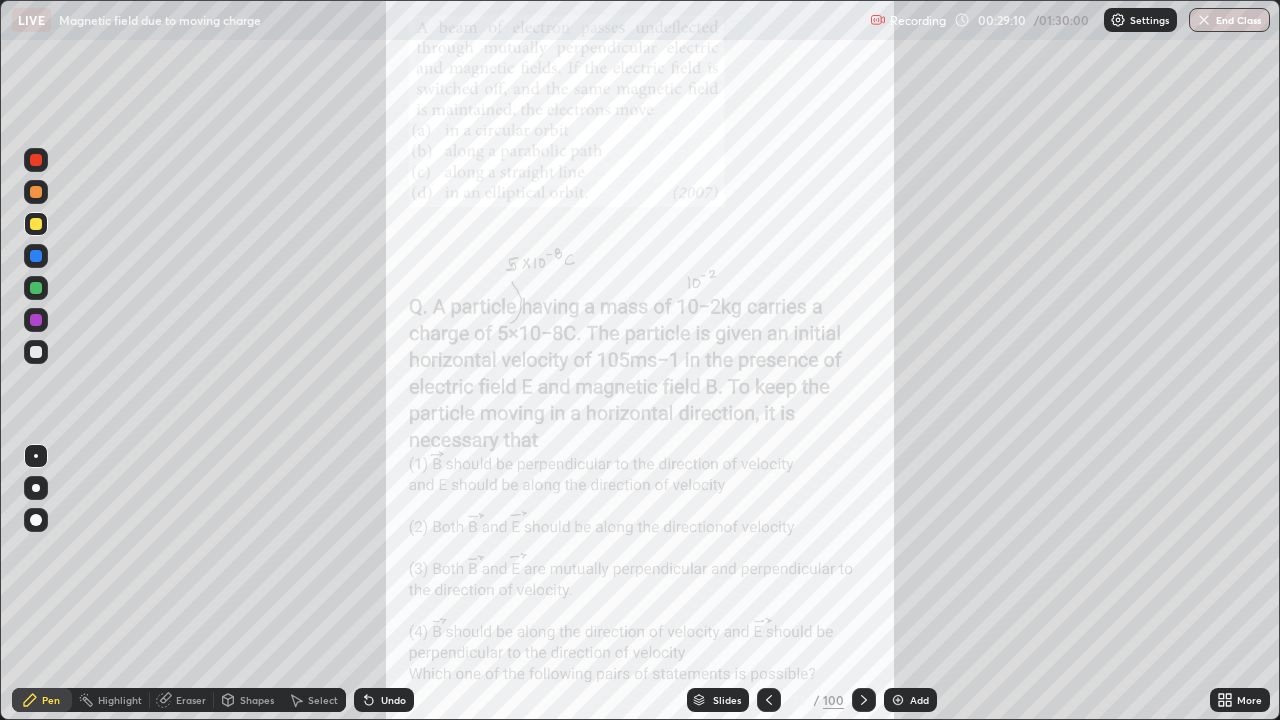 click on "Shapes" at bounding box center [257, 700] 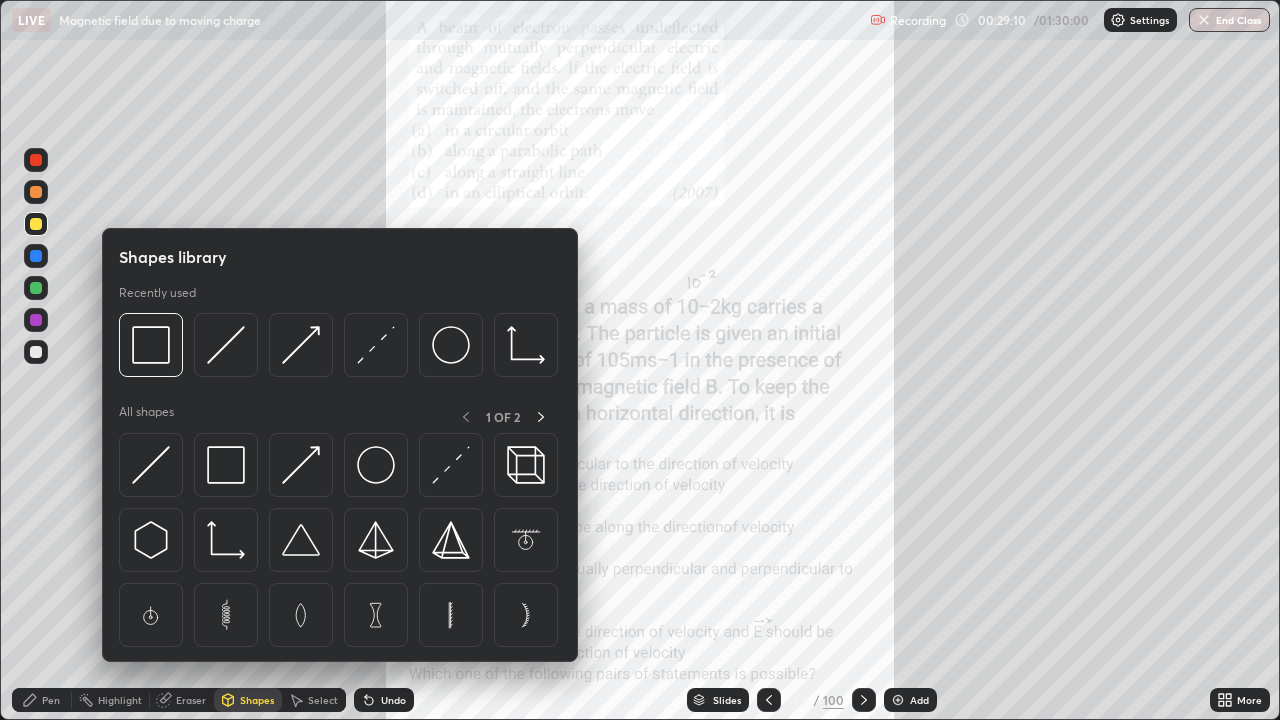click on "Eraser" at bounding box center [191, 700] 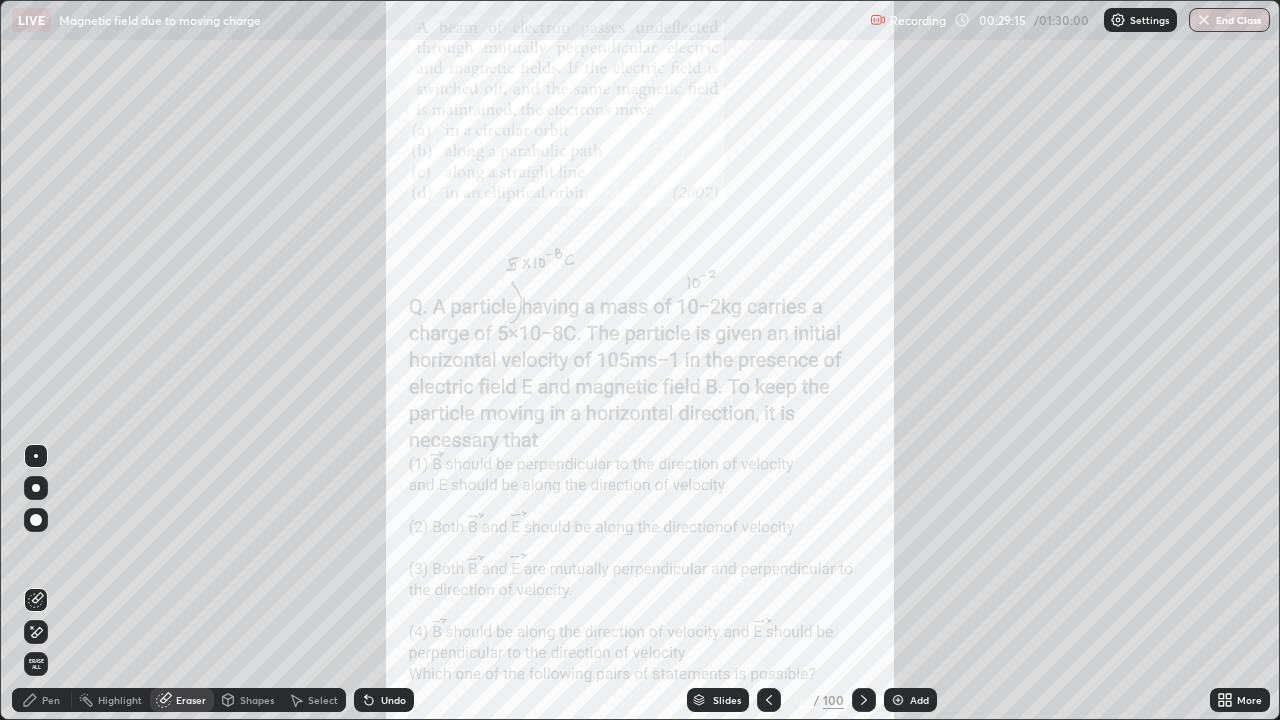 click on "Pen" at bounding box center [51, 700] 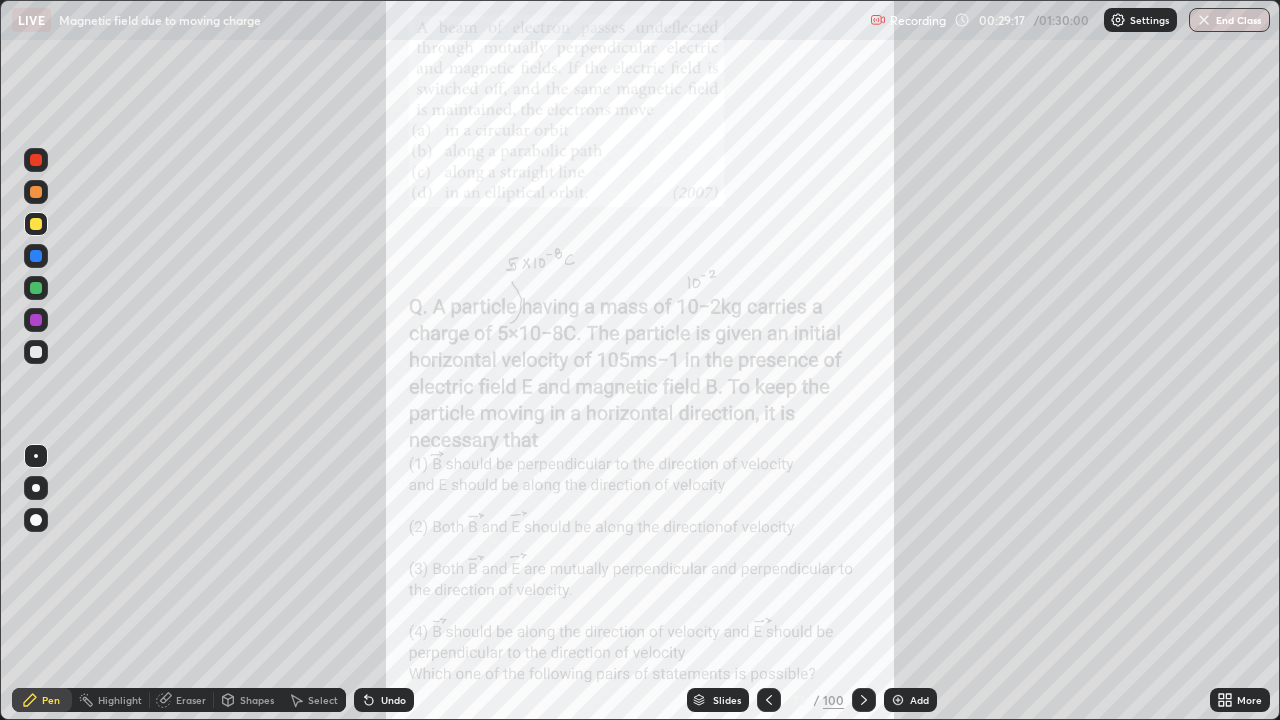click at bounding box center [36, 320] 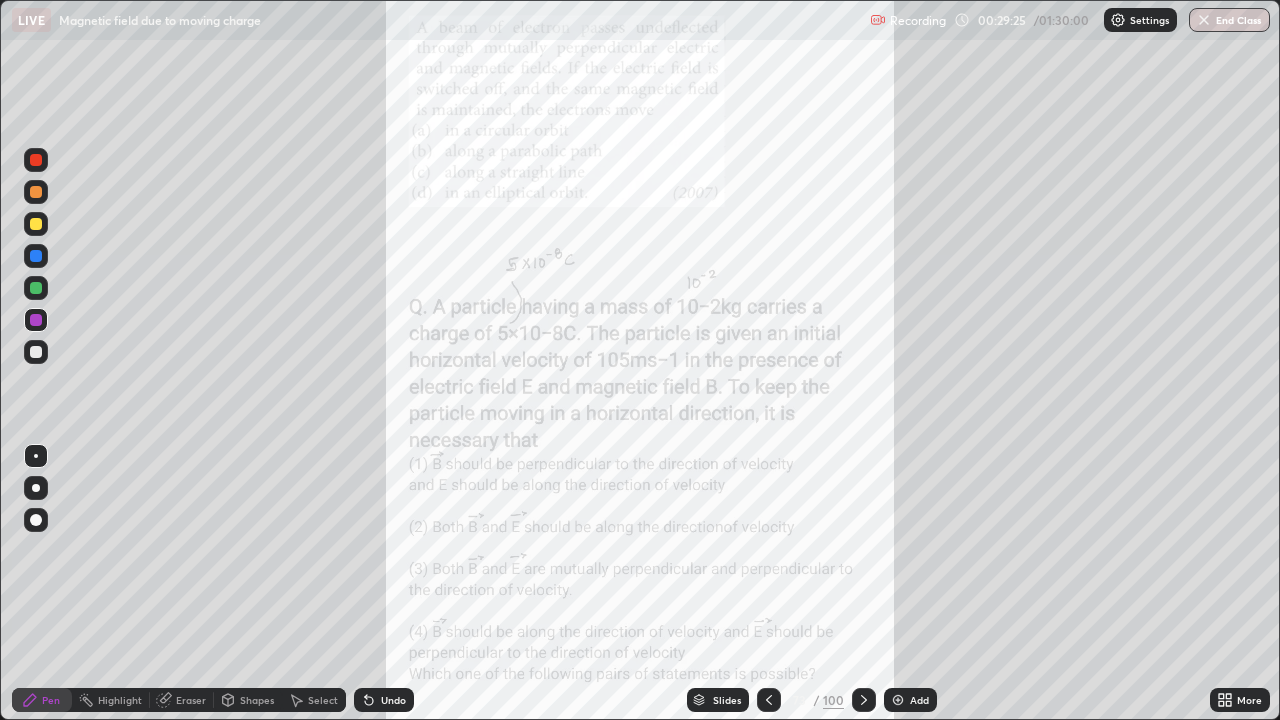 click at bounding box center (36, 224) 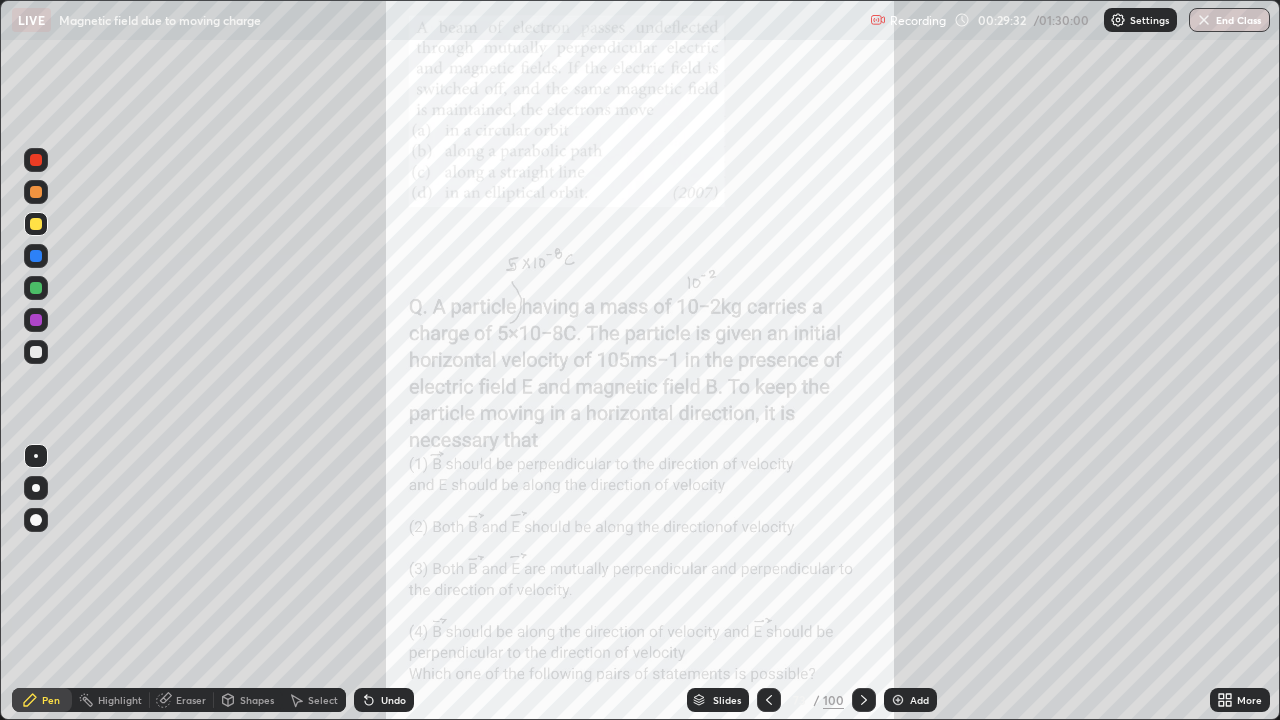 click at bounding box center (36, 288) 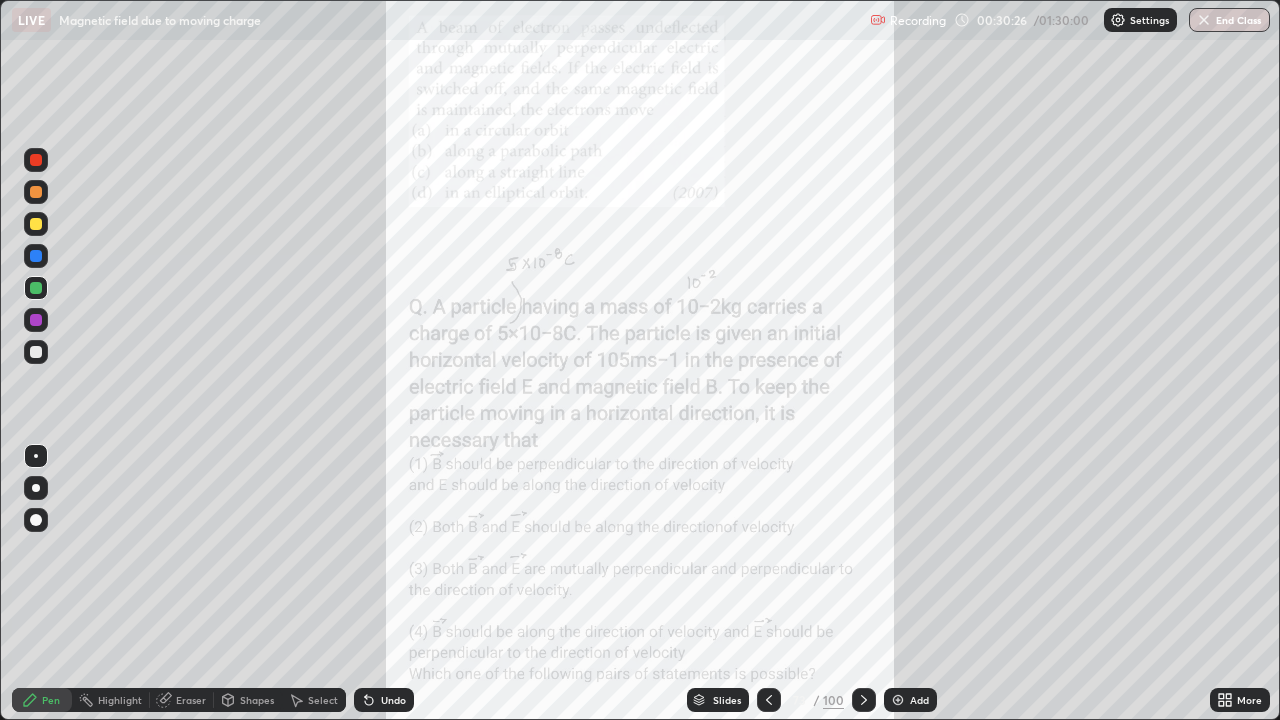 click at bounding box center [36, 352] 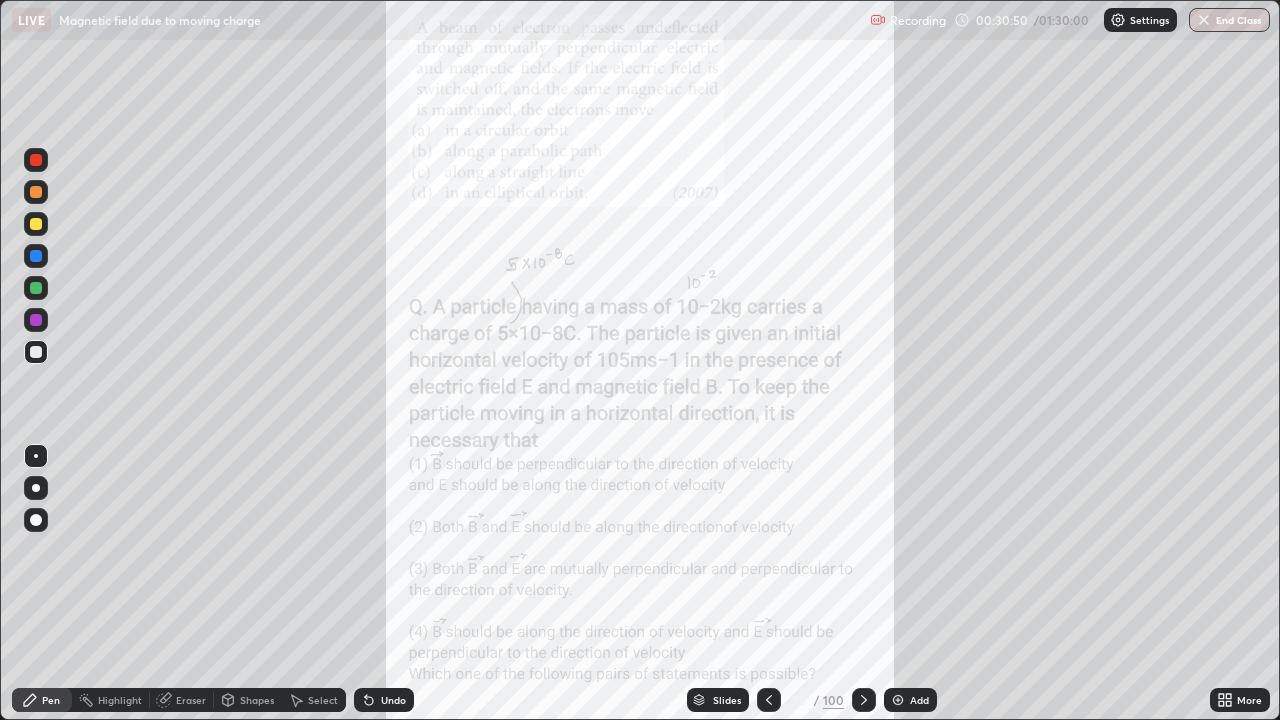 click on "Eraser" at bounding box center [191, 700] 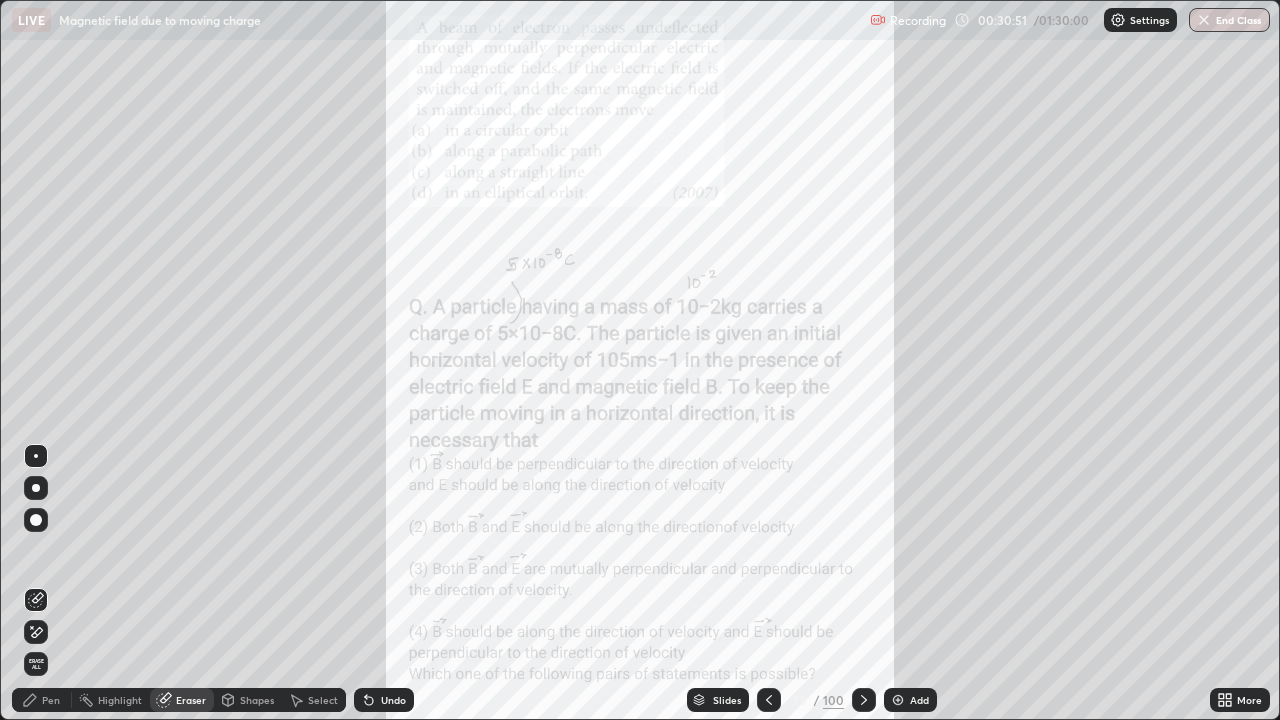 click at bounding box center (36, 488) 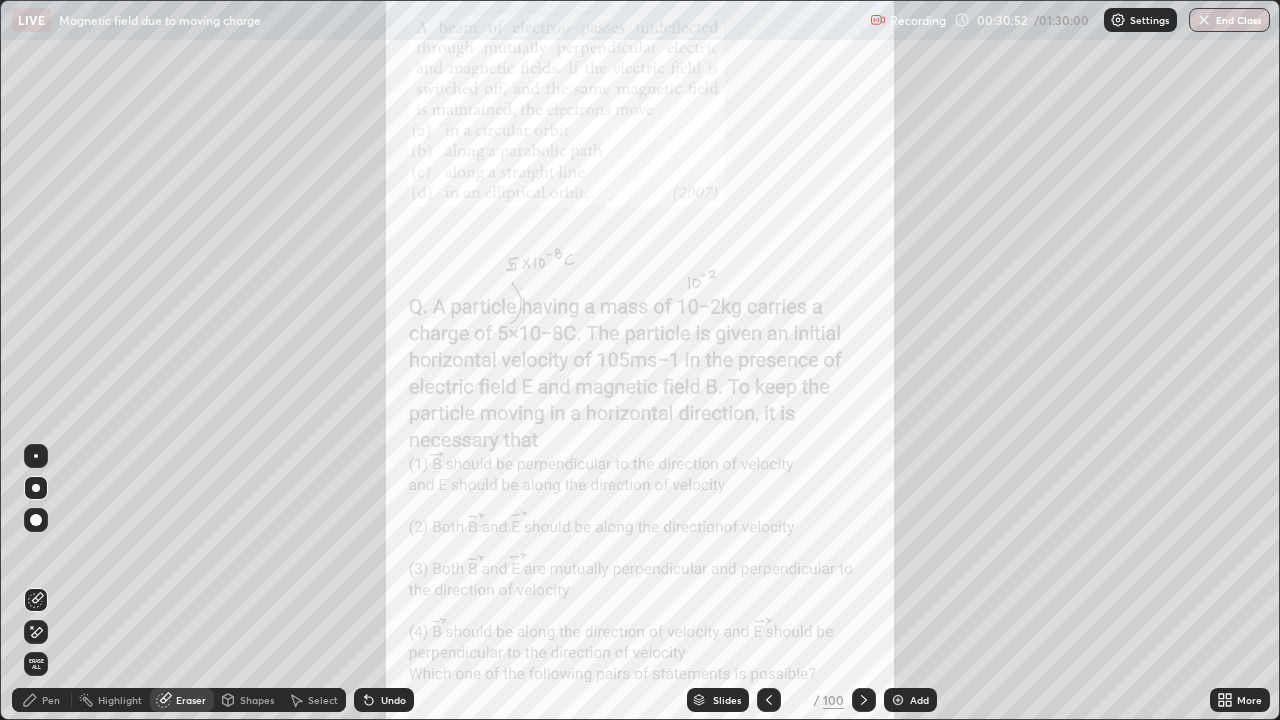 click at bounding box center (36, 520) 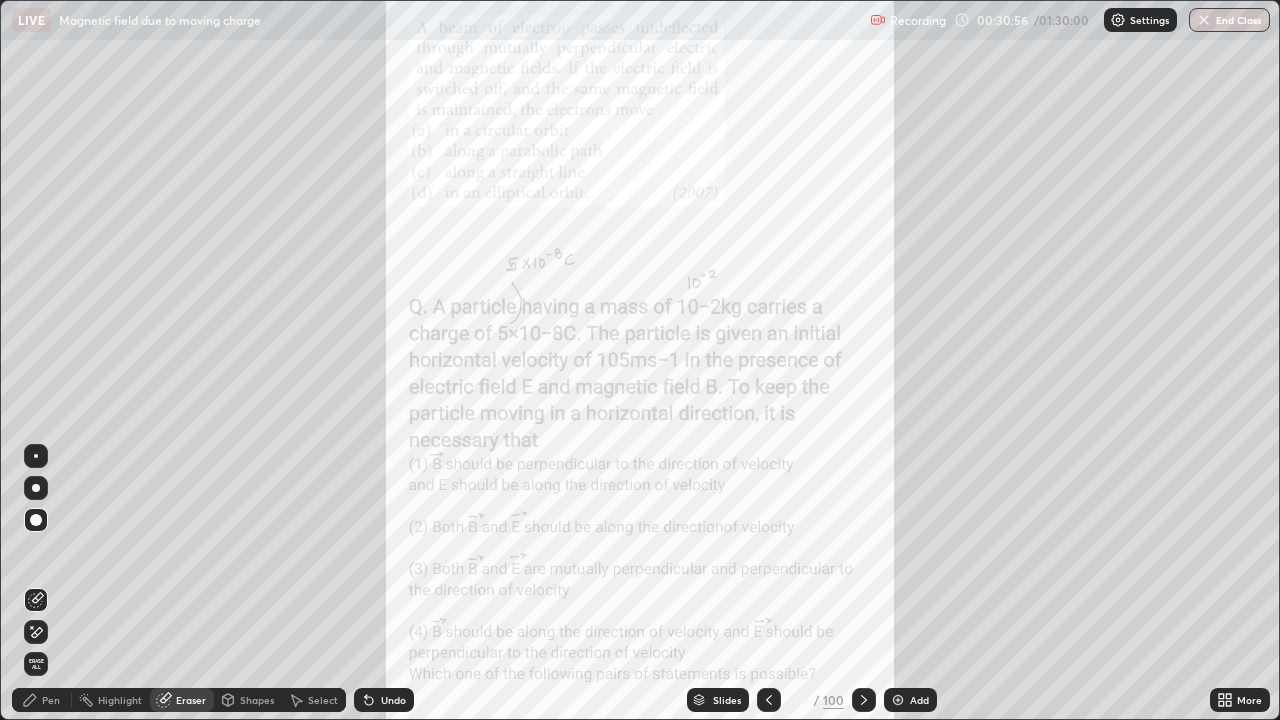 click at bounding box center (36, 632) 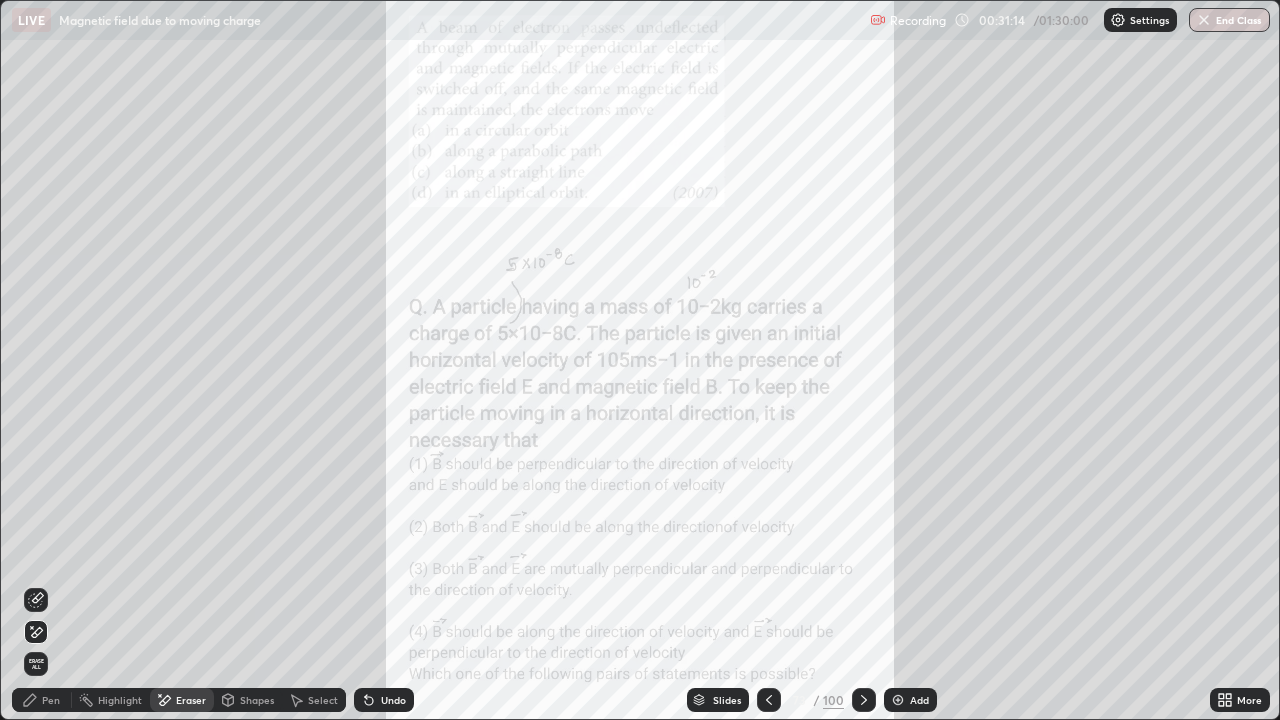 click 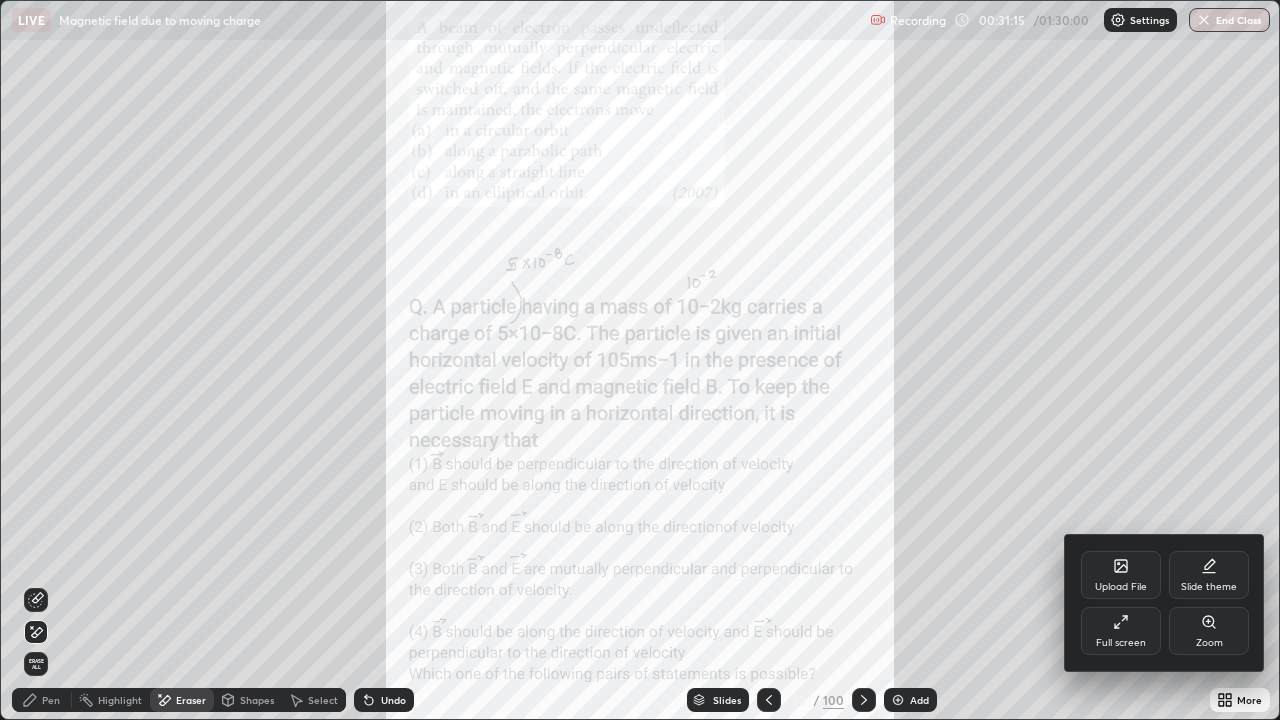 click on "Zoom" at bounding box center [1209, 631] 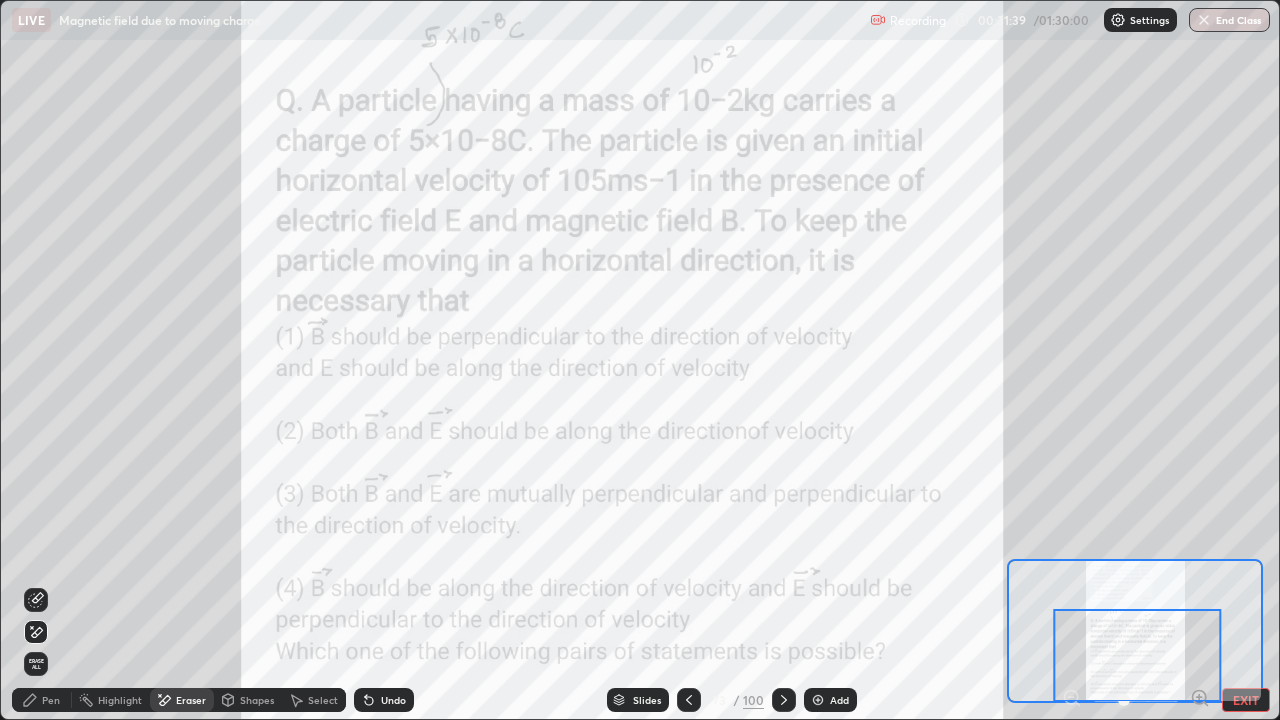 click on "Pen" at bounding box center [42, 700] 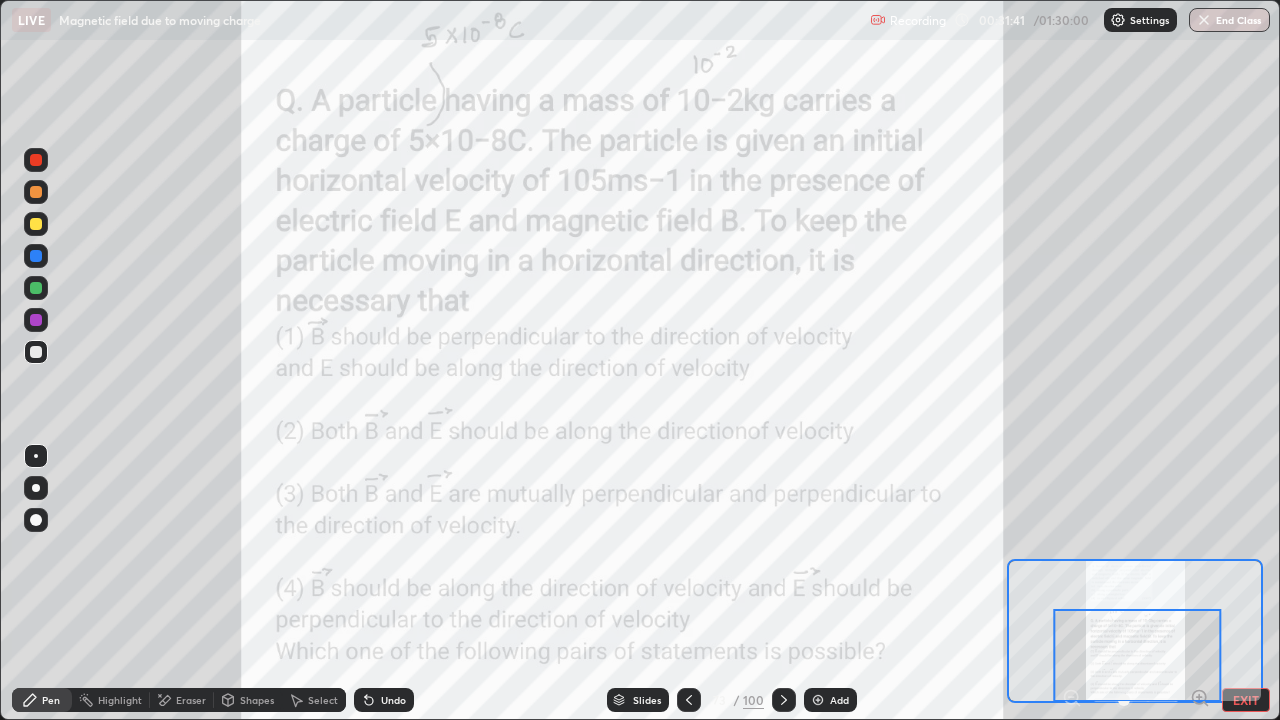 click at bounding box center (36, 320) 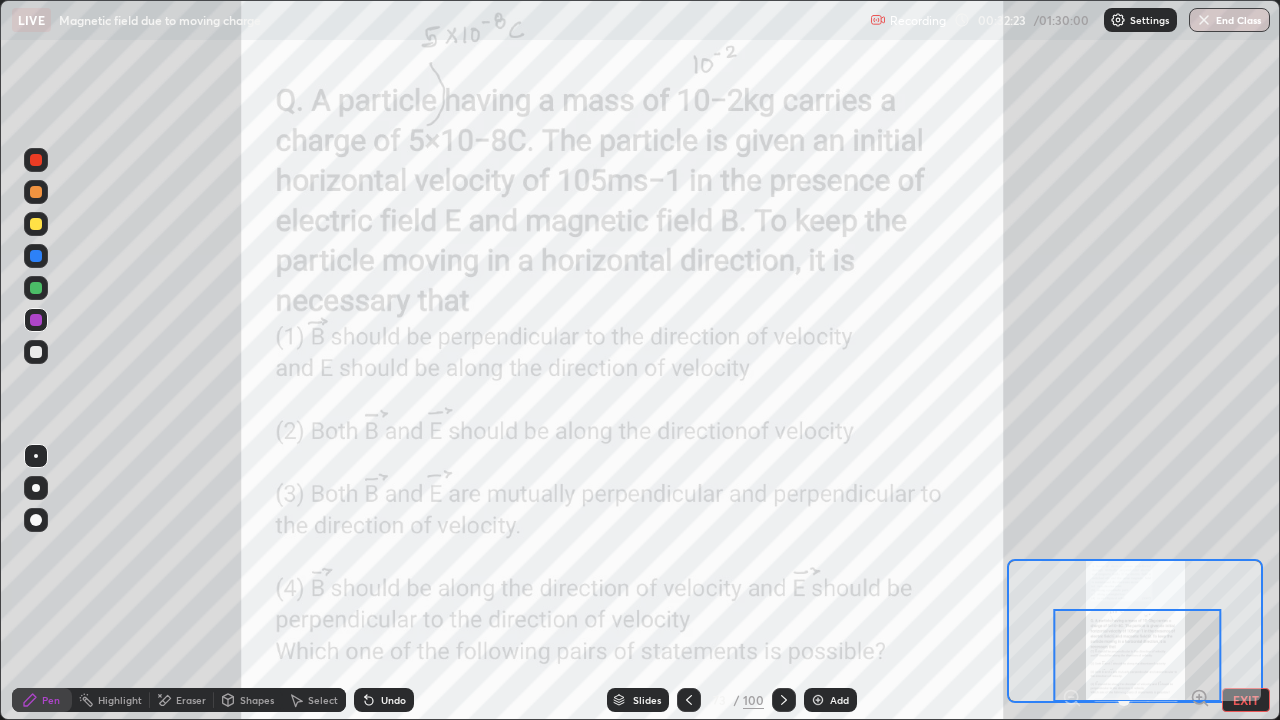 click 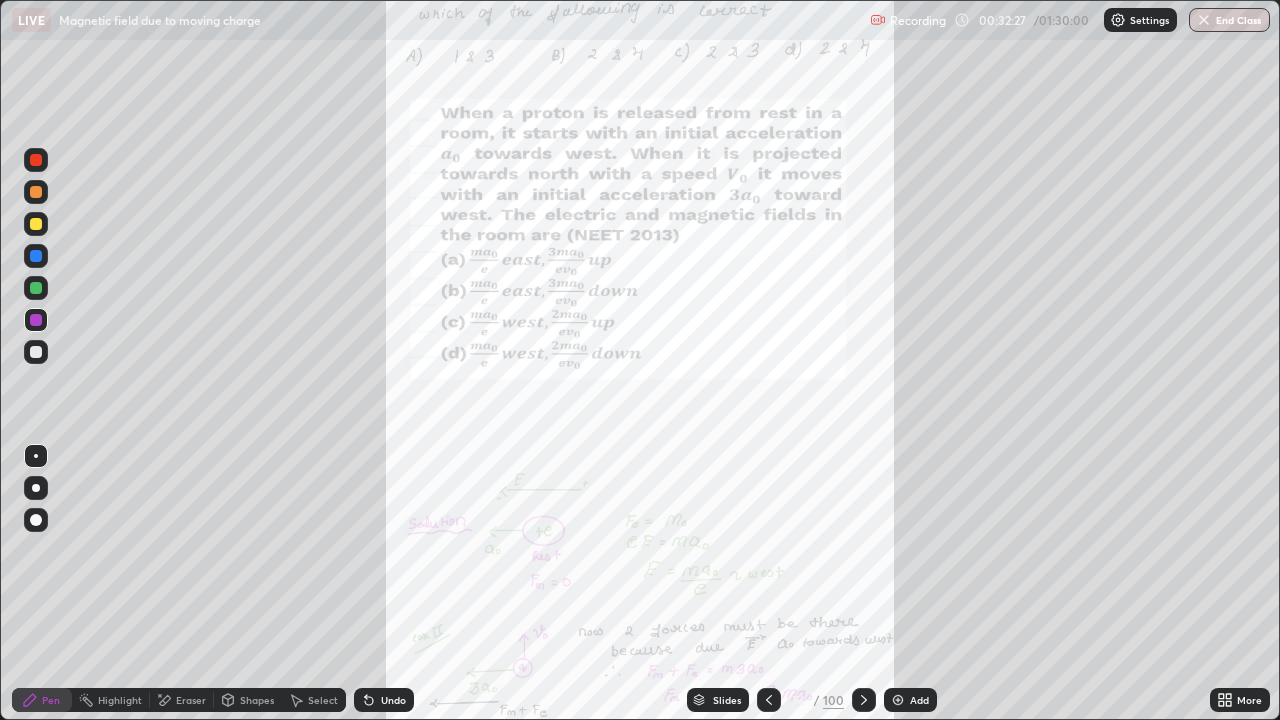 click 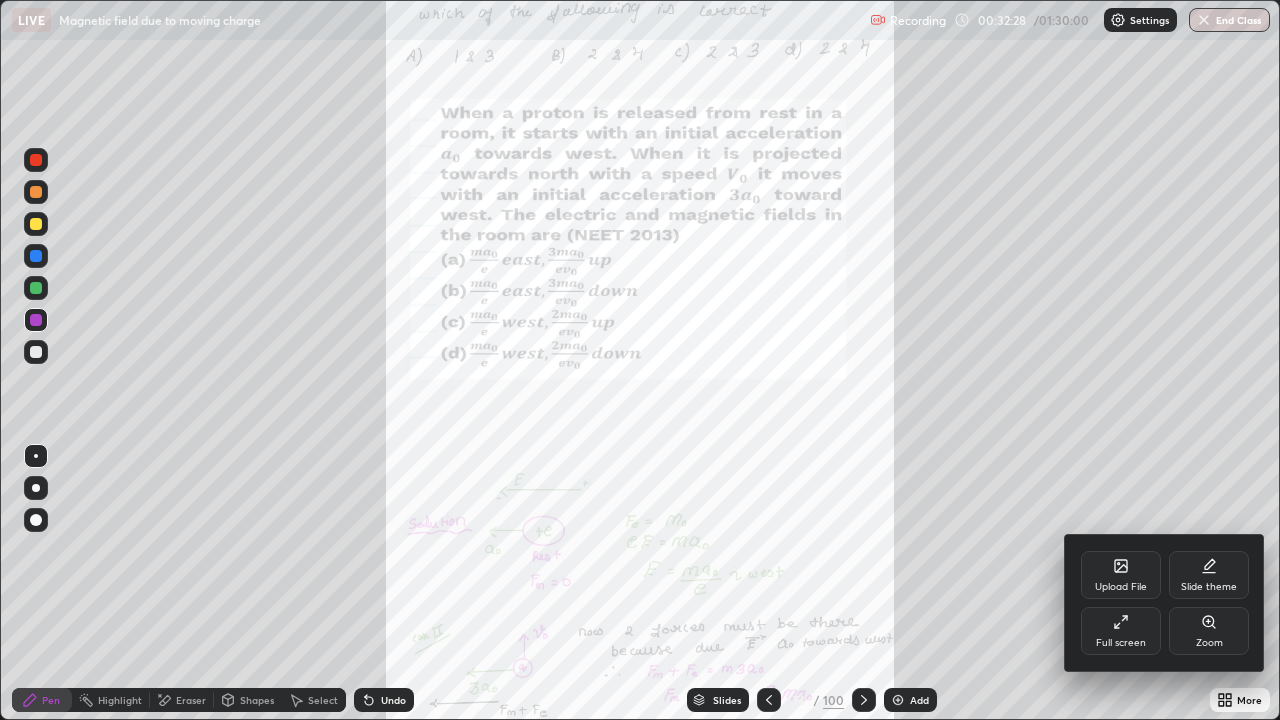 click on "Zoom" at bounding box center [1209, 631] 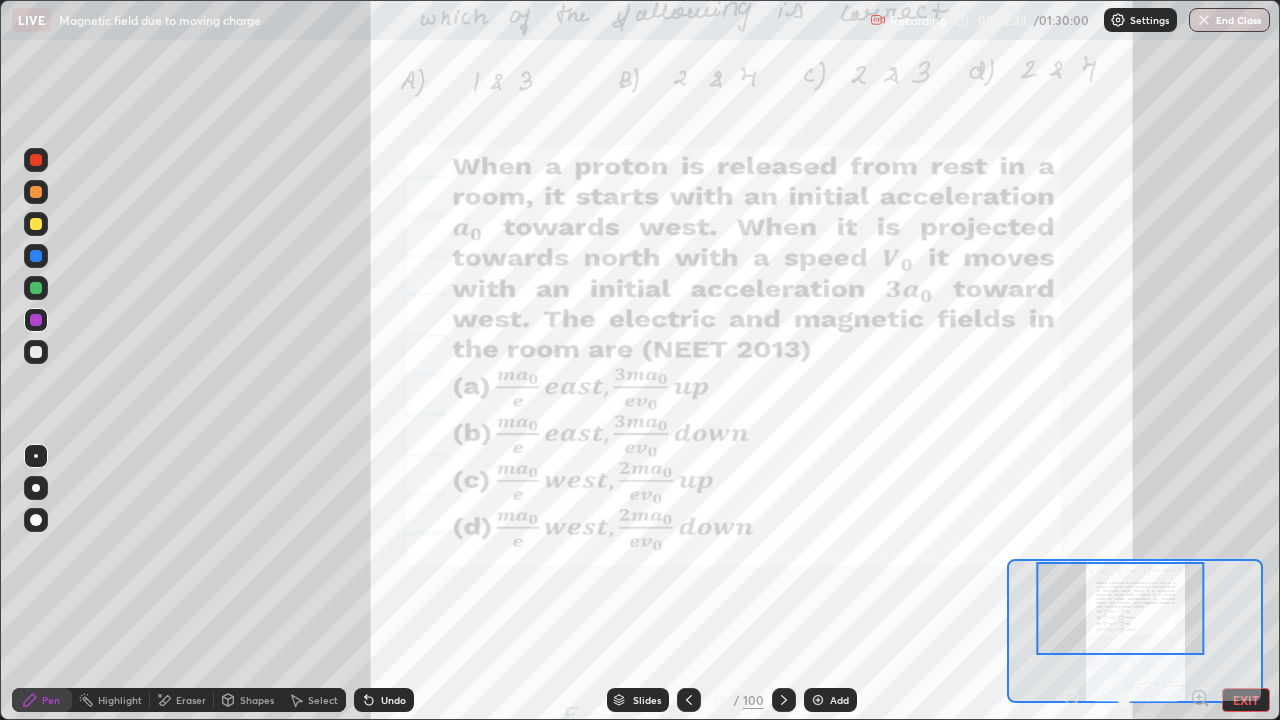 click at bounding box center [1121, 608] 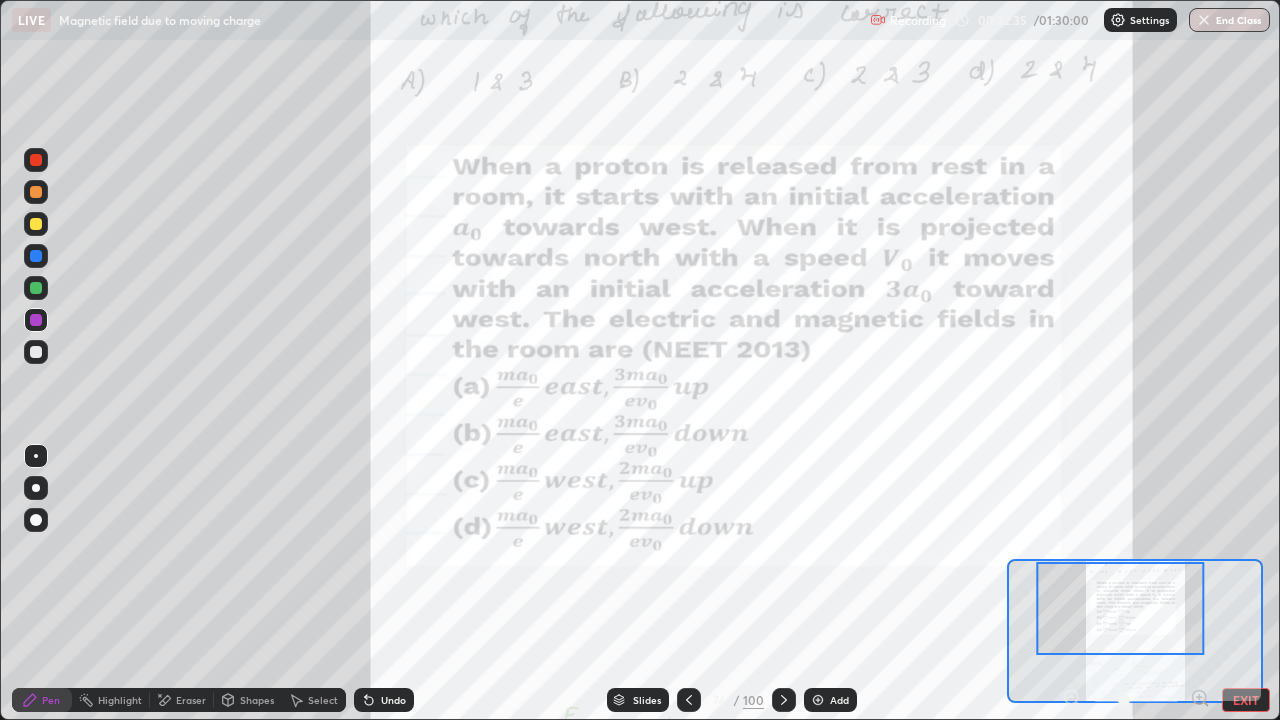 click 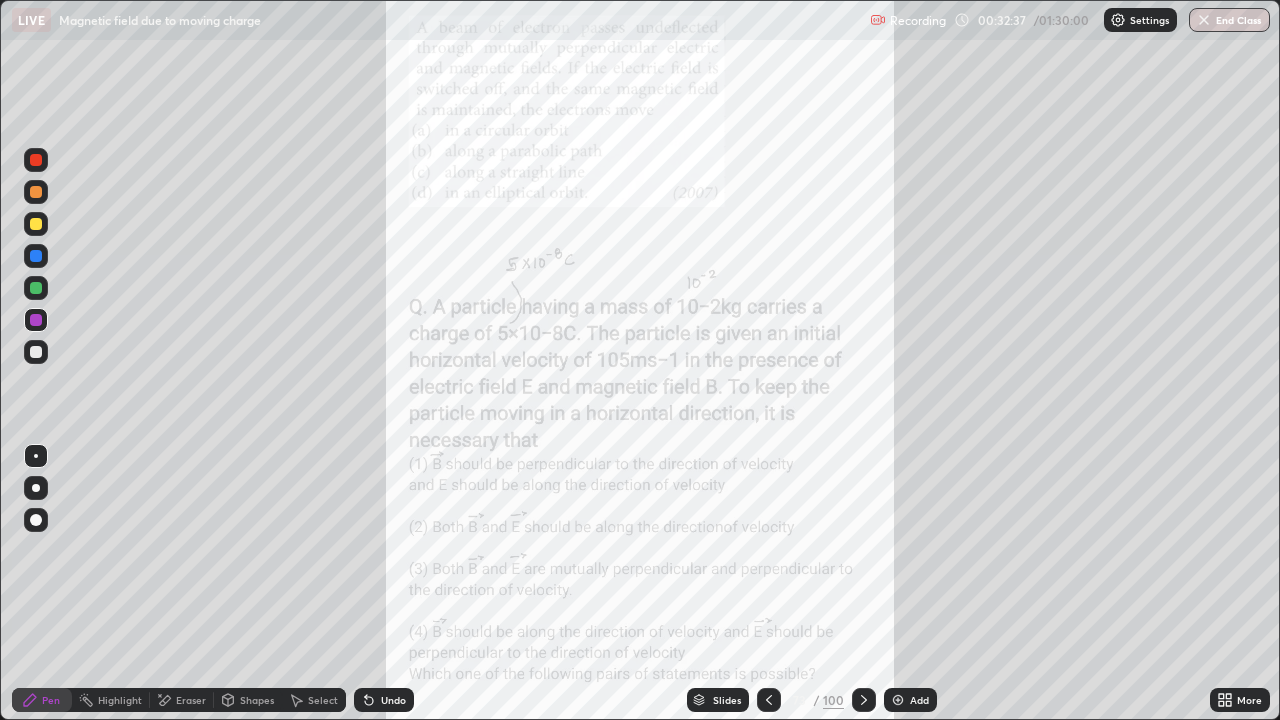 click on "More" at bounding box center [1240, 700] 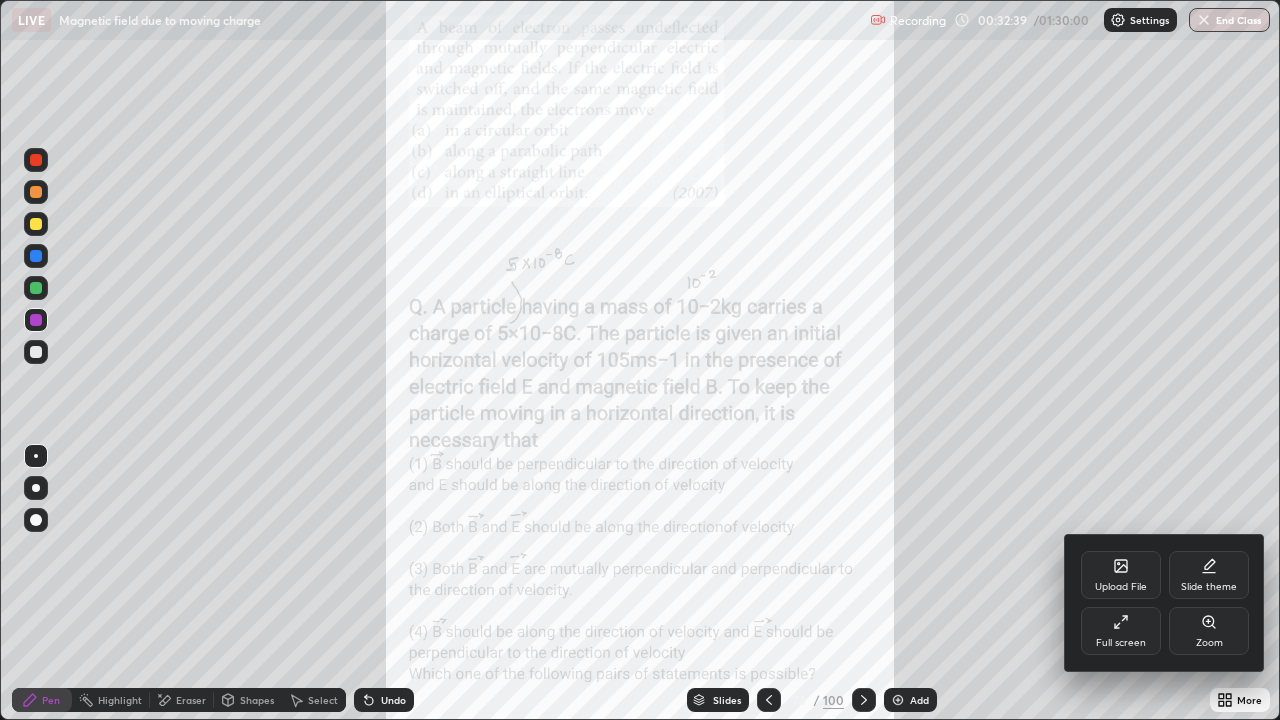 click on "Zoom" at bounding box center [1209, 631] 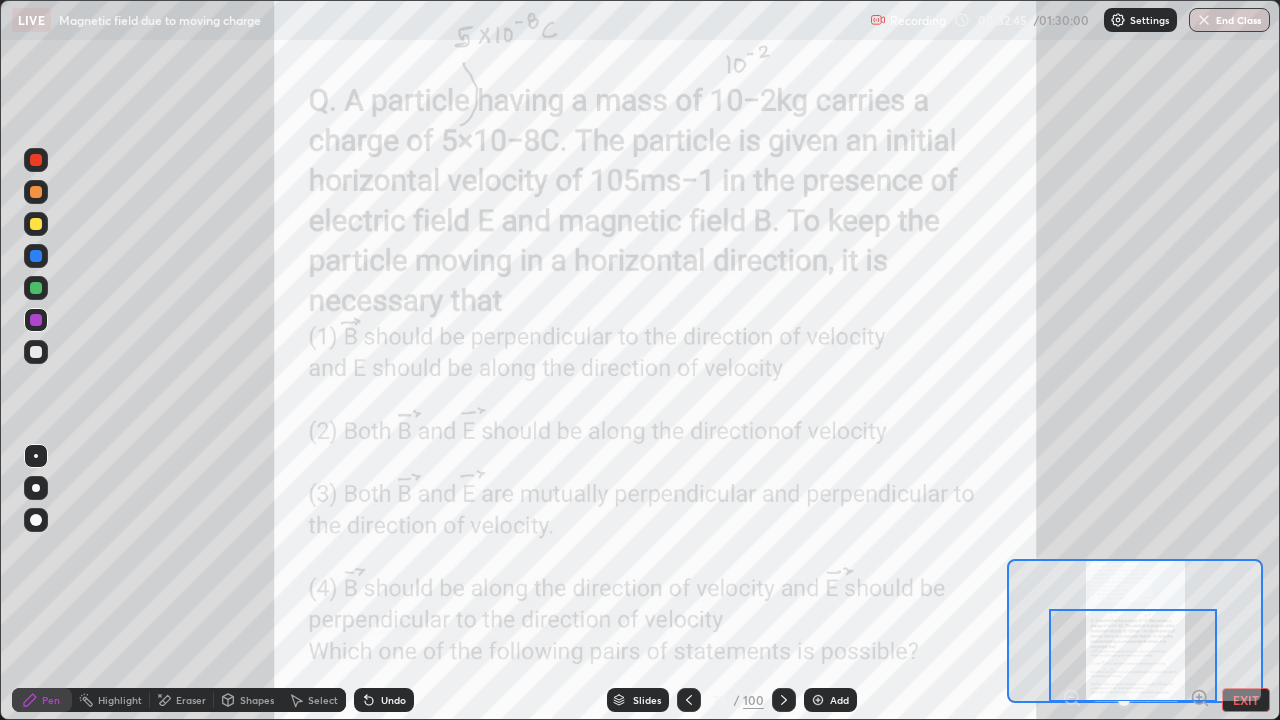 click 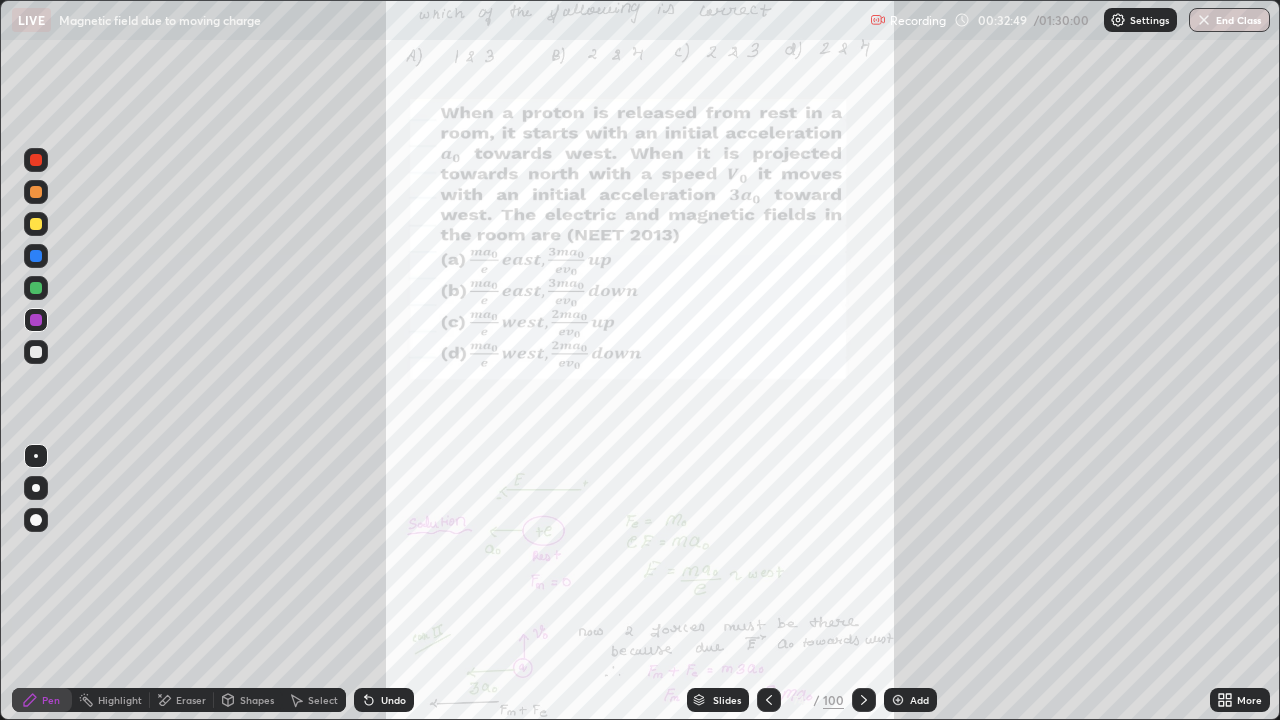 click 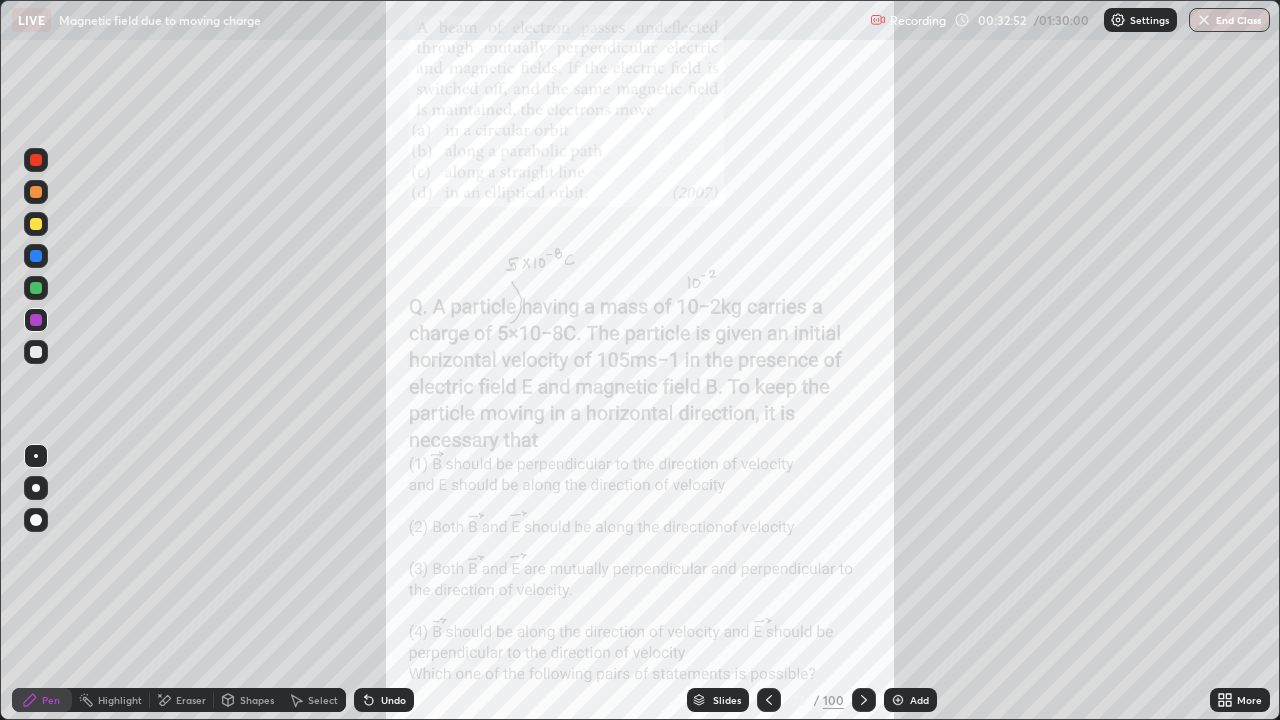 click 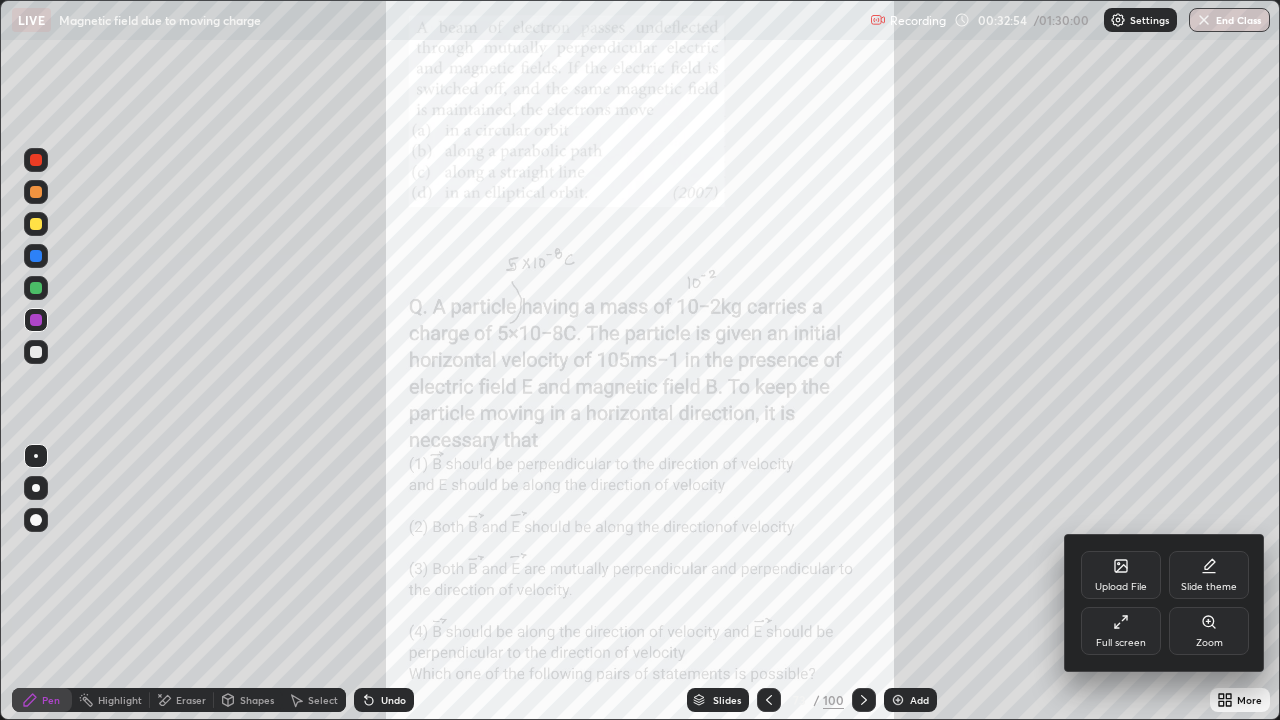 click on "Zoom" at bounding box center (1209, 631) 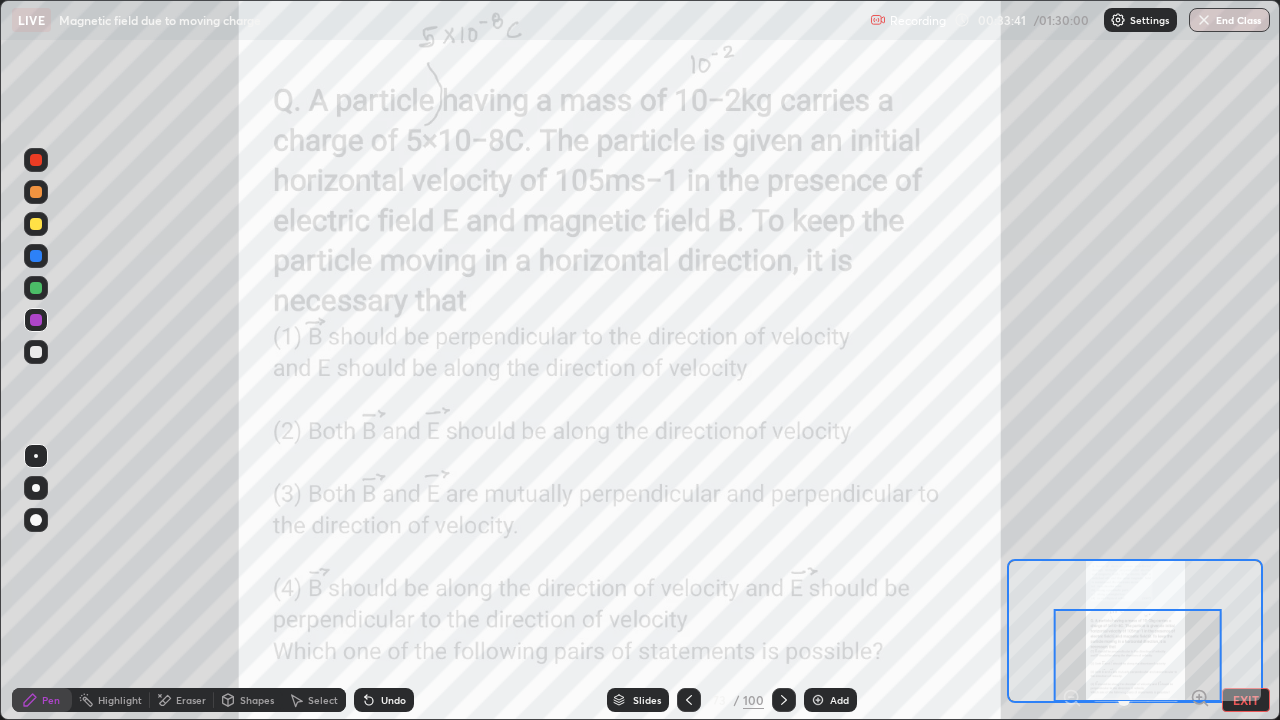 click at bounding box center (36, 224) 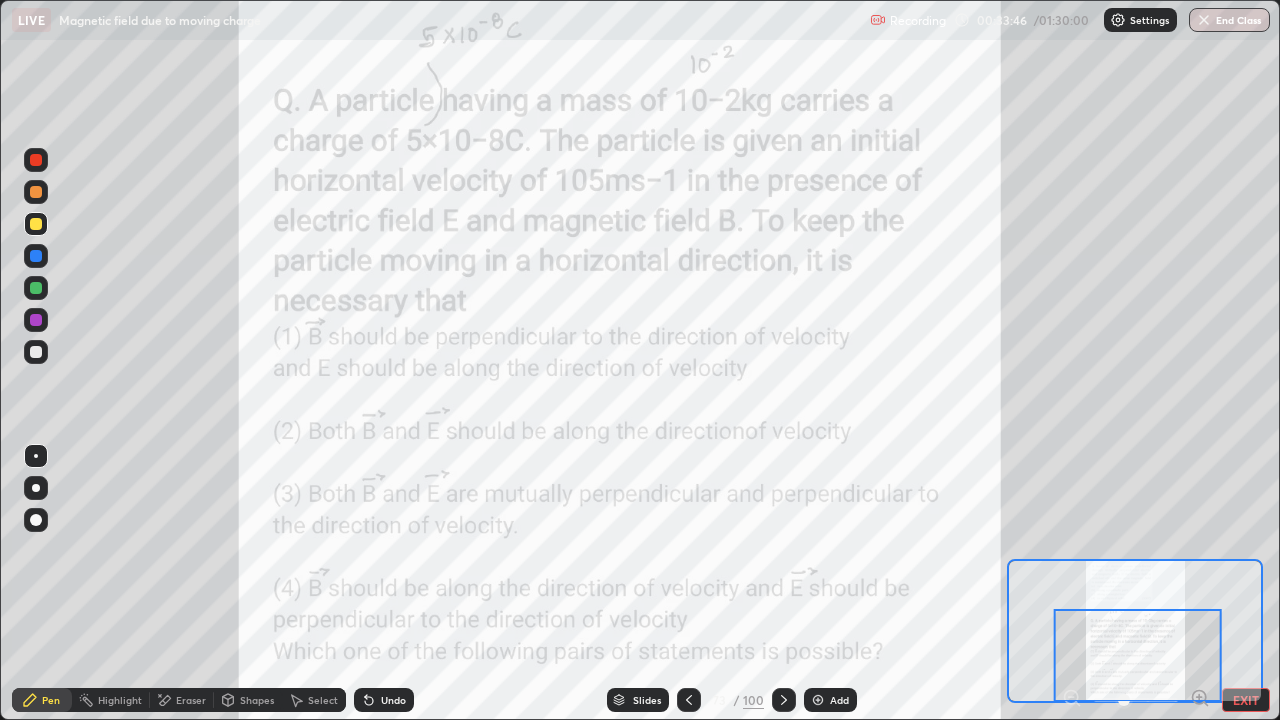 click at bounding box center (36, 352) 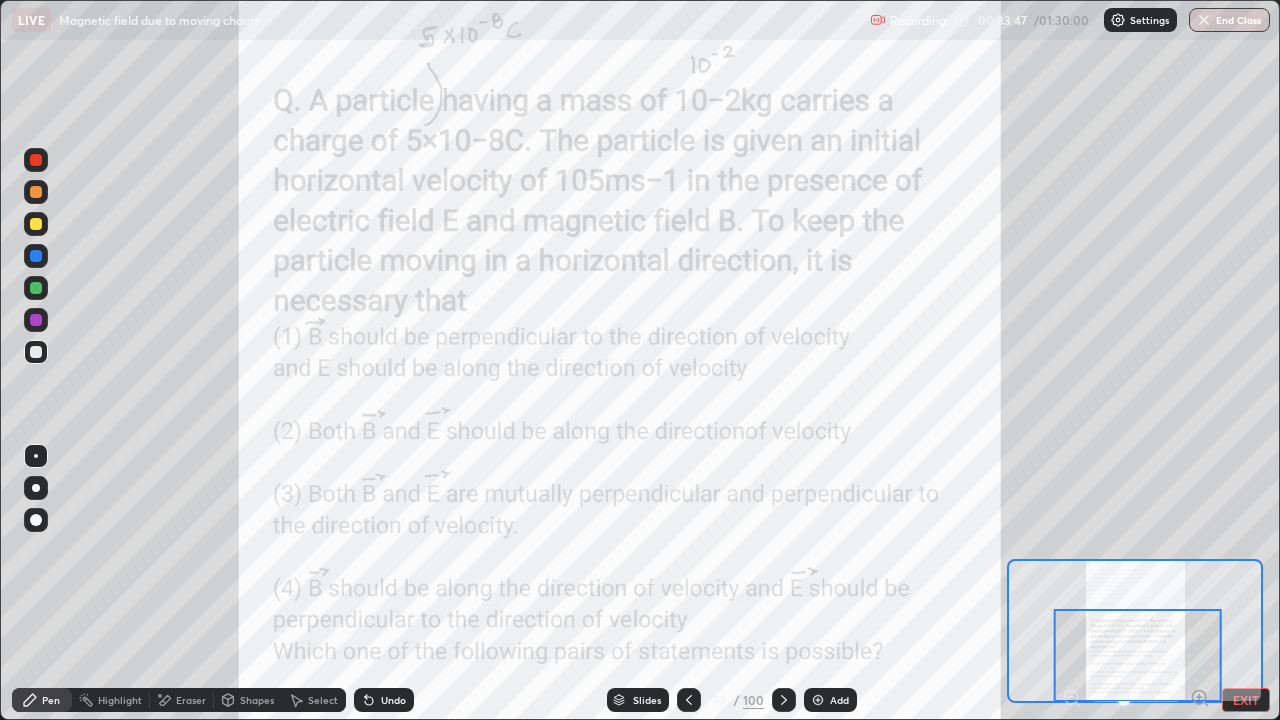 click at bounding box center [36, 320] 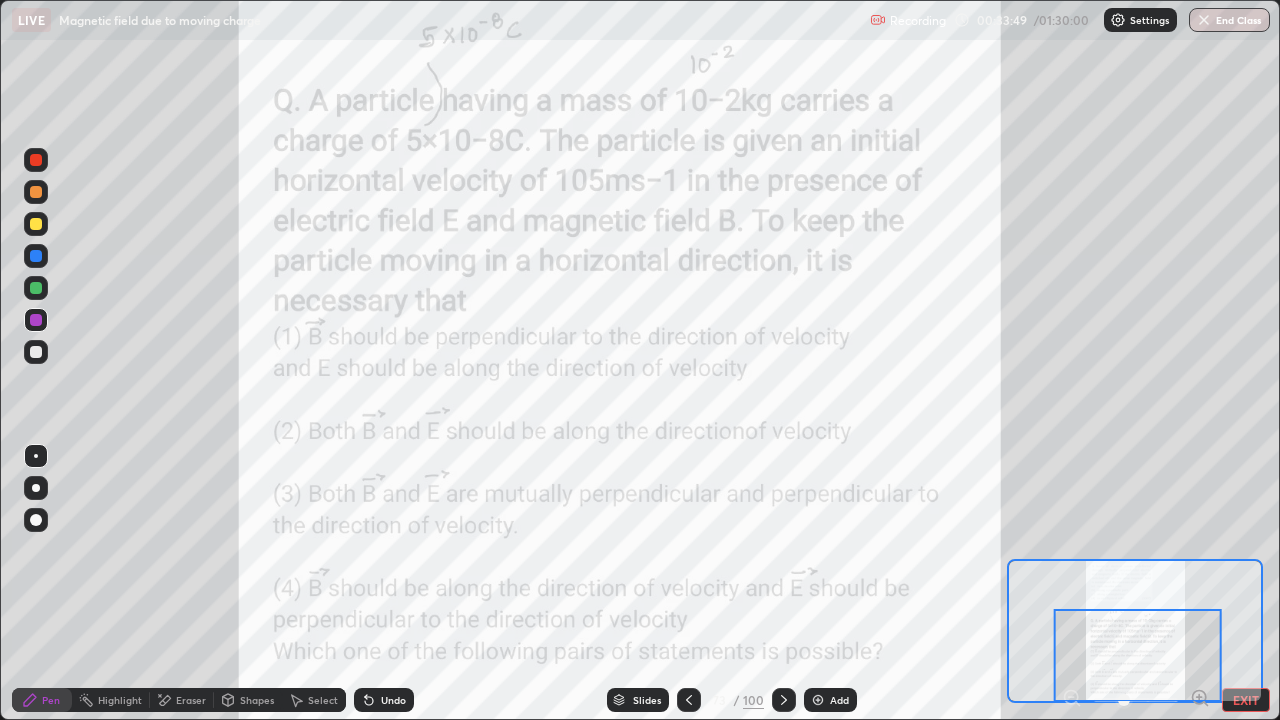 click at bounding box center (36, 288) 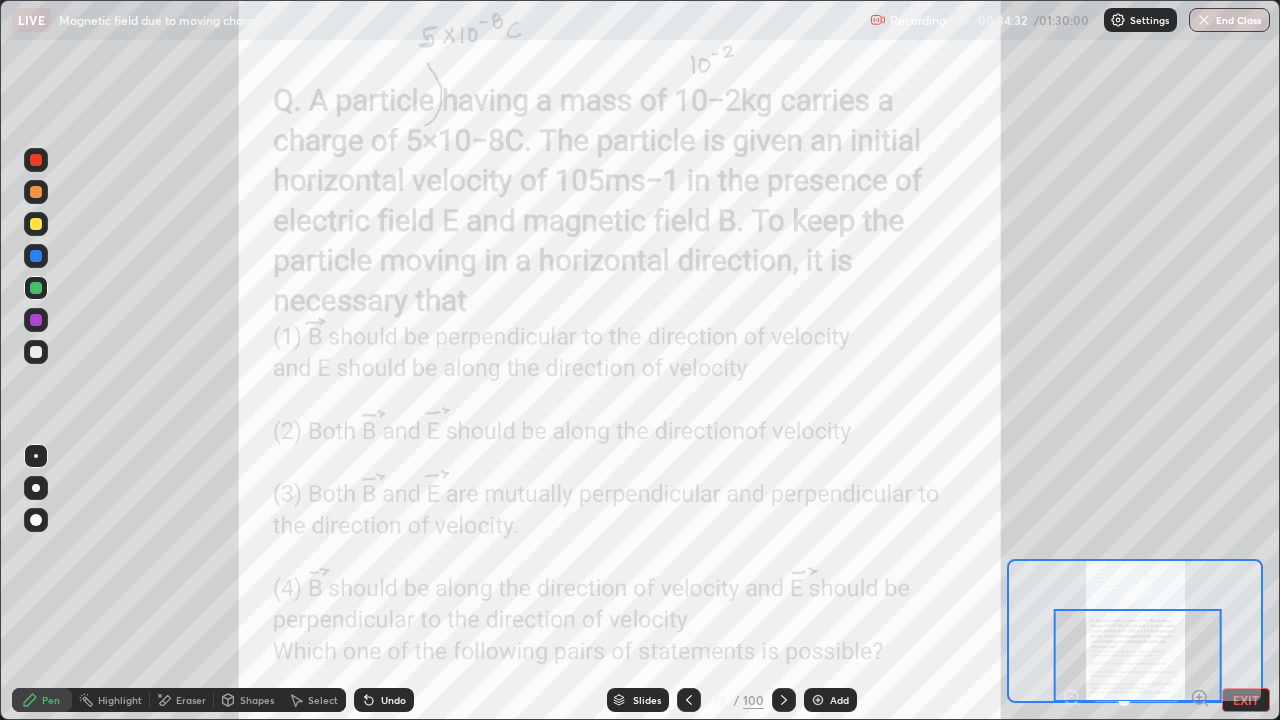 click at bounding box center [36, 320] 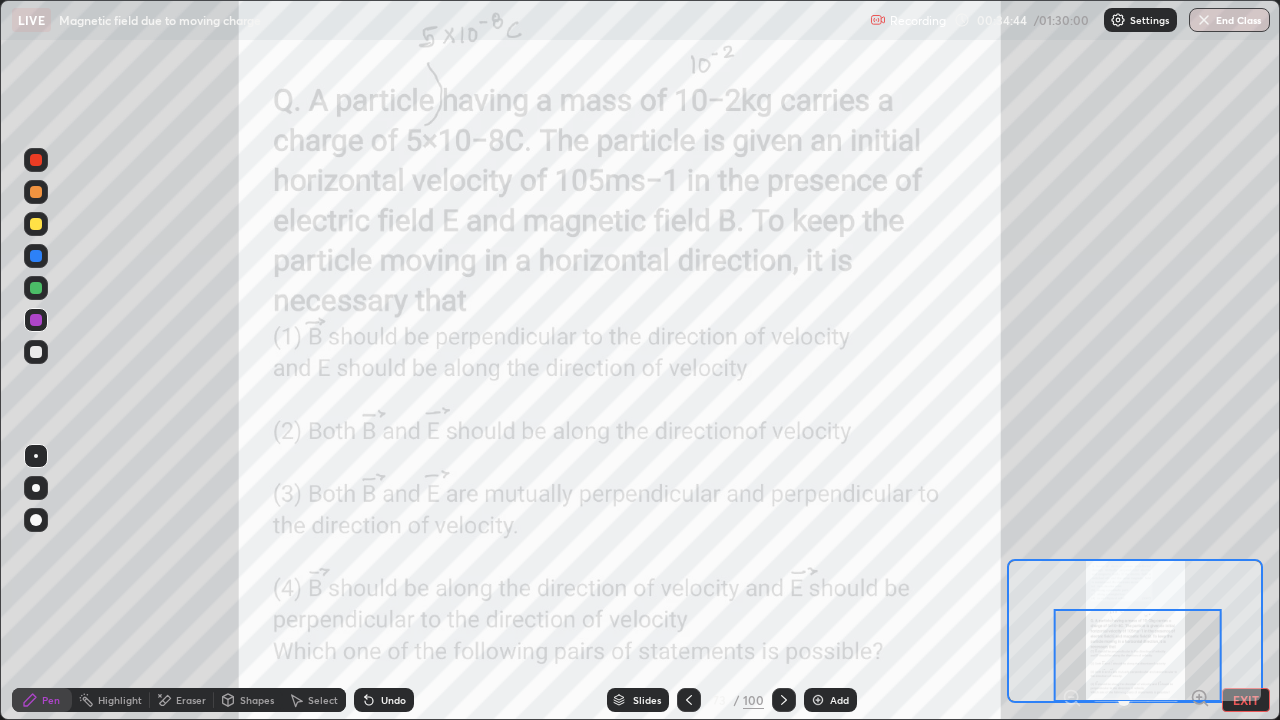 click at bounding box center [36, 352] 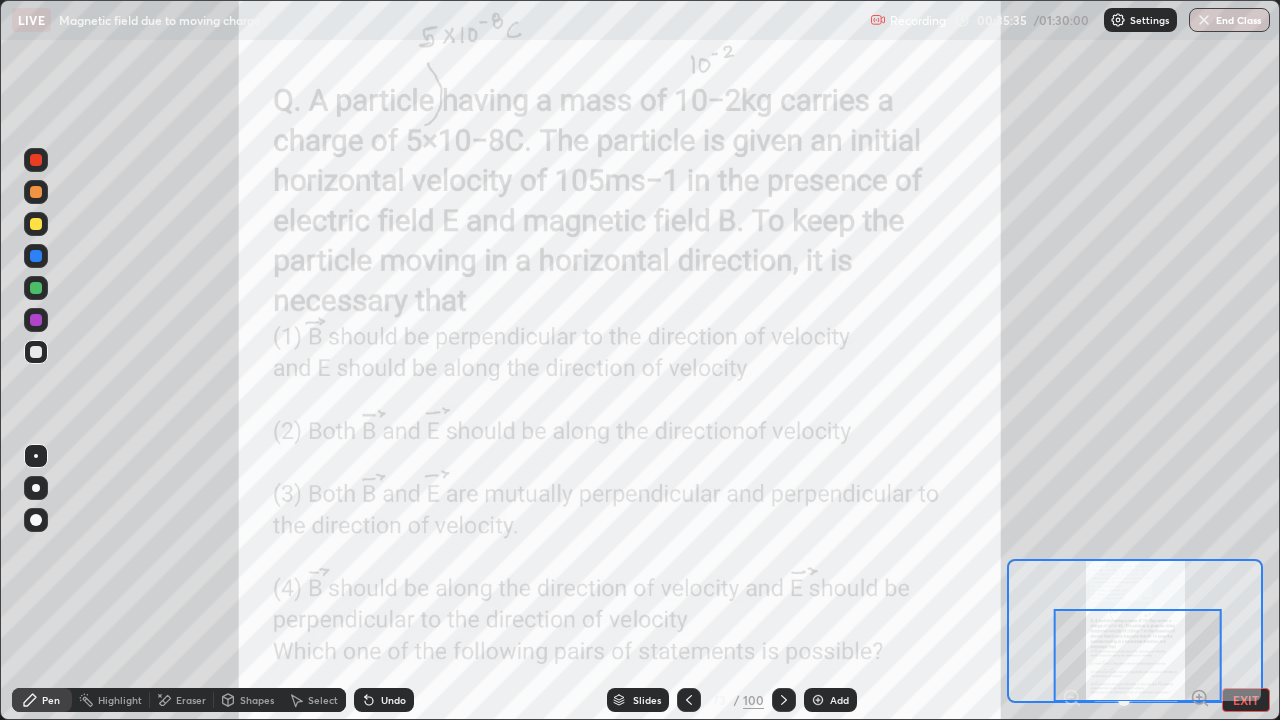 click at bounding box center (784, 700) 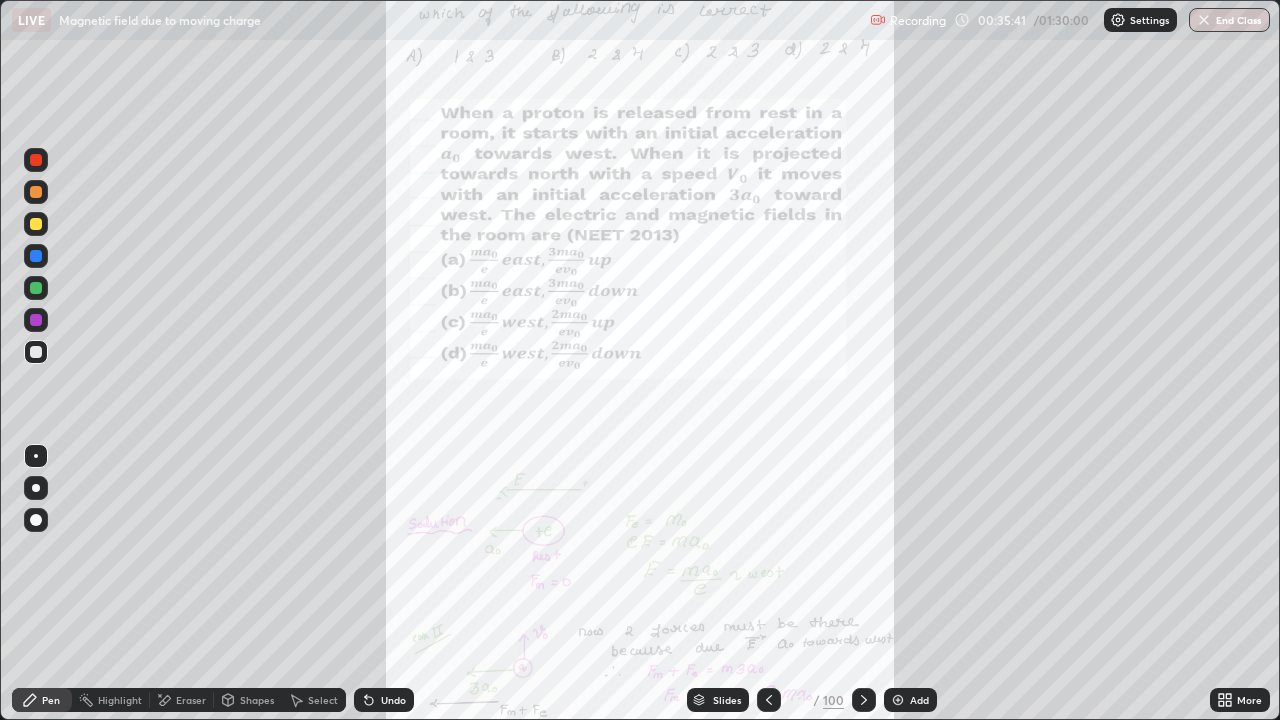 click at bounding box center [769, 700] 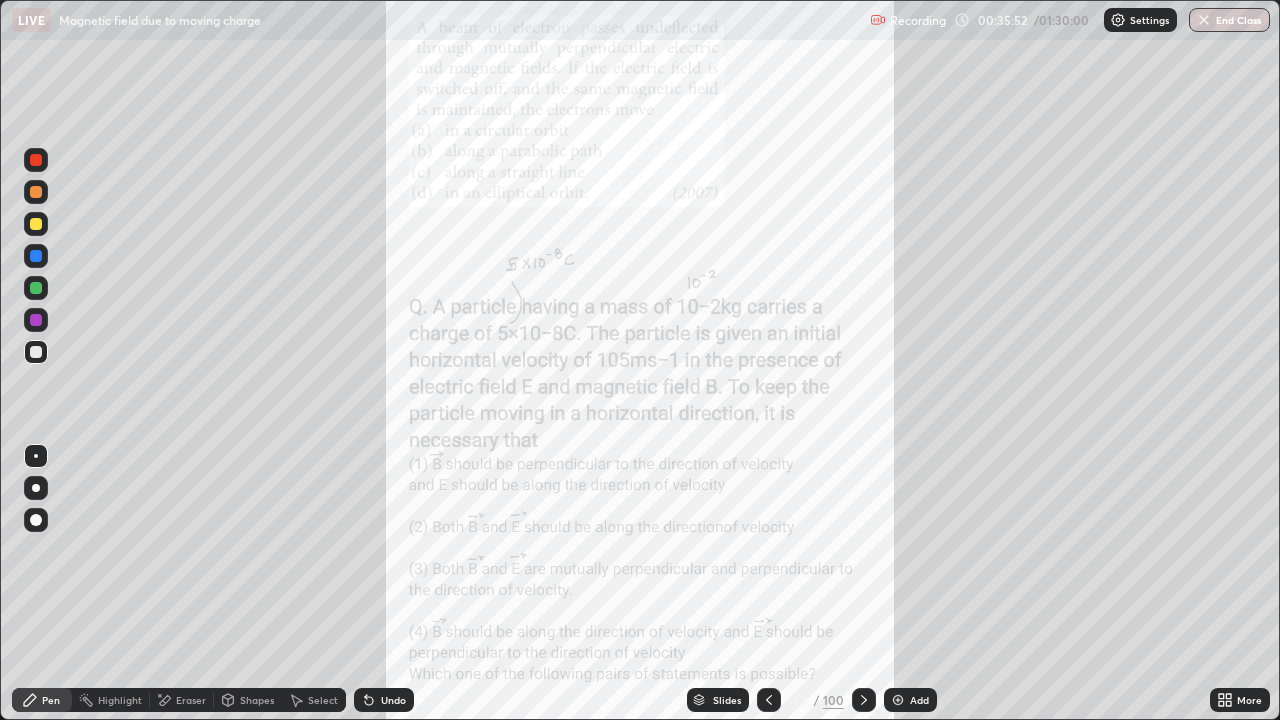 click at bounding box center [36, 320] 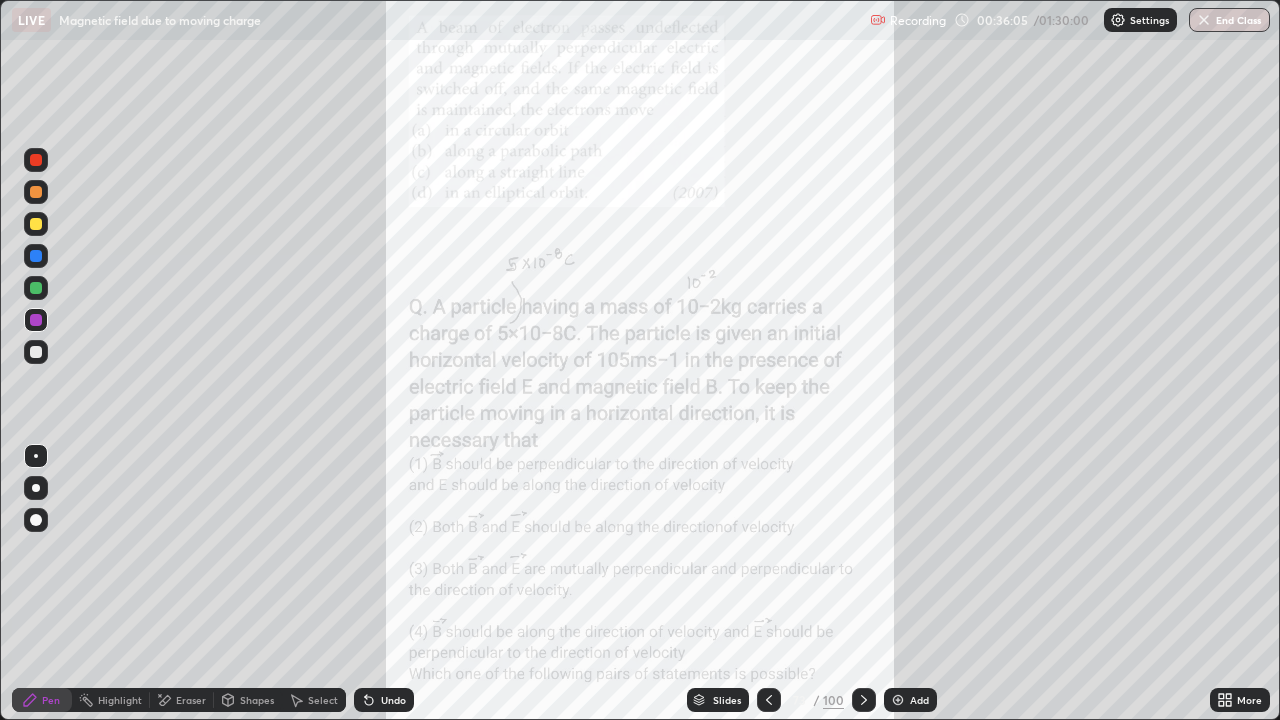click 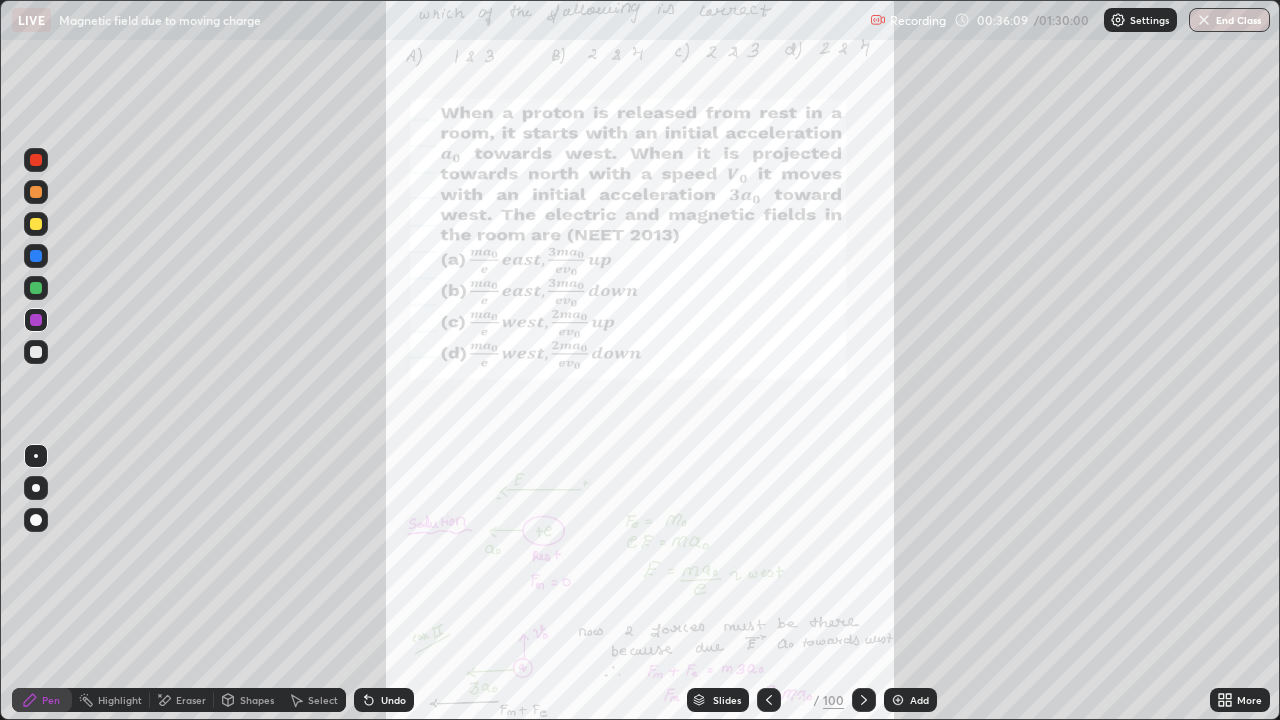 click 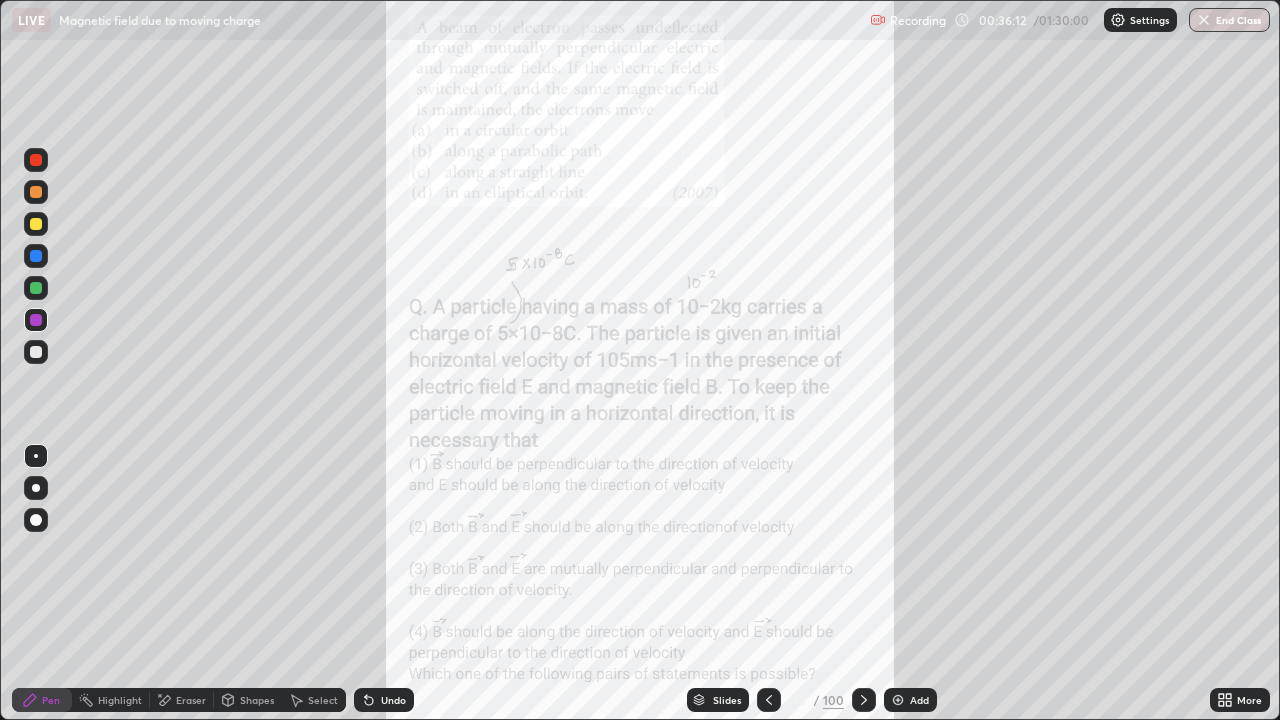 click at bounding box center (898, 700) 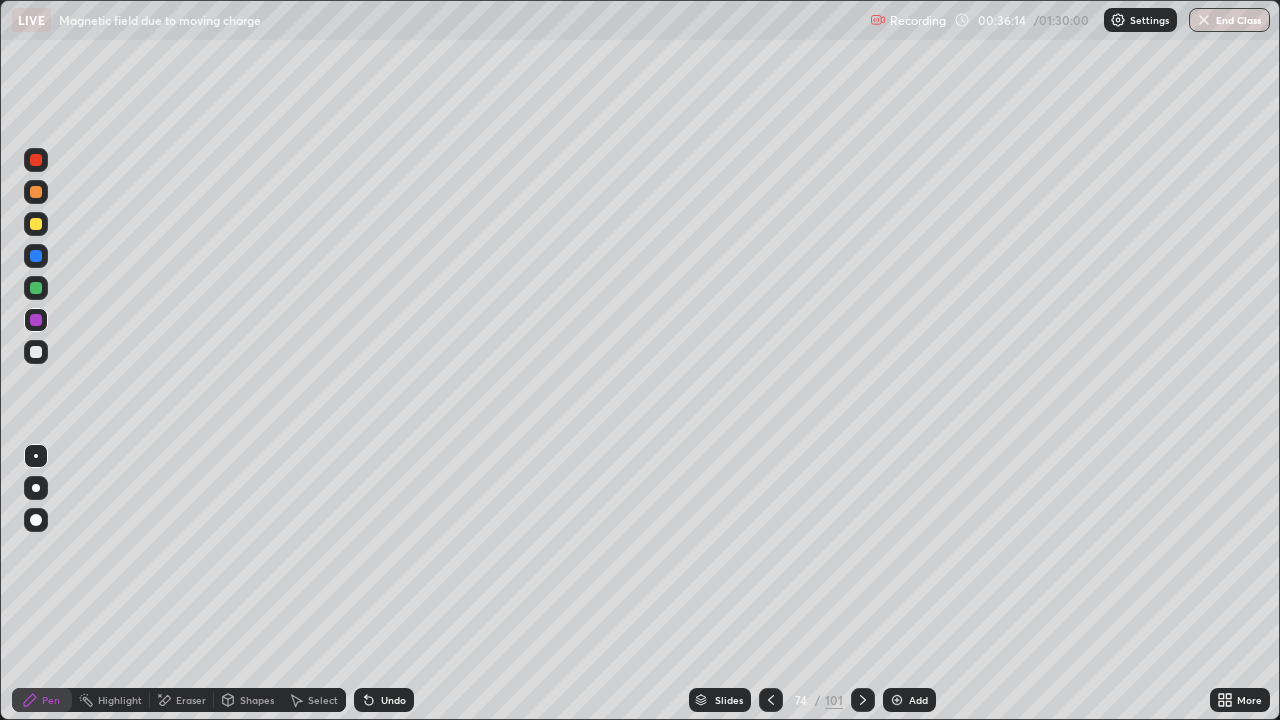 click 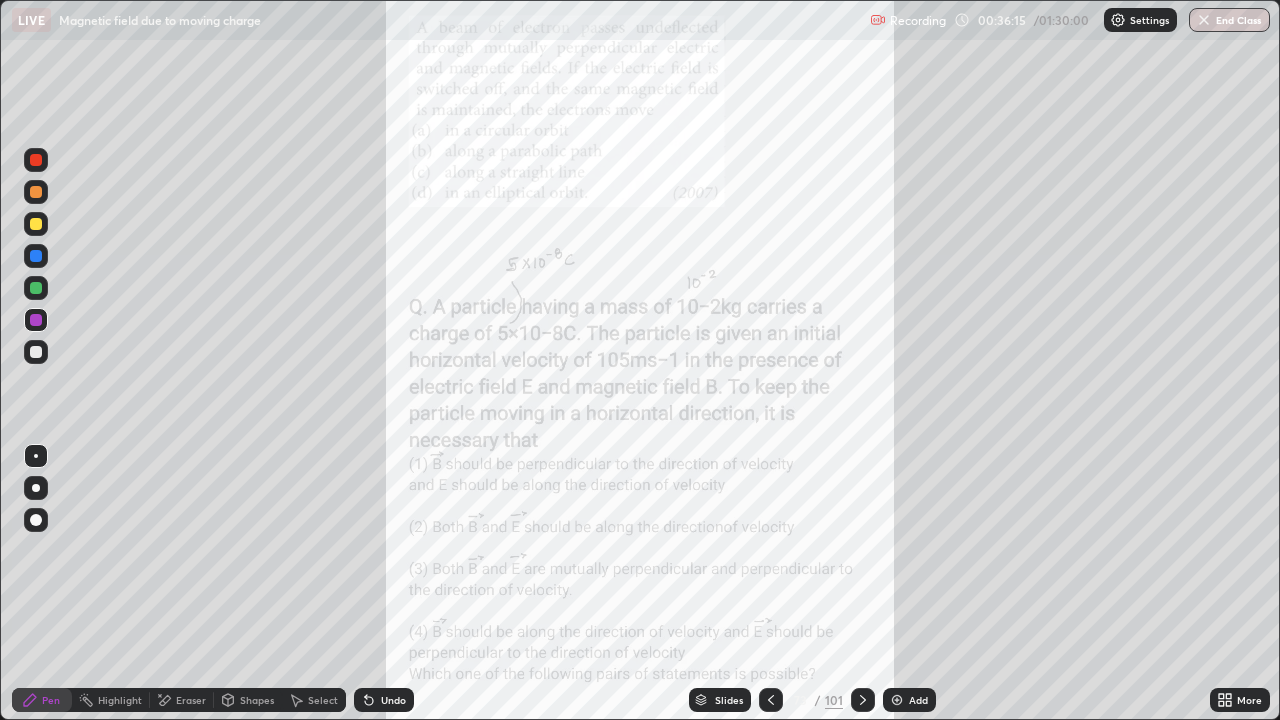 click 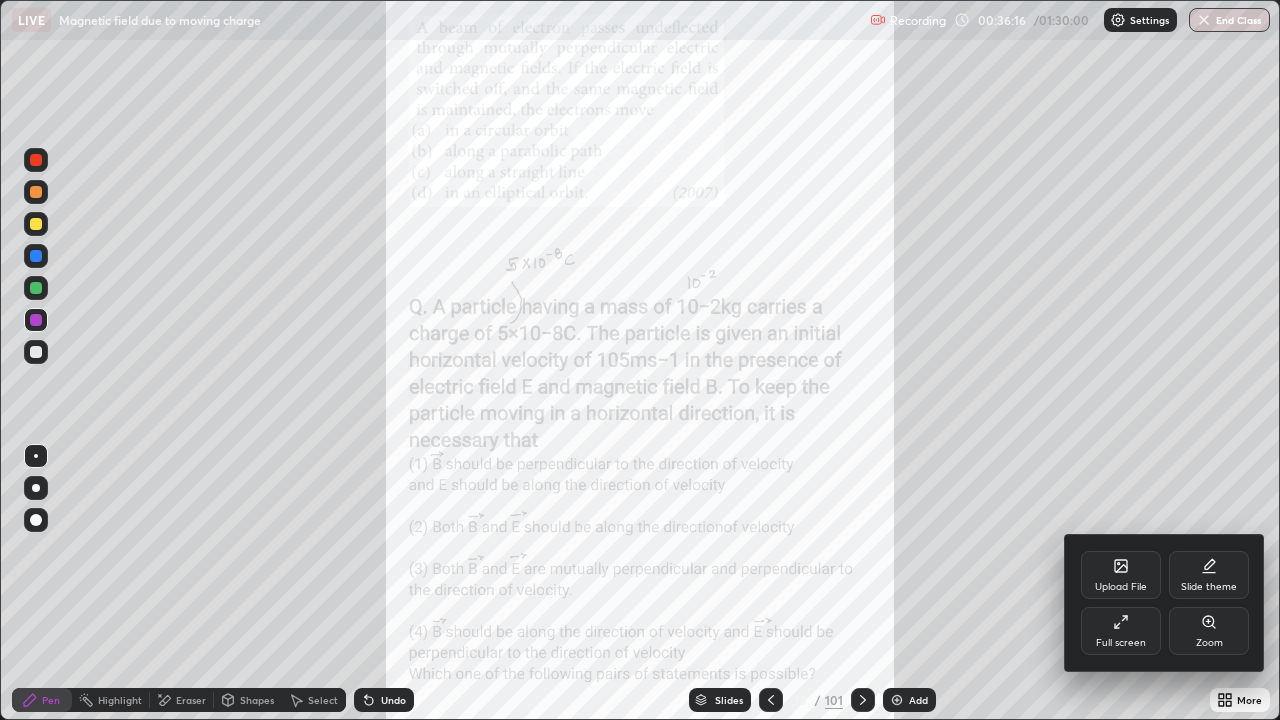 click on "Zoom" at bounding box center (1209, 631) 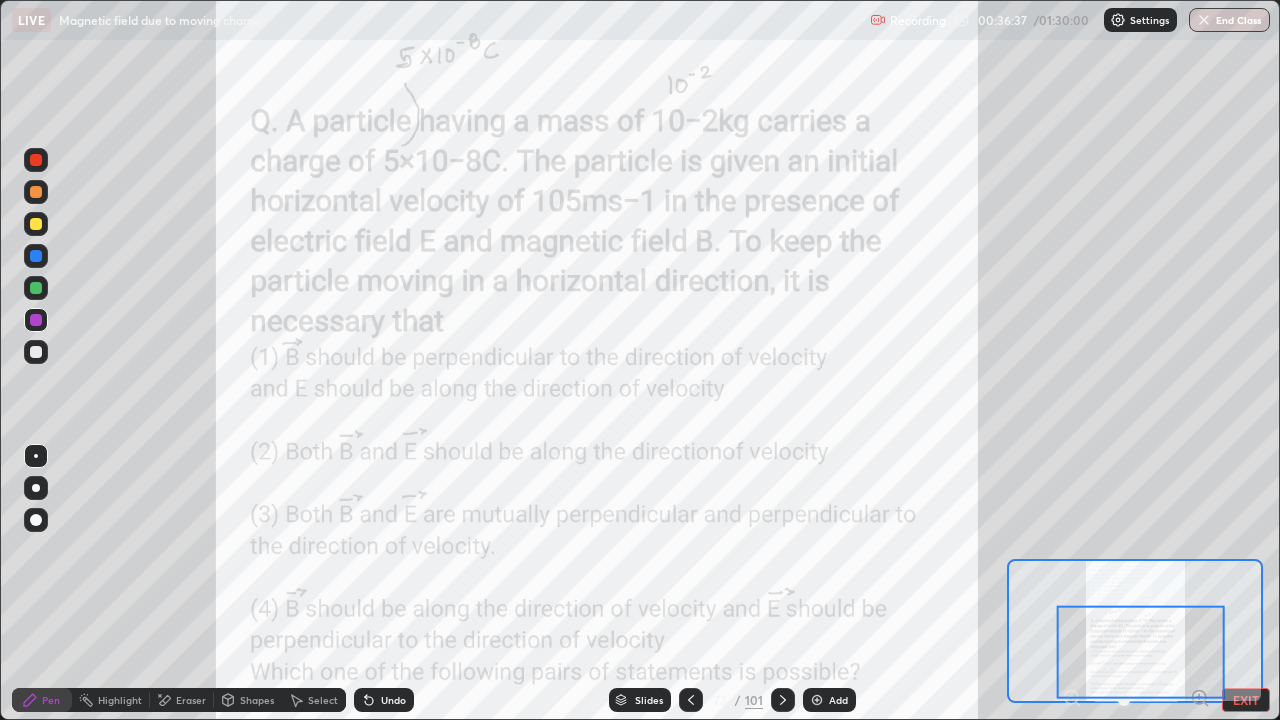 click at bounding box center [36, 320] 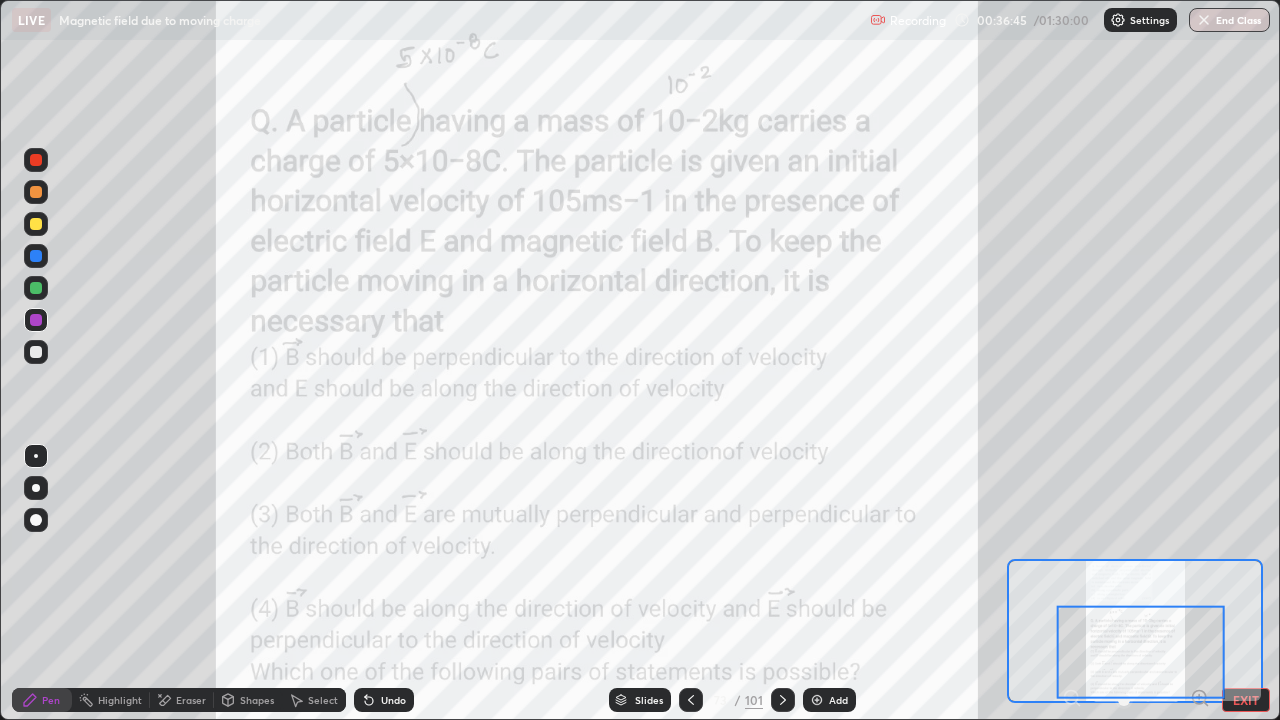 click at bounding box center (36, 352) 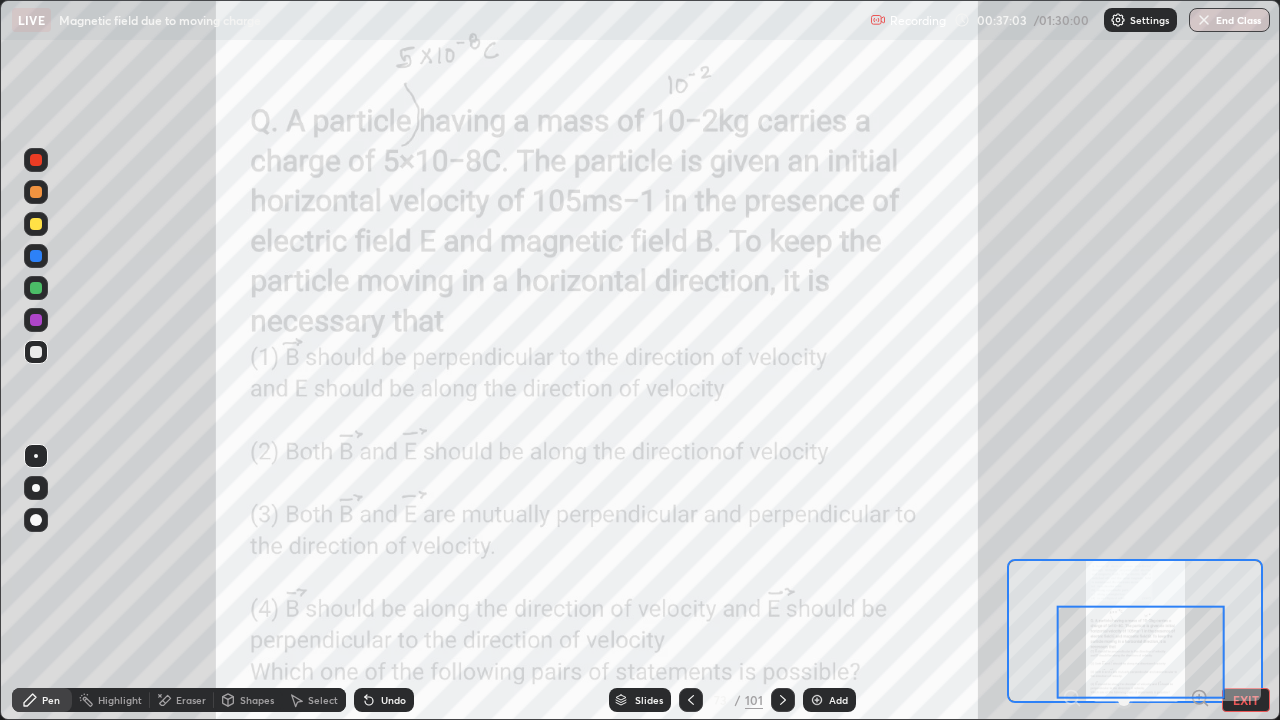 click 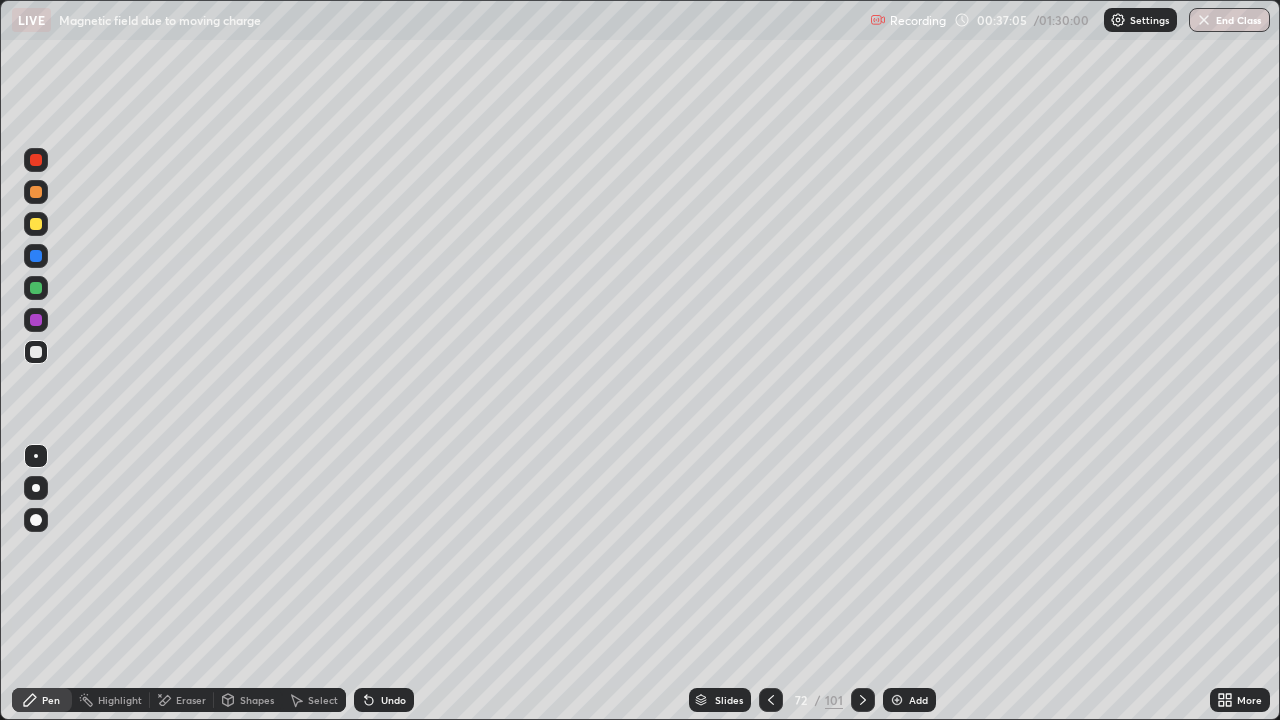 click at bounding box center [863, 700] 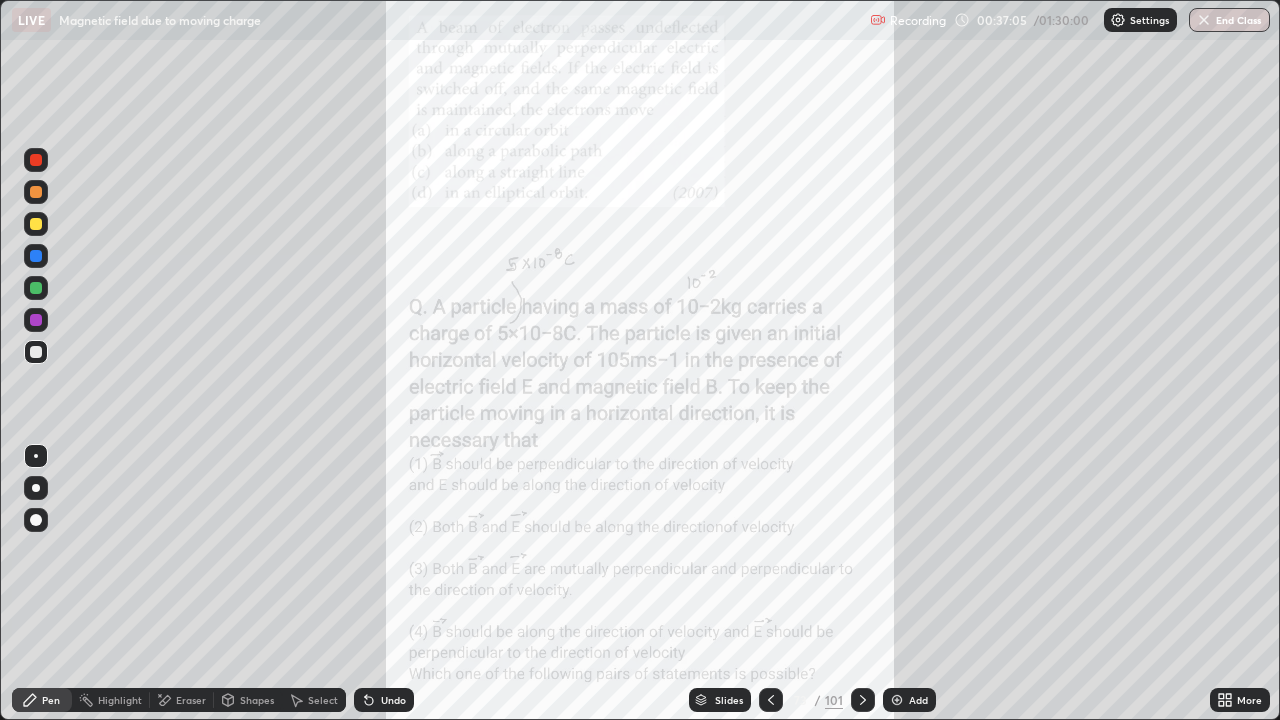 click 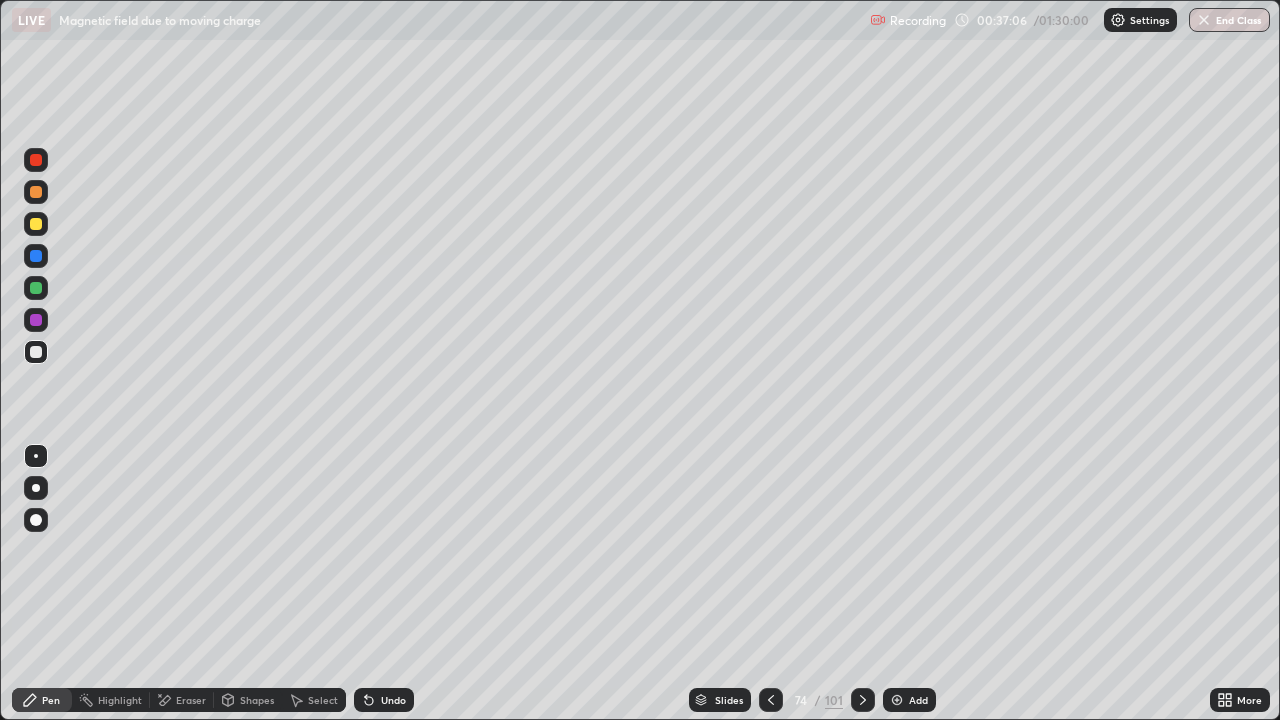 click at bounding box center [863, 700] 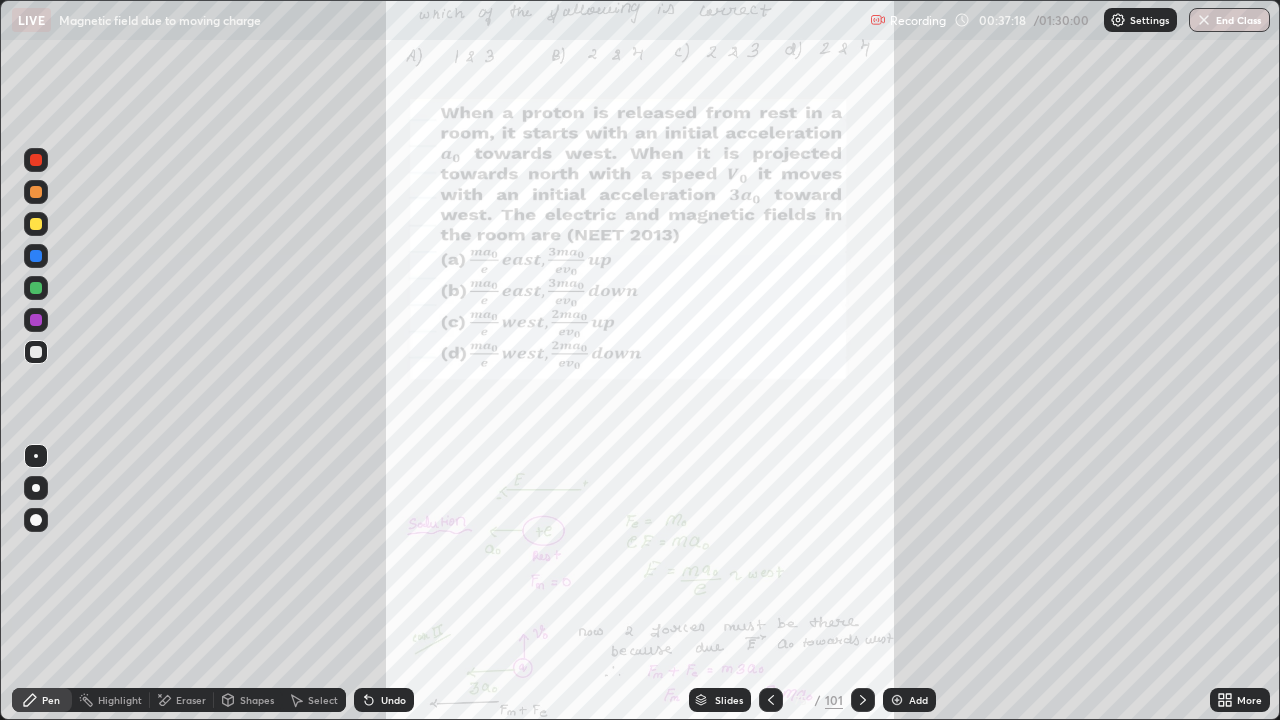 click 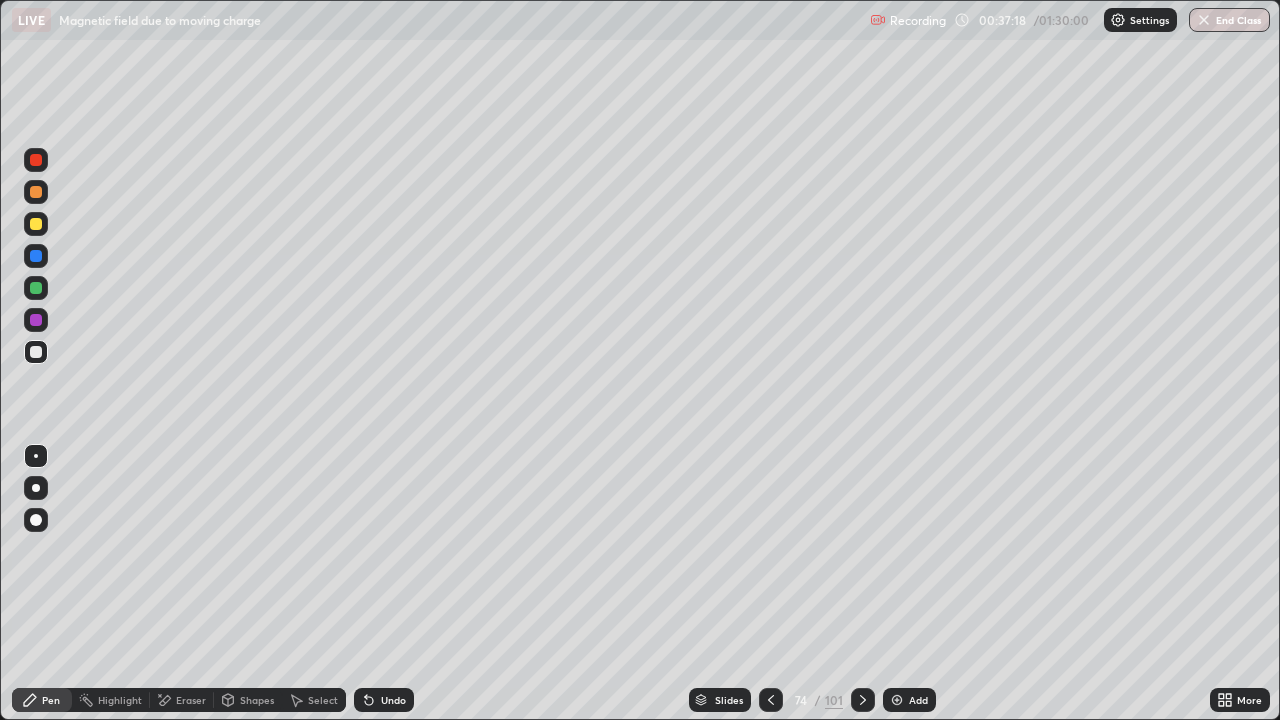 click at bounding box center [771, 700] 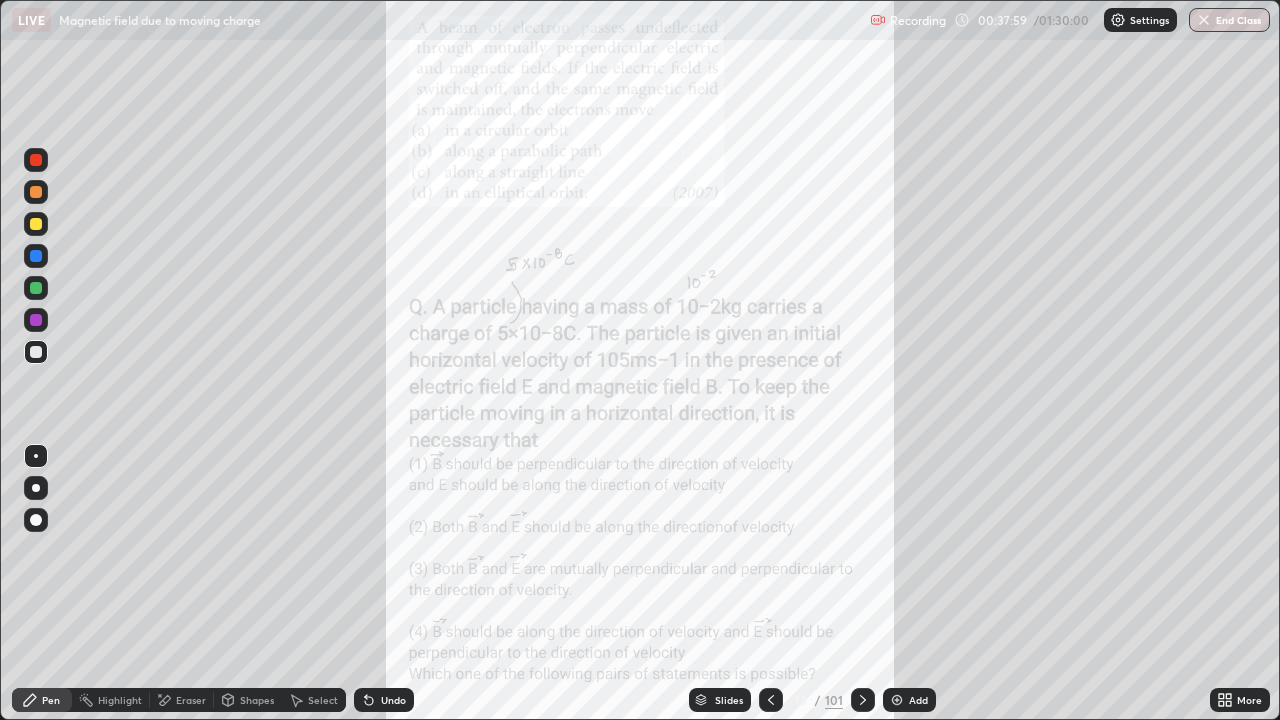 click 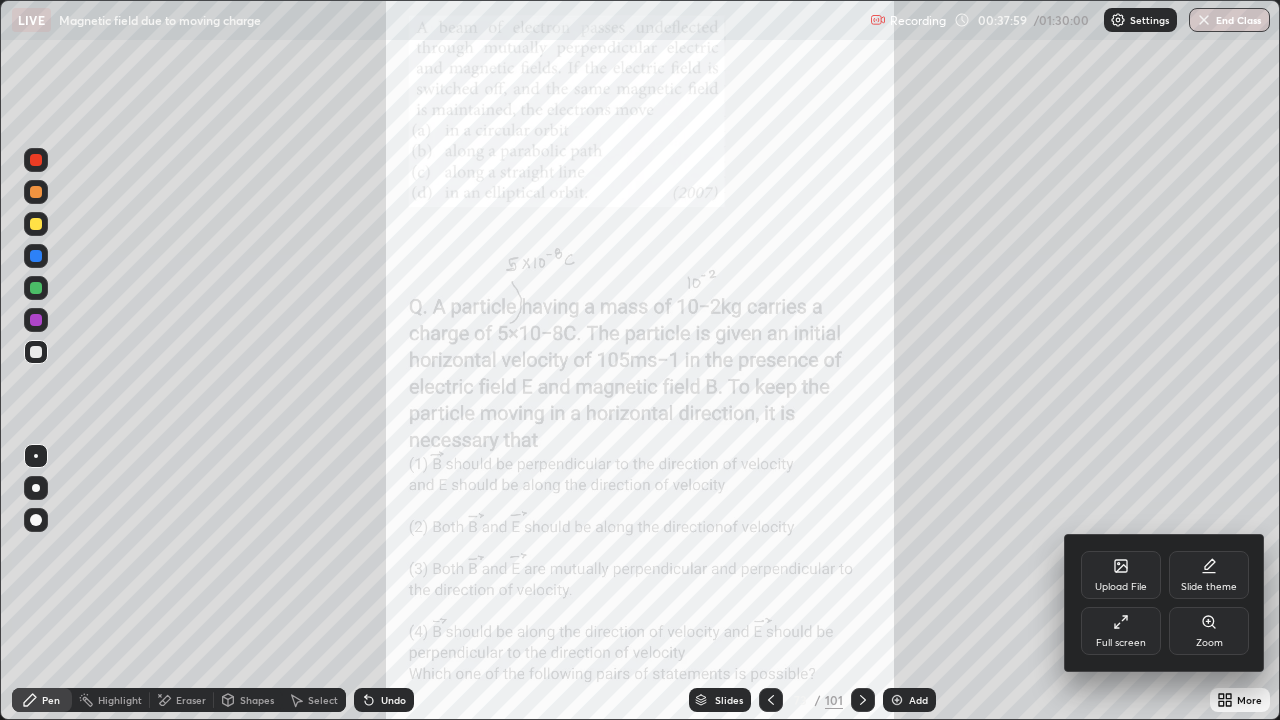 click on "Zoom" at bounding box center [1209, 631] 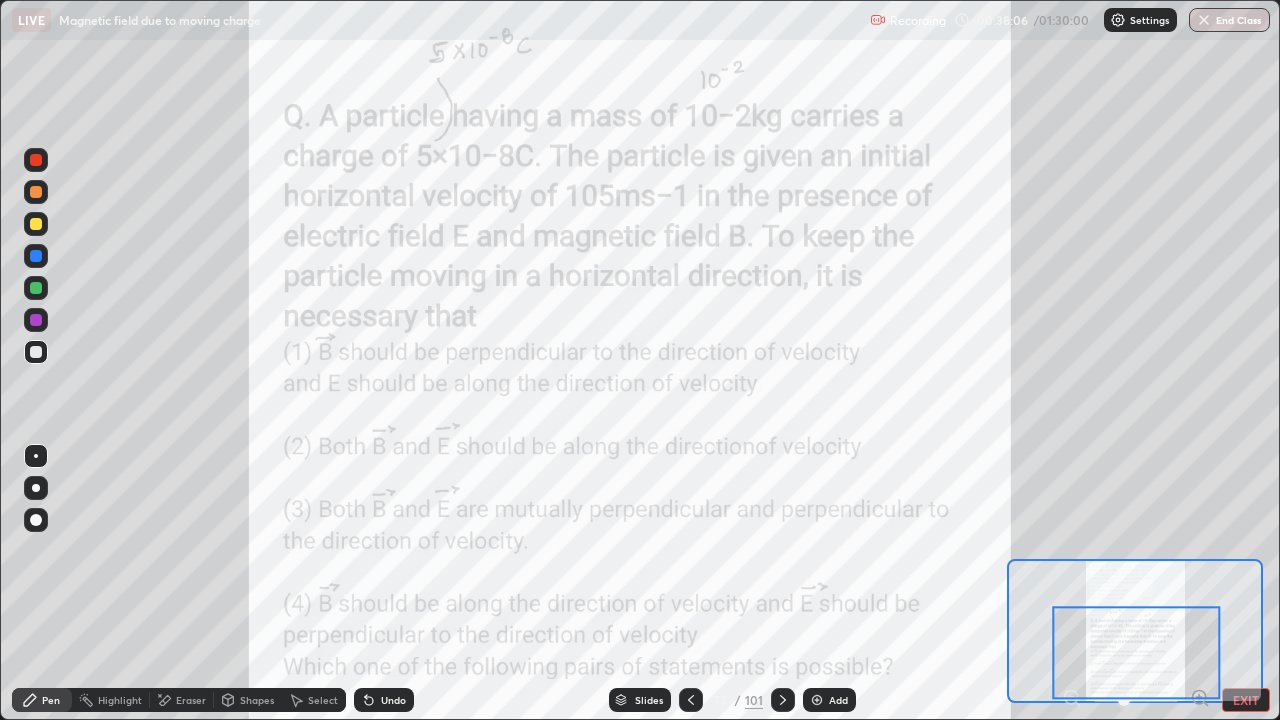 click at bounding box center (36, 320) 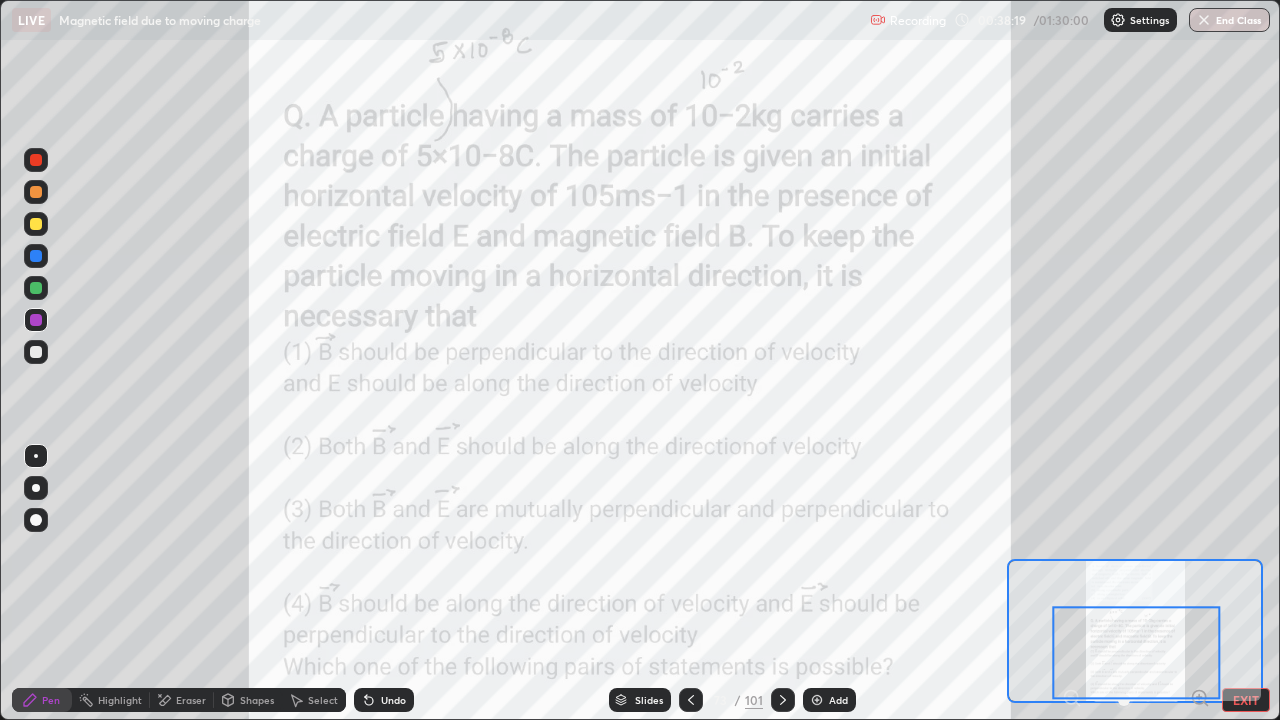click at bounding box center (36, 352) 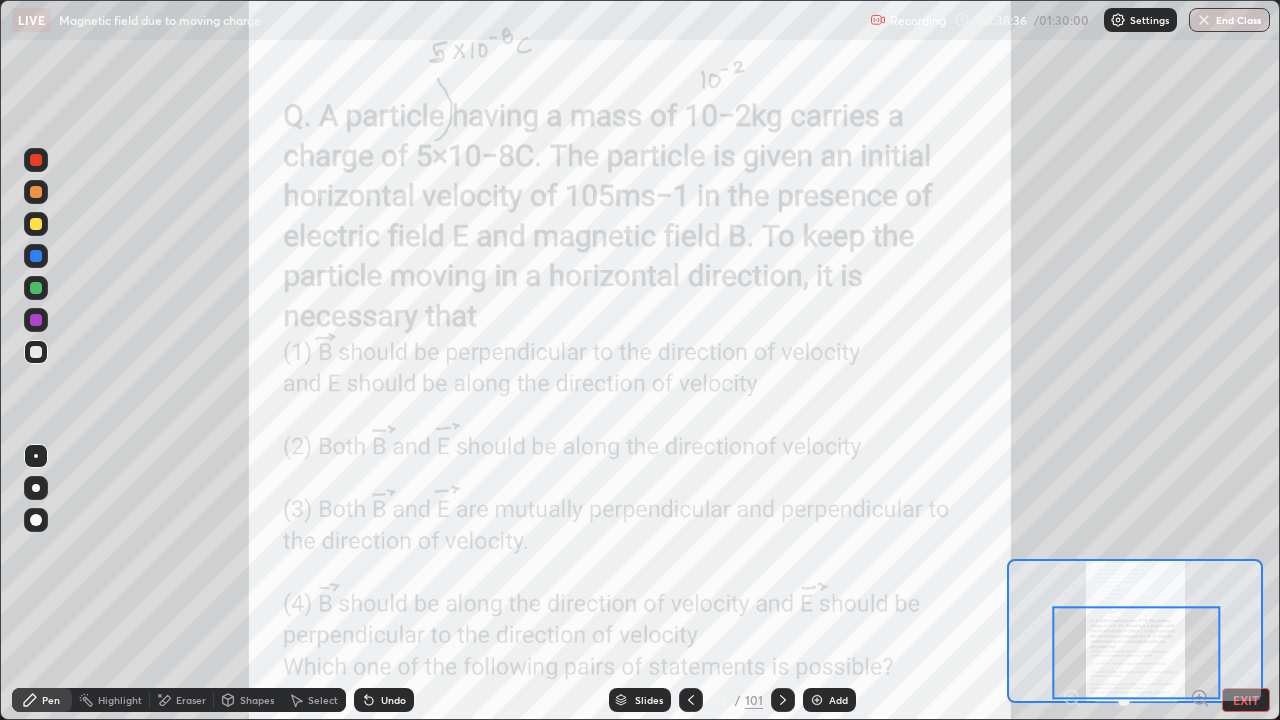 click 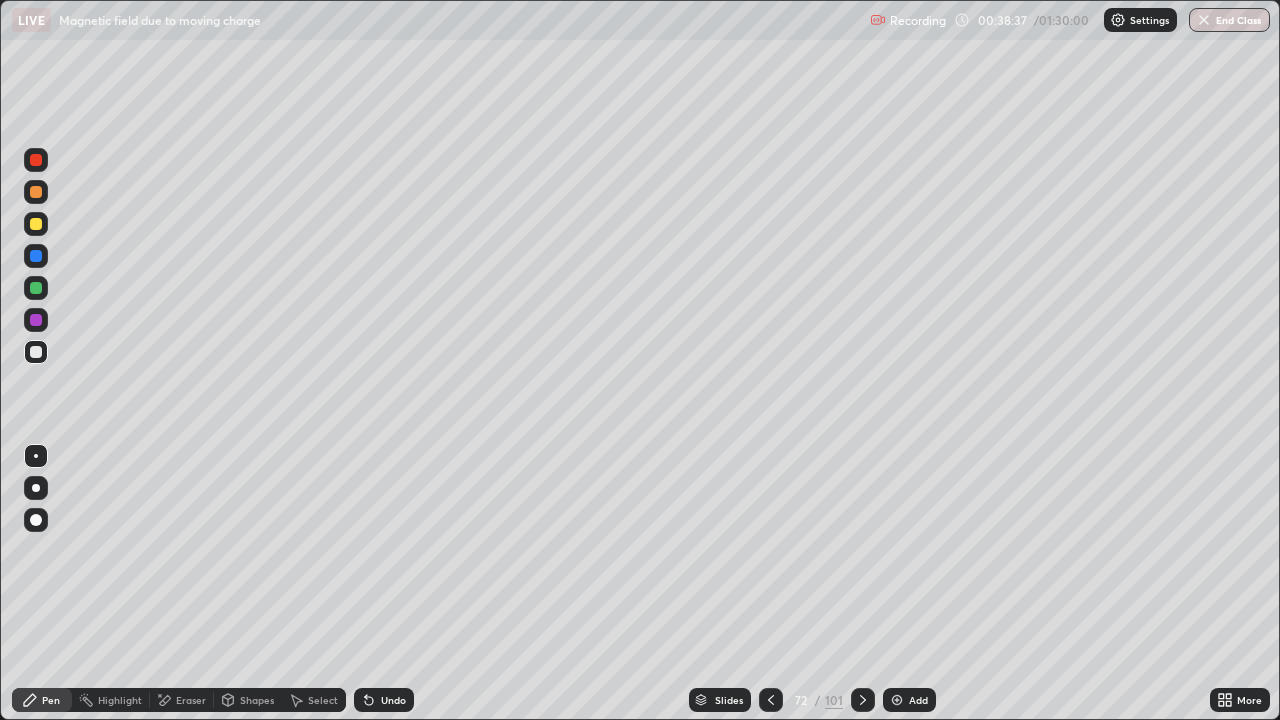 click 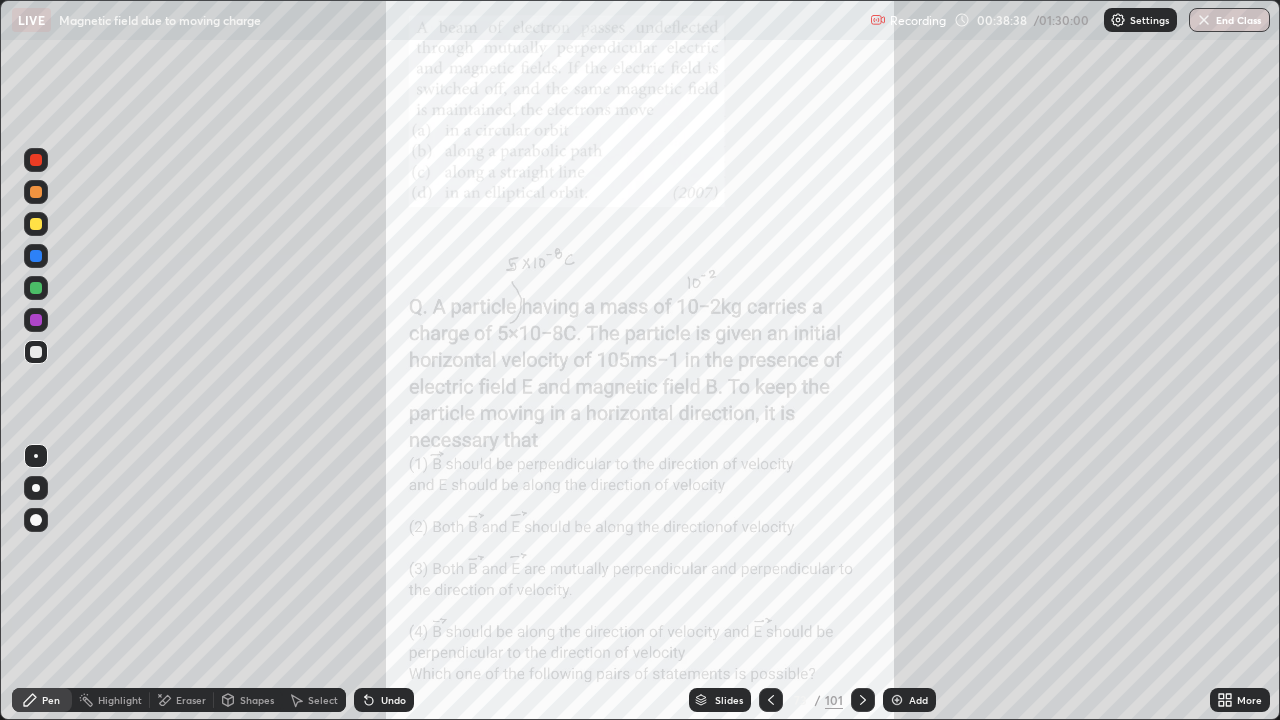 click 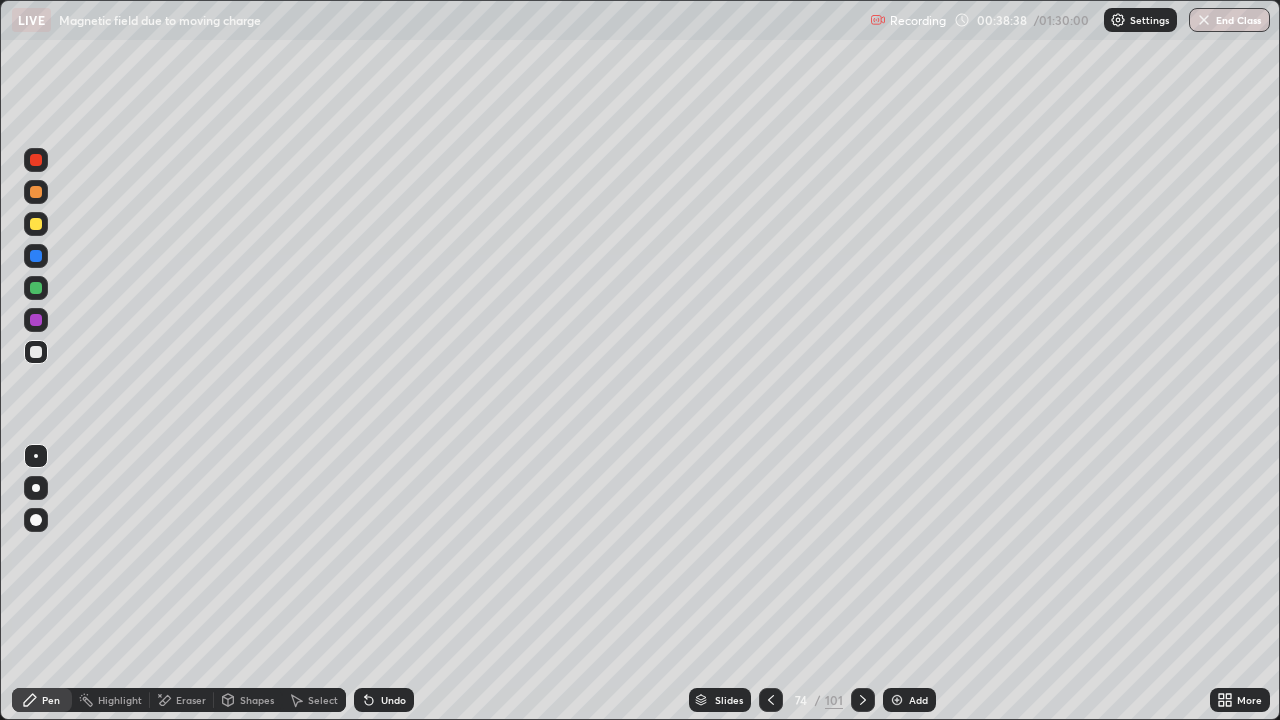 click 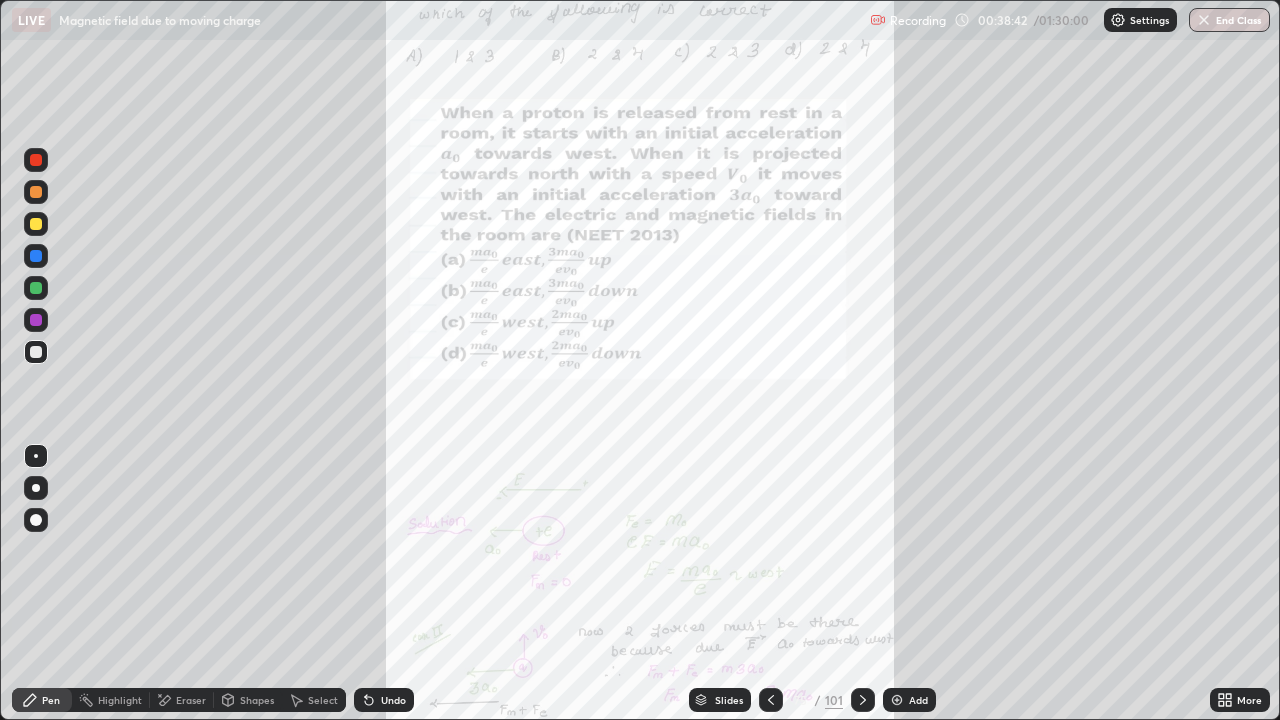 click at bounding box center [36, 320] 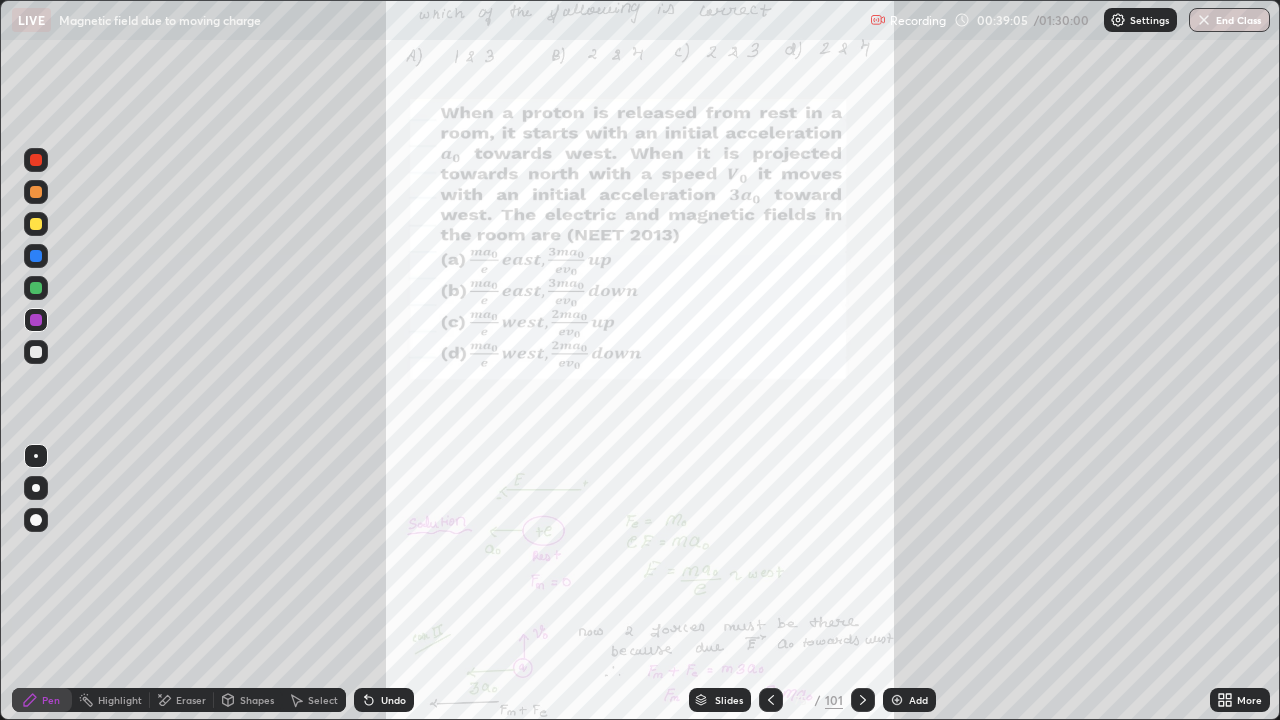 click 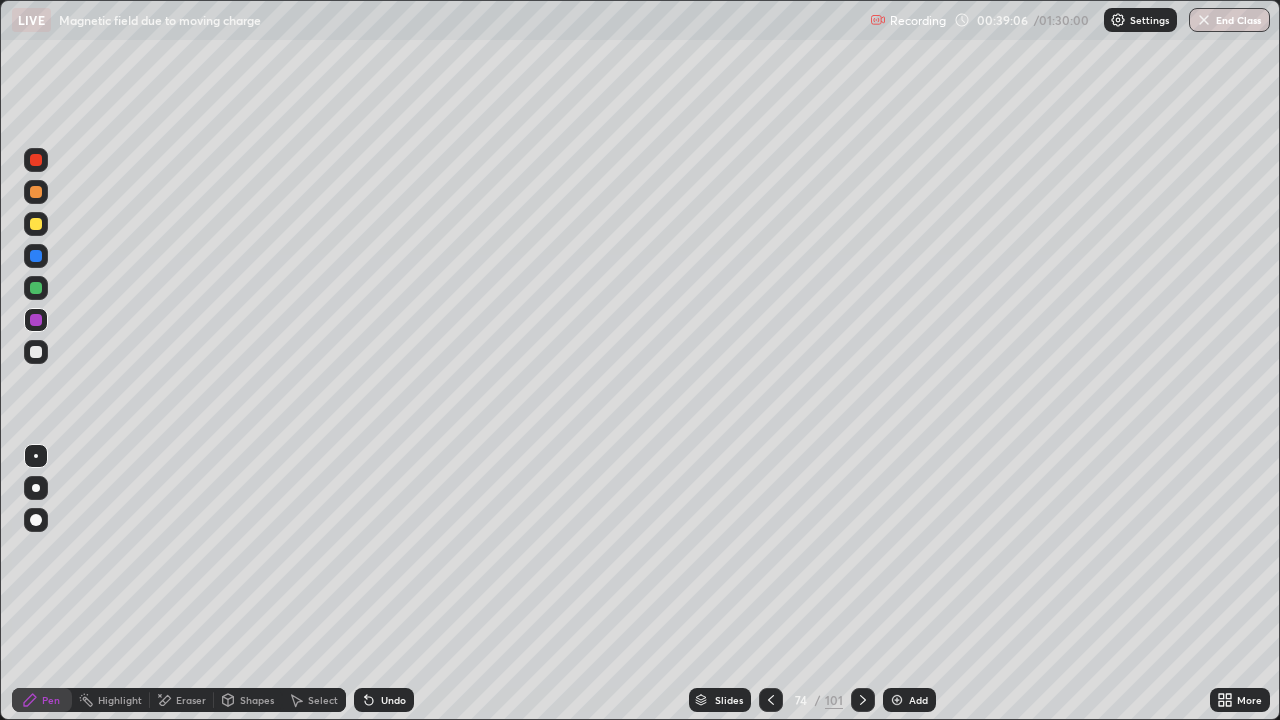 click at bounding box center [771, 700] 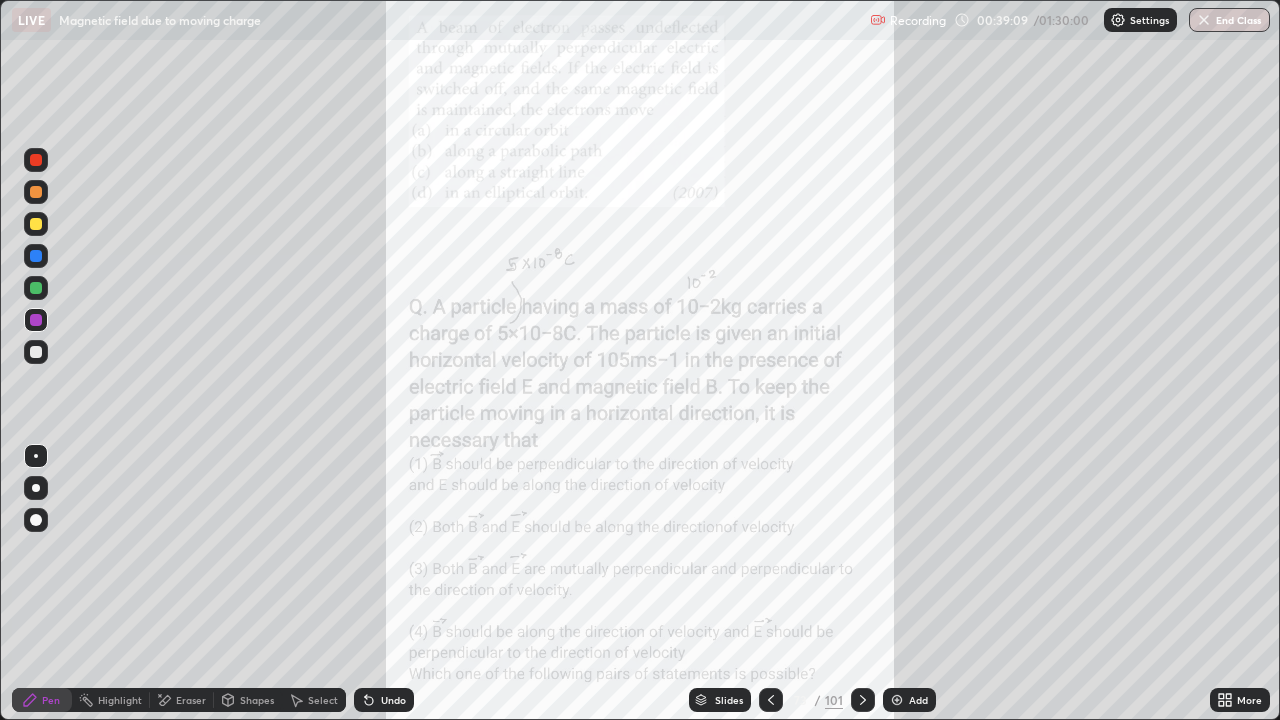 click on "Eraser" at bounding box center [191, 700] 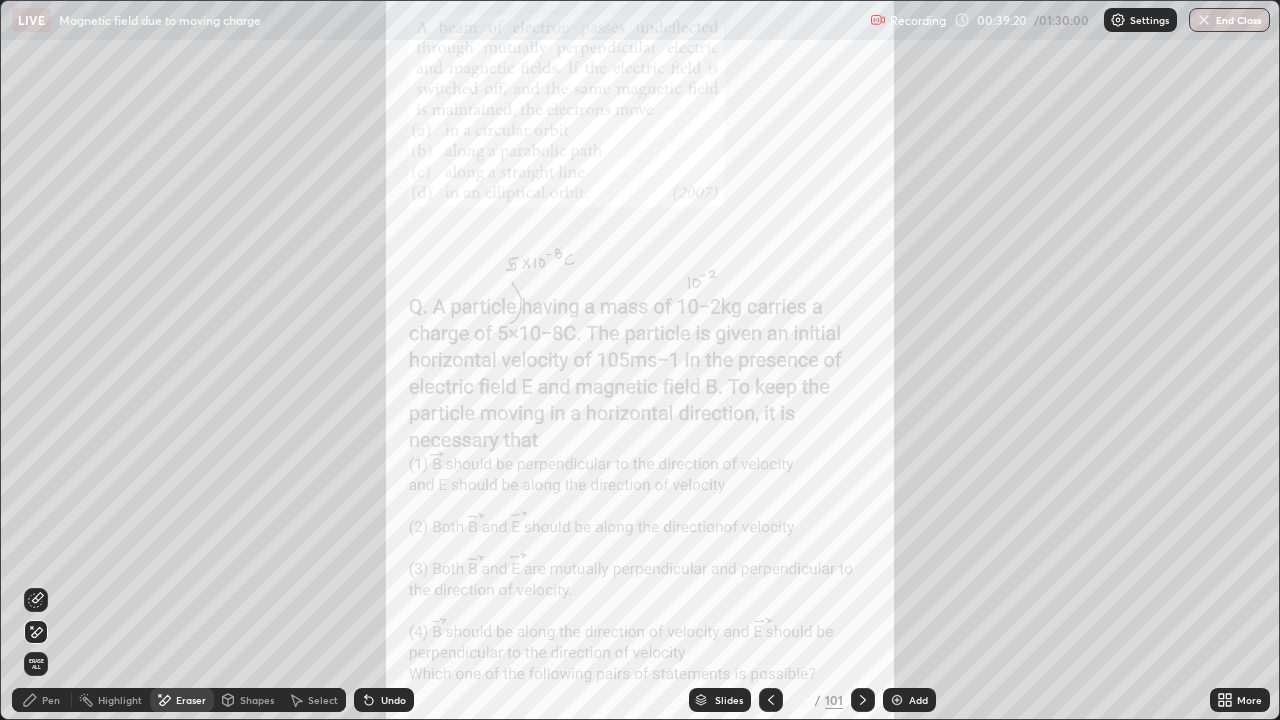 click 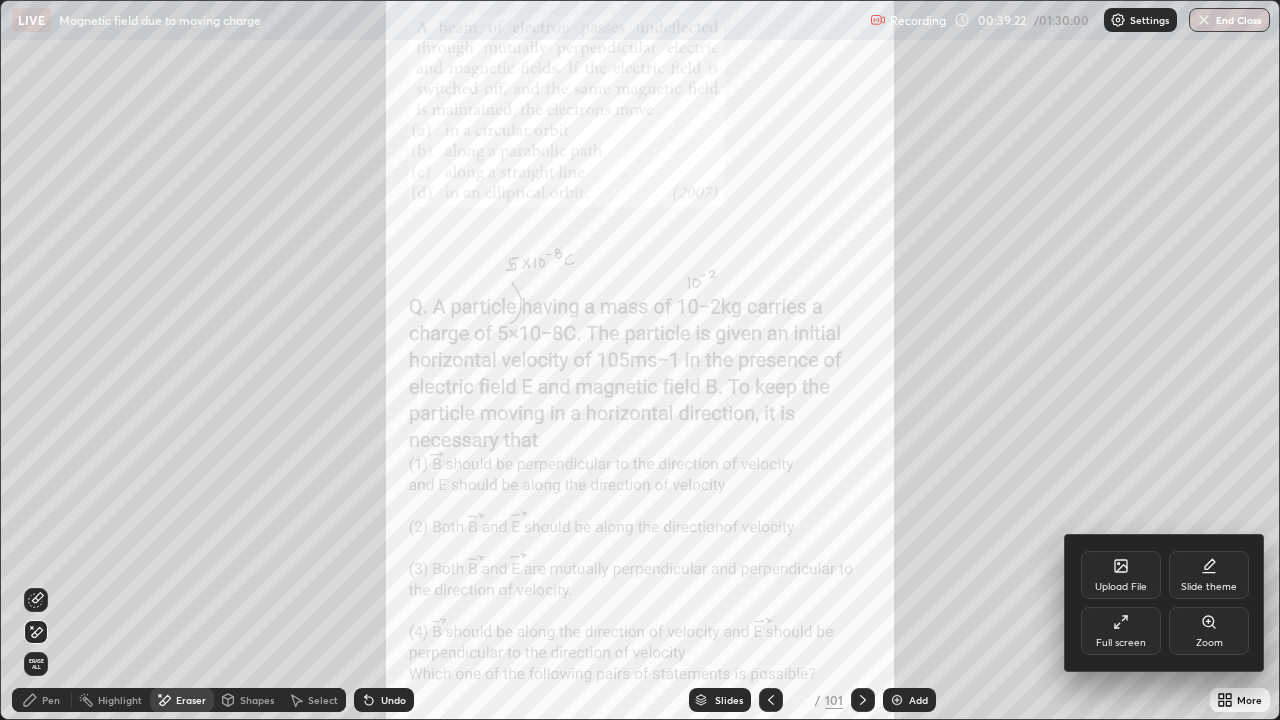 click on "Zoom" at bounding box center (1209, 631) 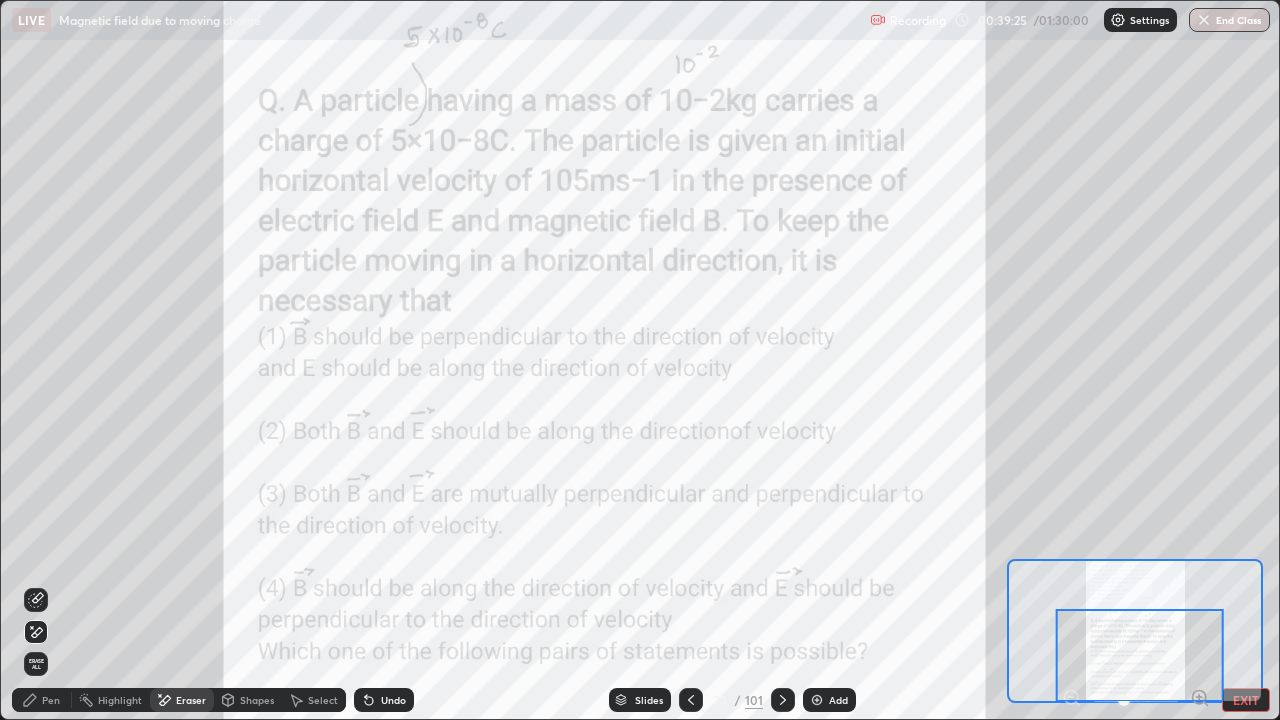 click on "Pen" at bounding box center [51, 700] 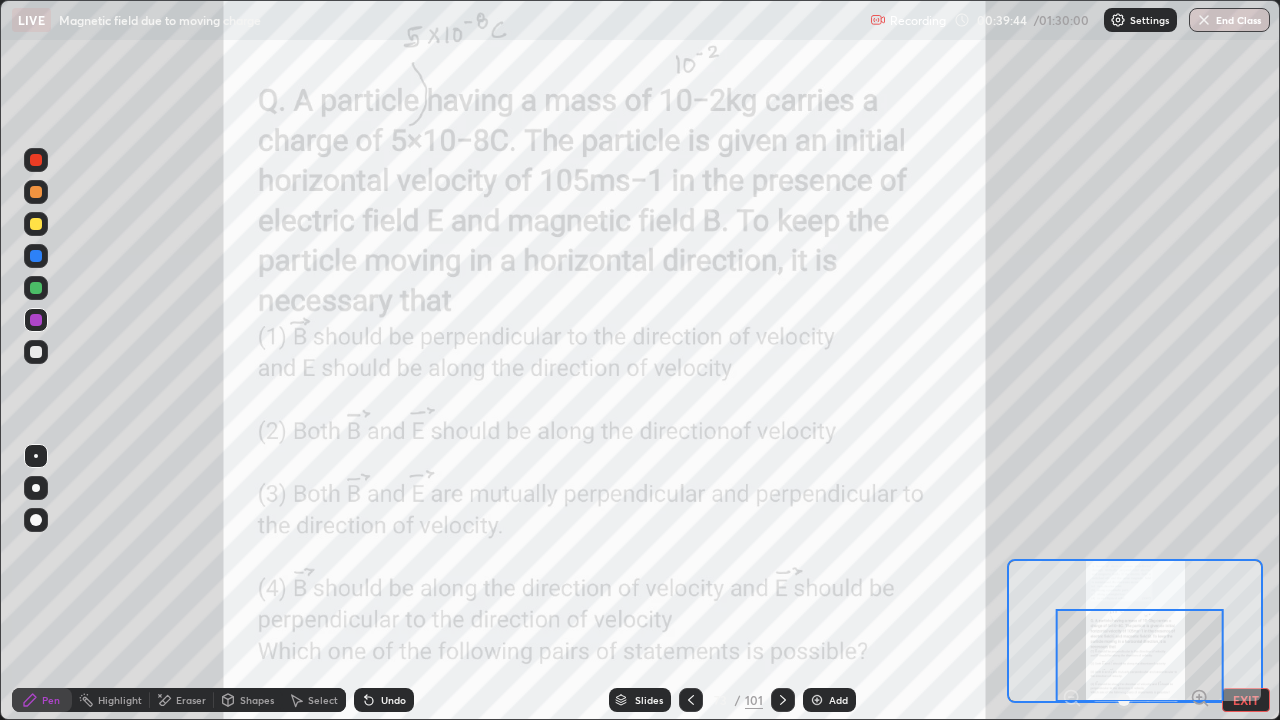 click at bounding box center (36, 352) 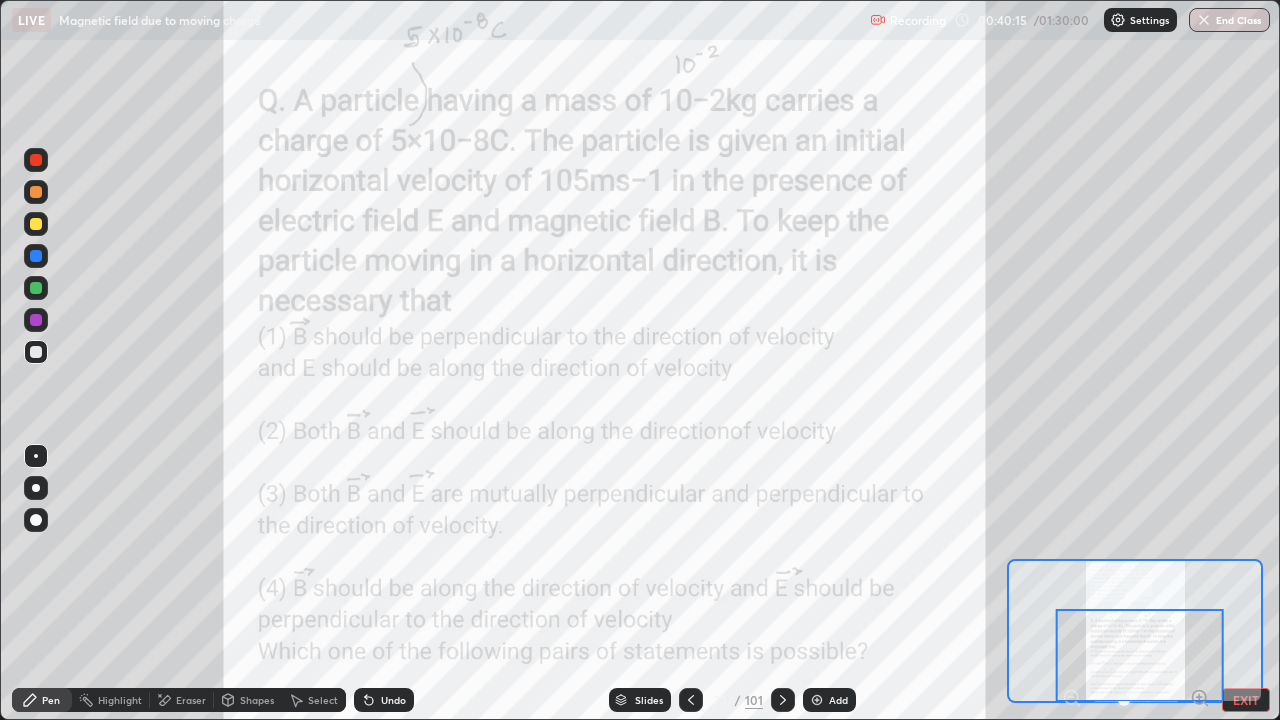 click 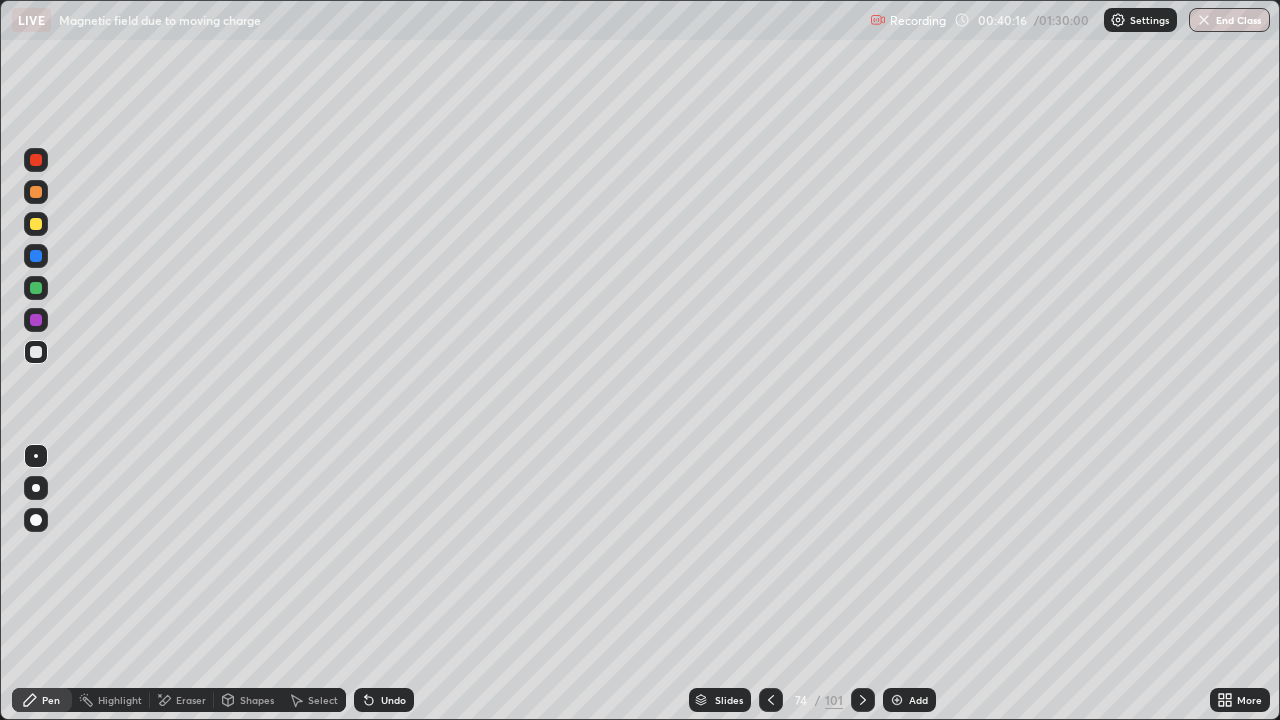 click at bounding box center (771, 700) 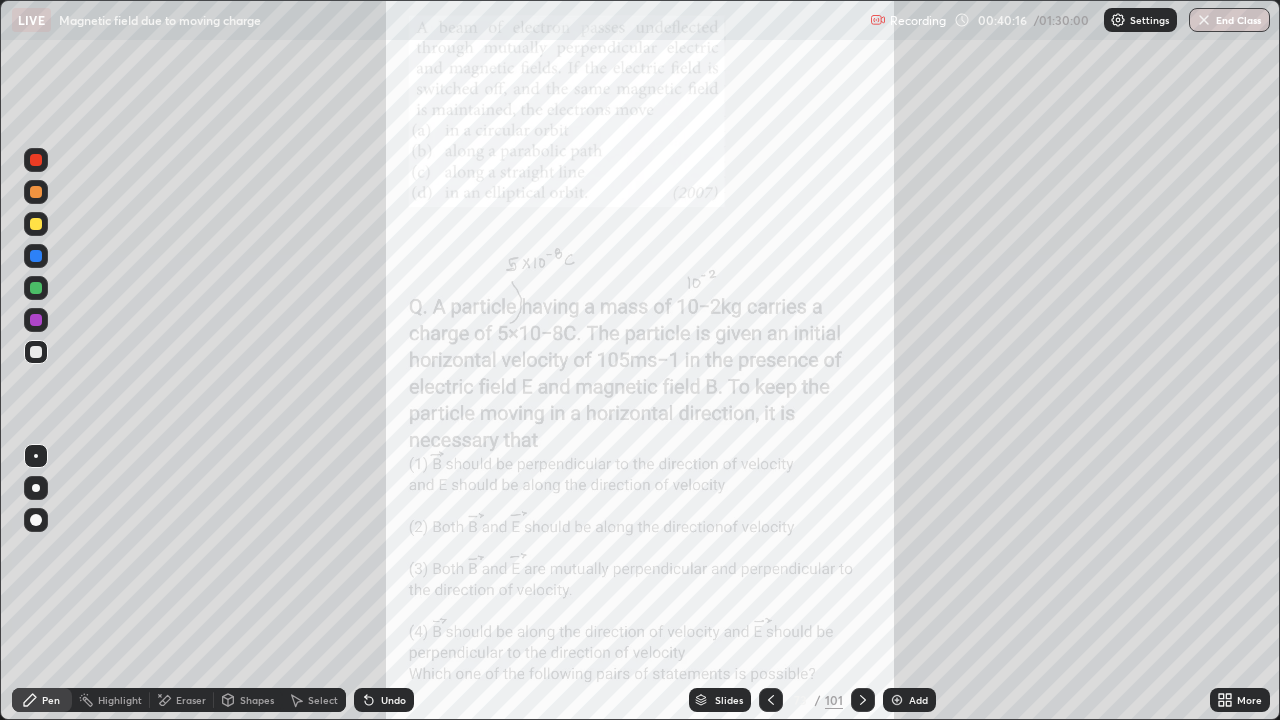 click 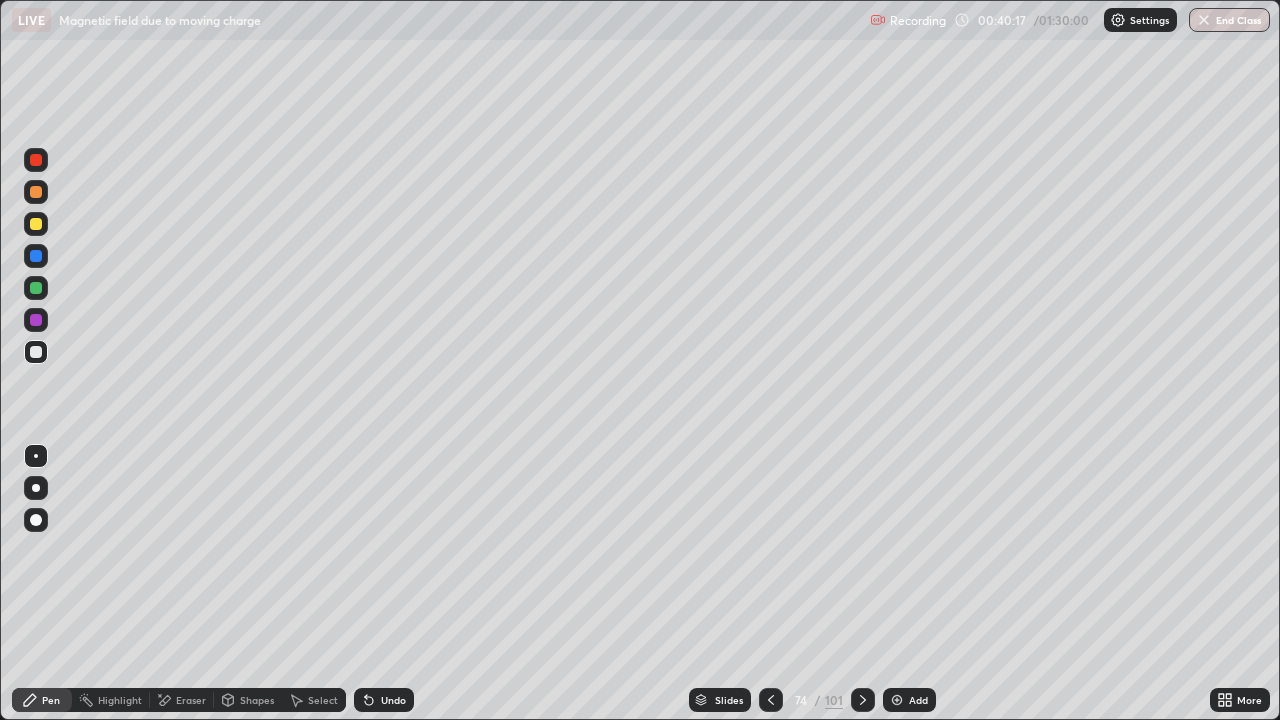click 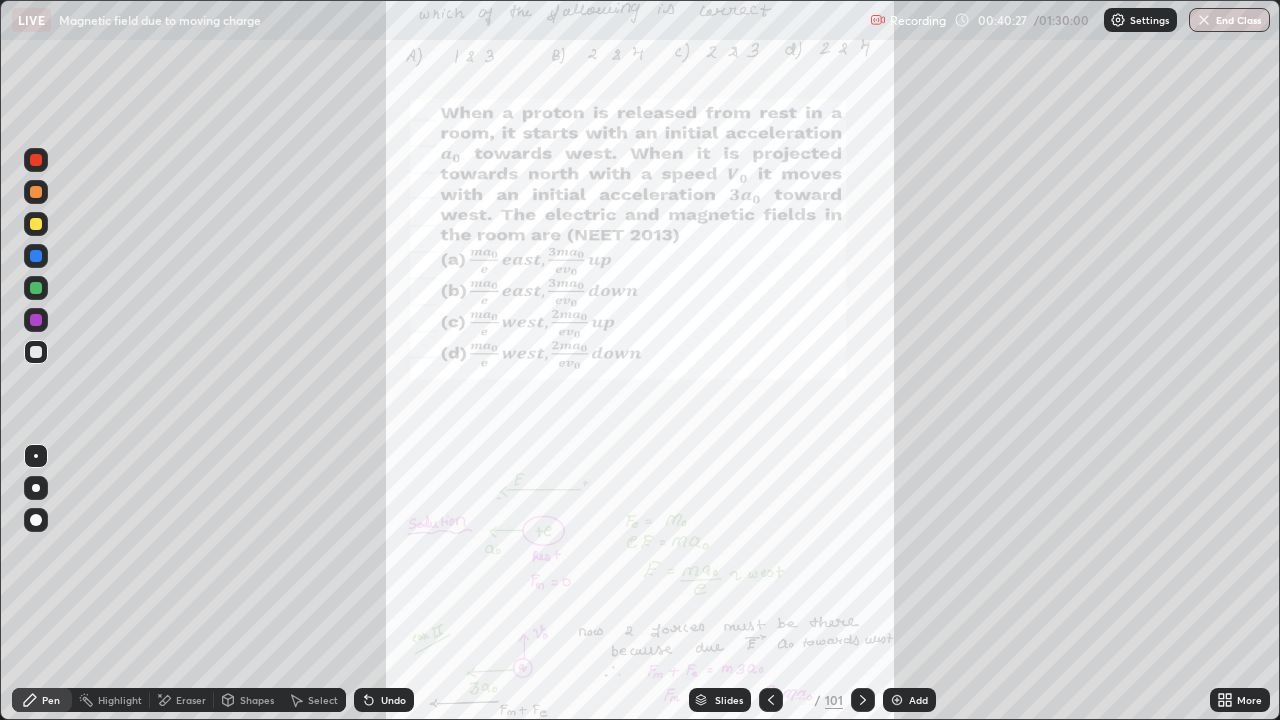 click 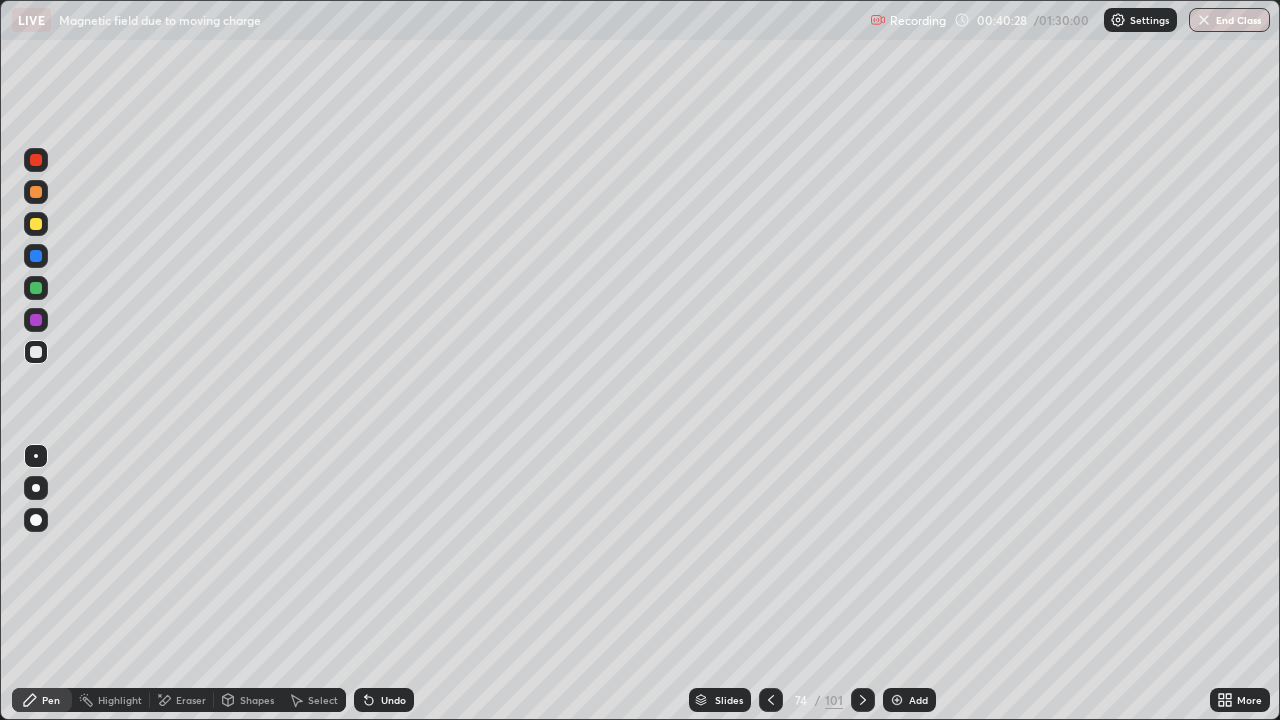 click 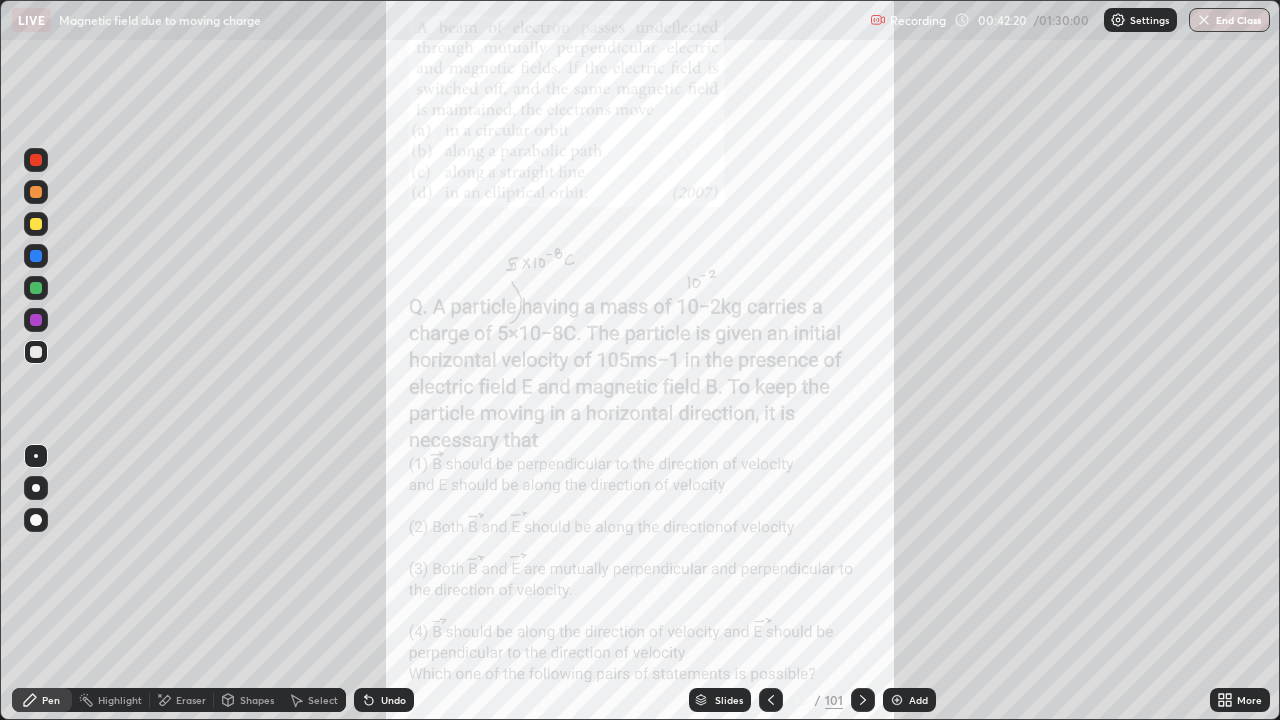 click 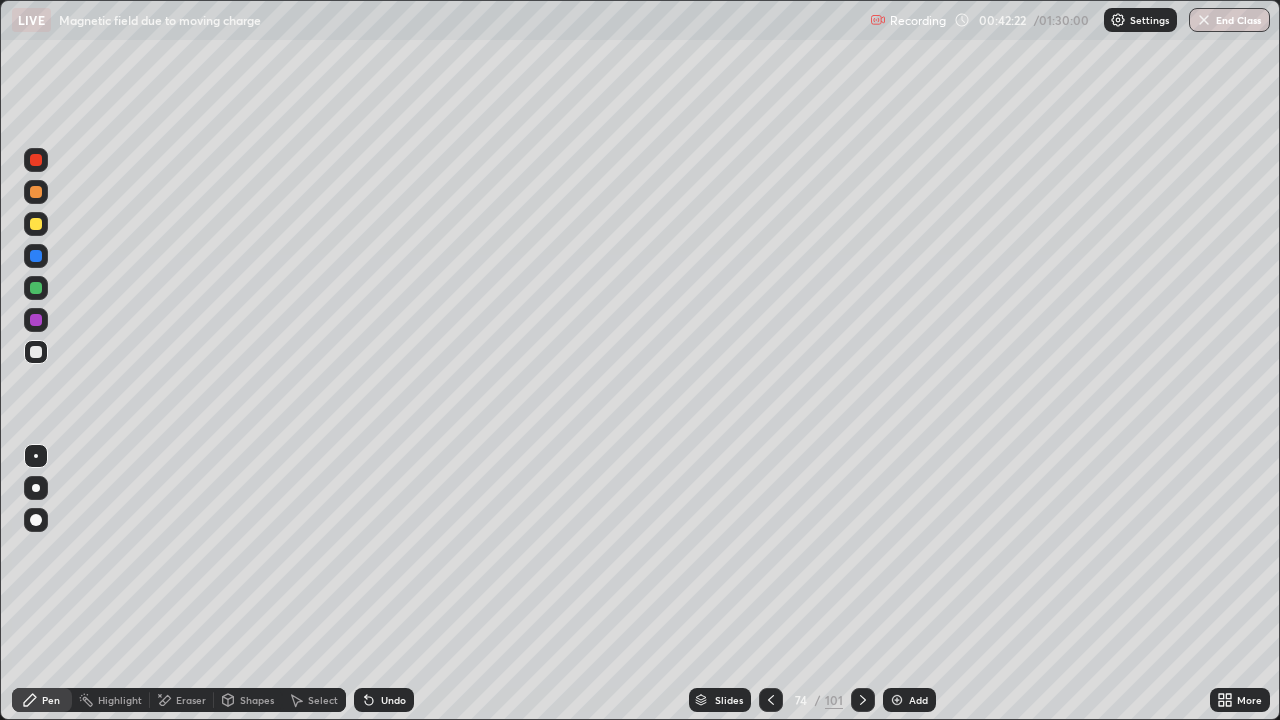 click 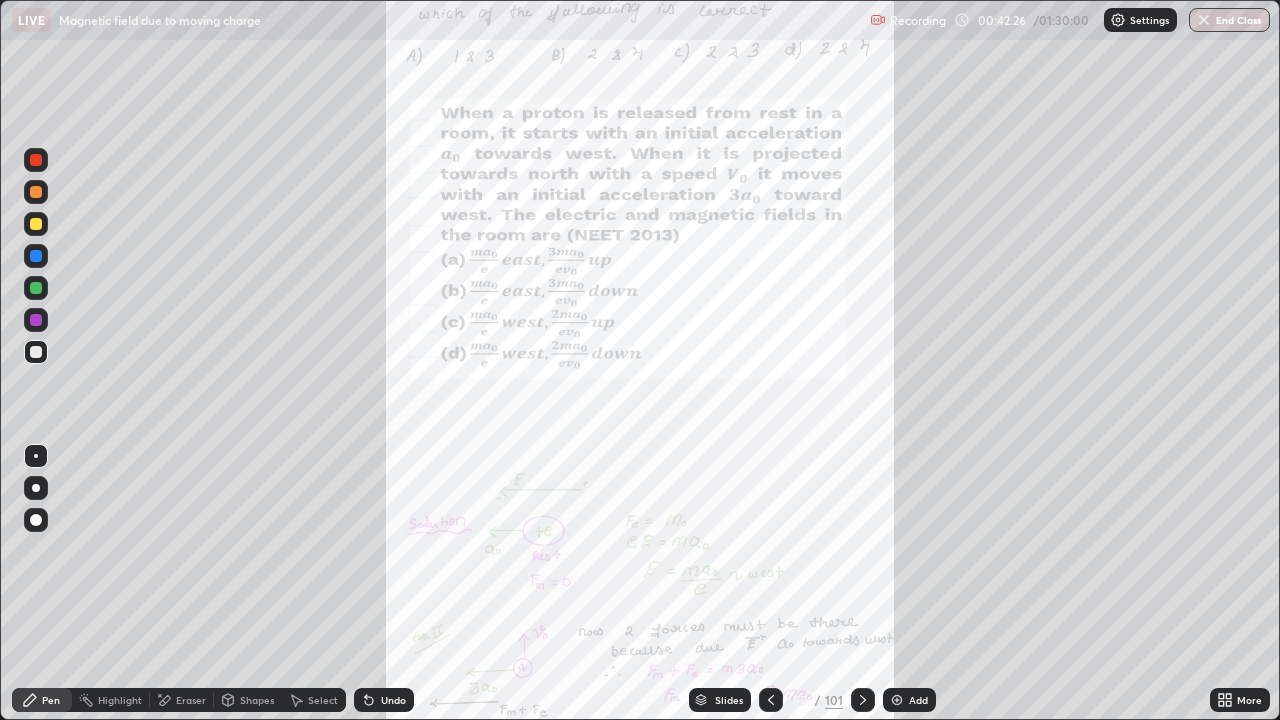 click 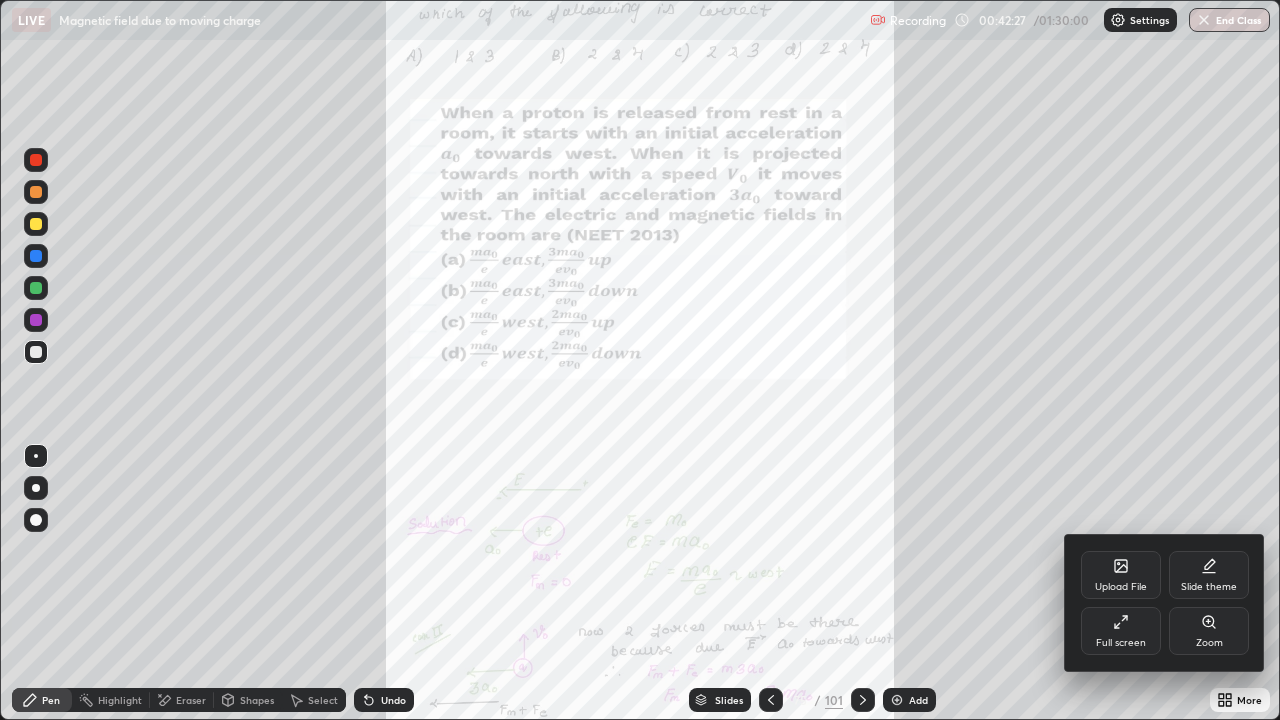 click on "Zoom" at bounding box center (1209, 631) 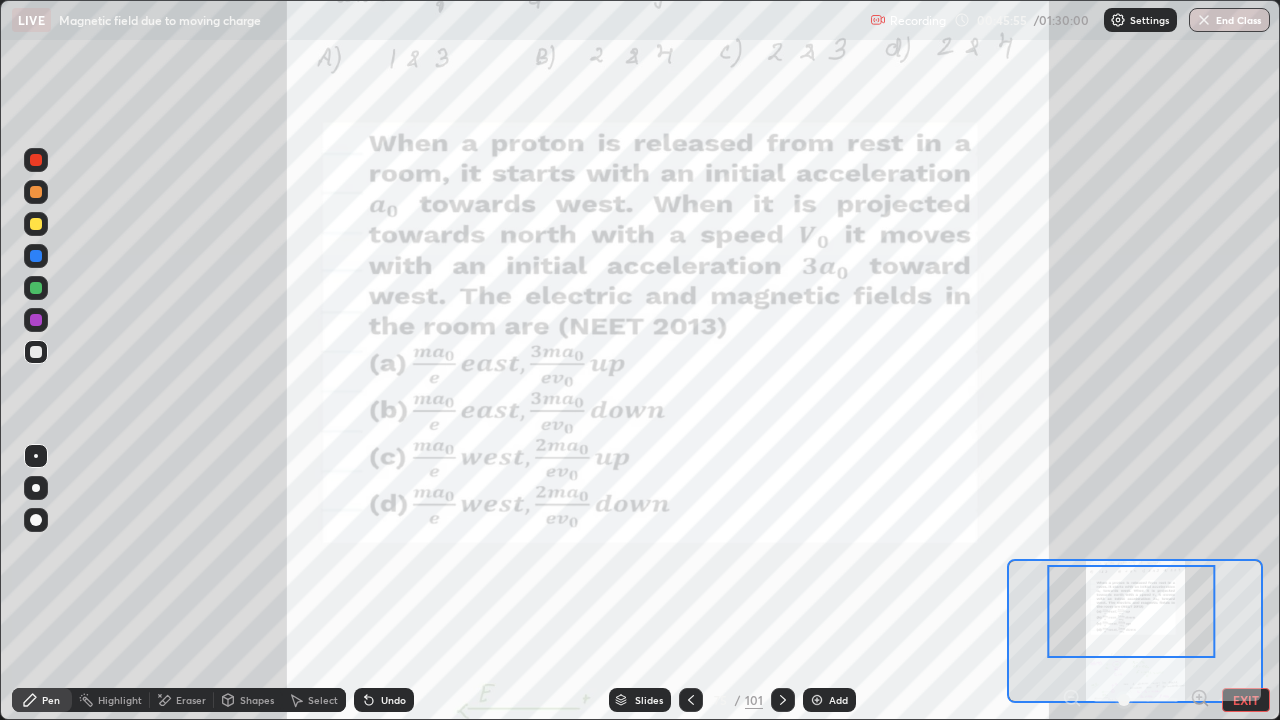 click at bounding box center (36, 320) 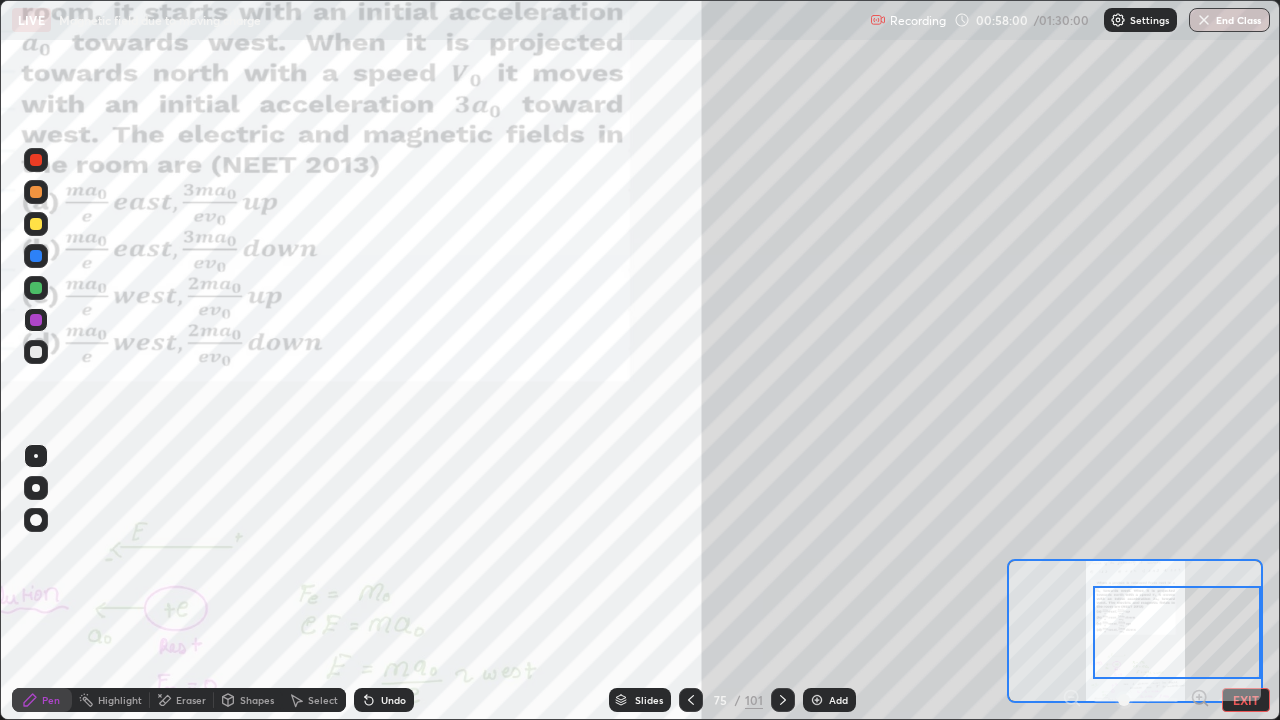 click 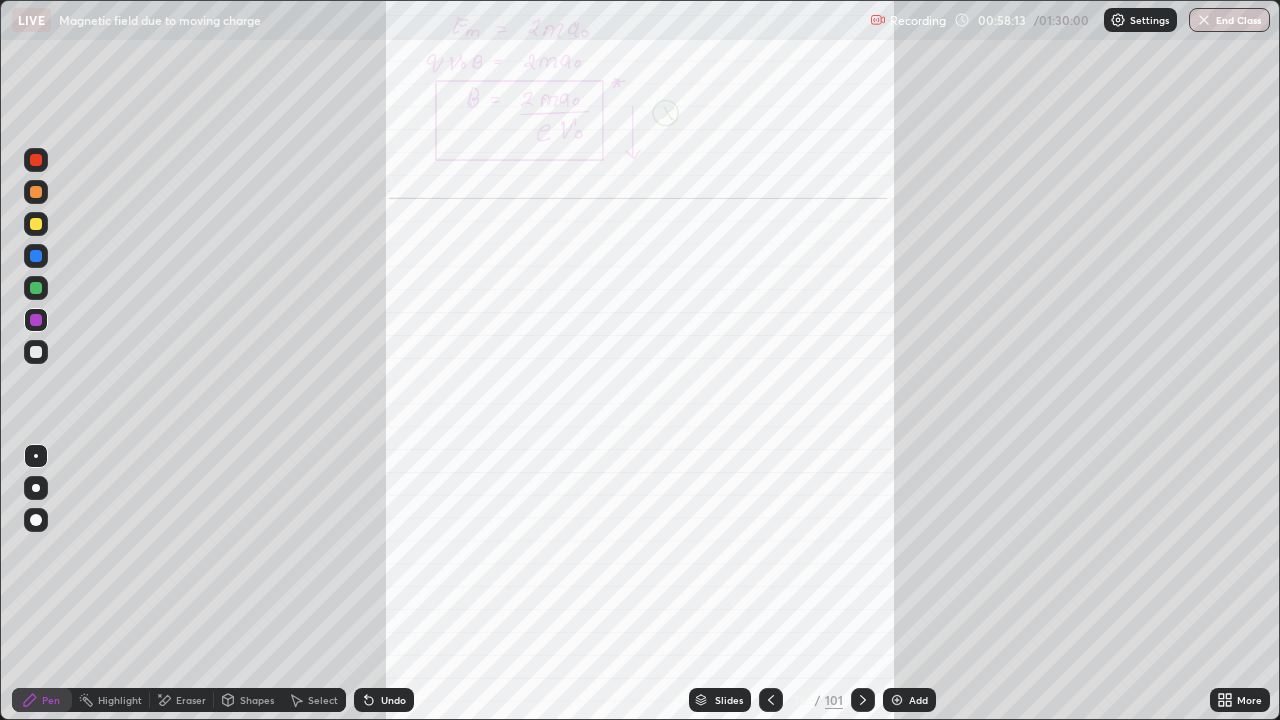 click 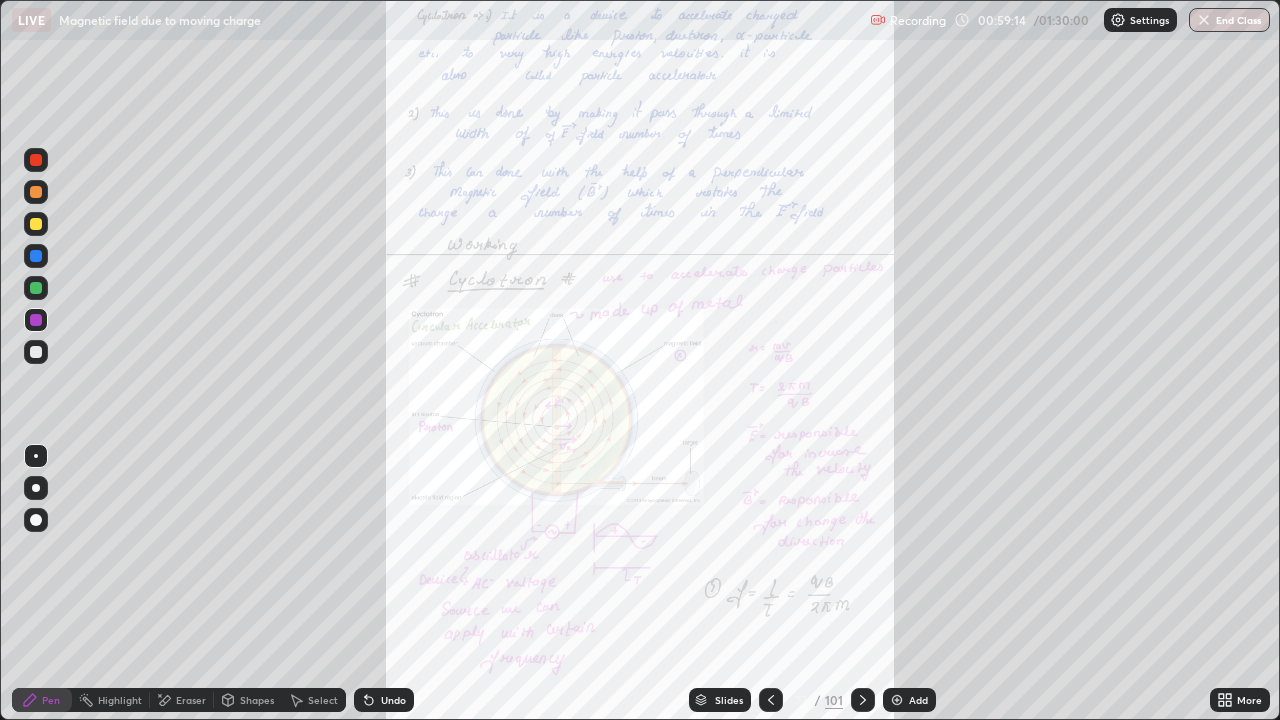 click 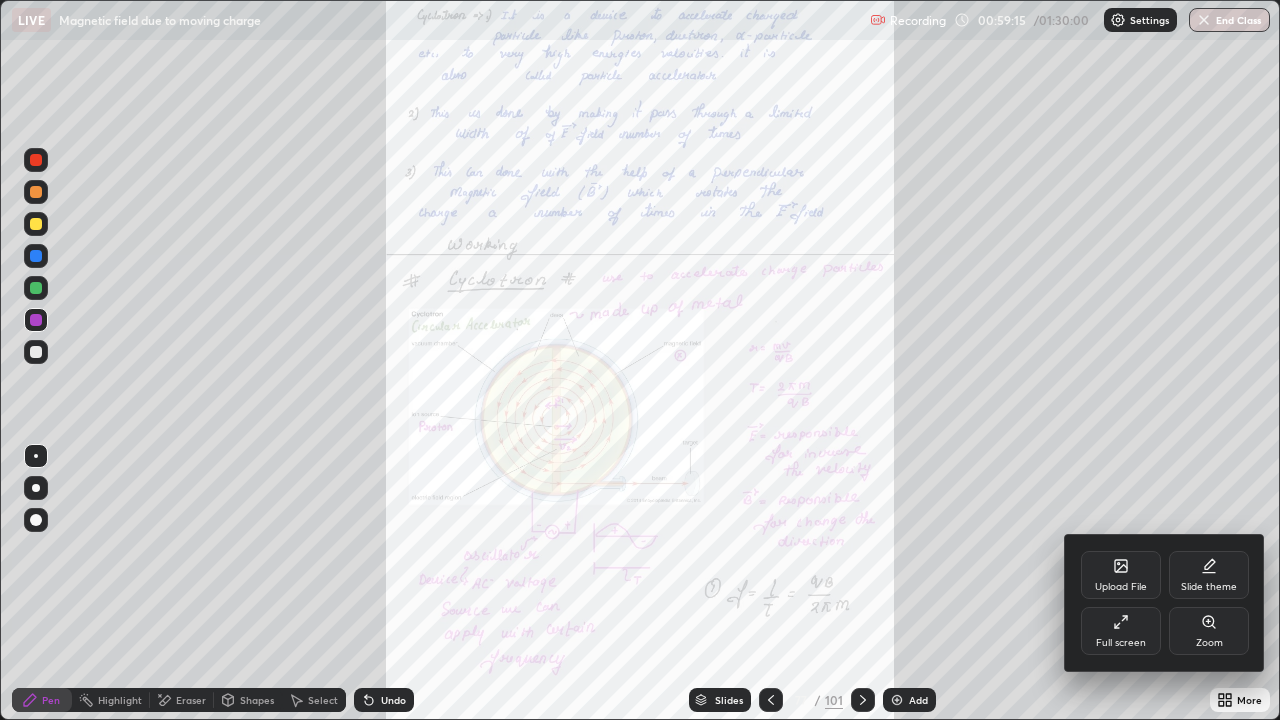click on "Full screen" at bounding box center [1121, 643] 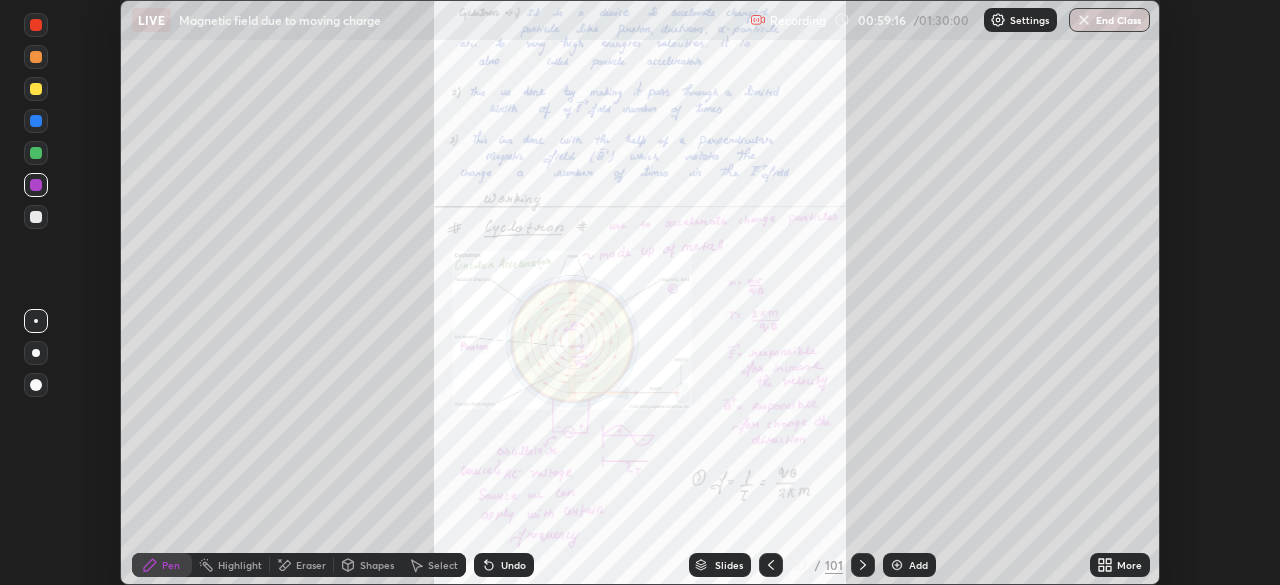 scroll, scrollTop: 585, scrollLeft: 1280, axis: both 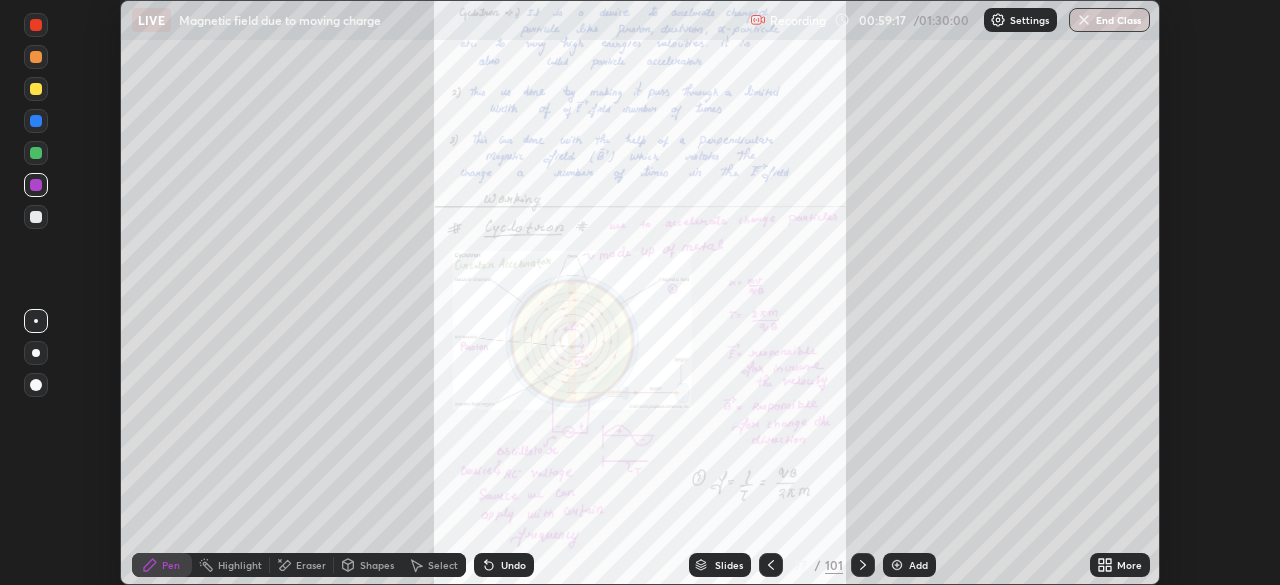 click on "More" at bounding box center (1129, 565) 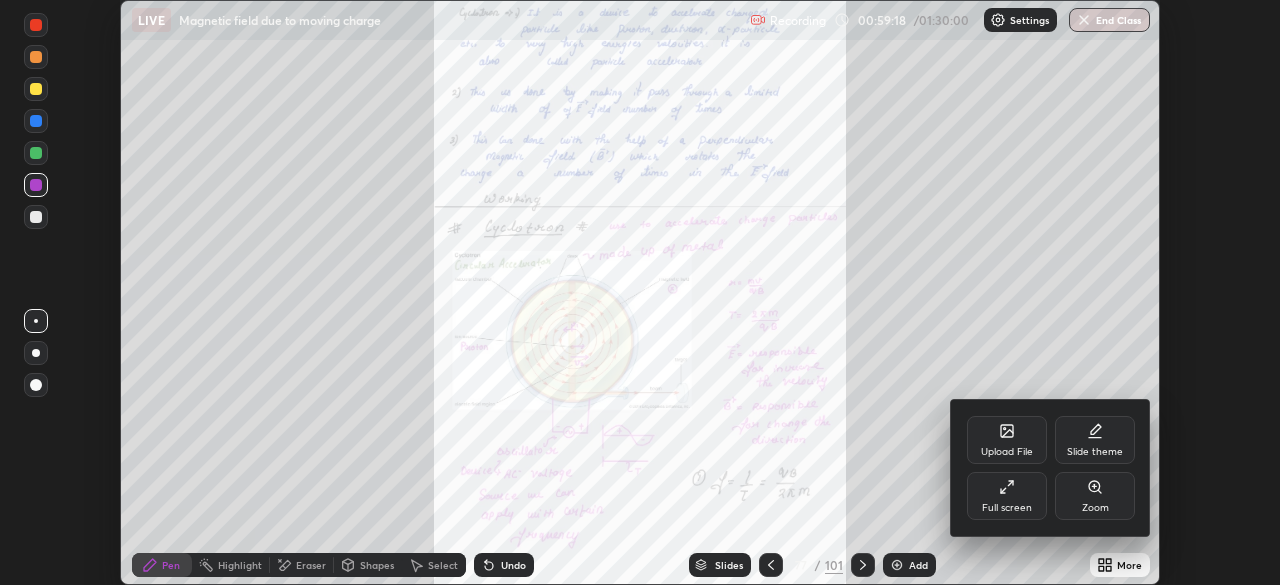 click on "Full screen" at bounding box center [1007, 496] 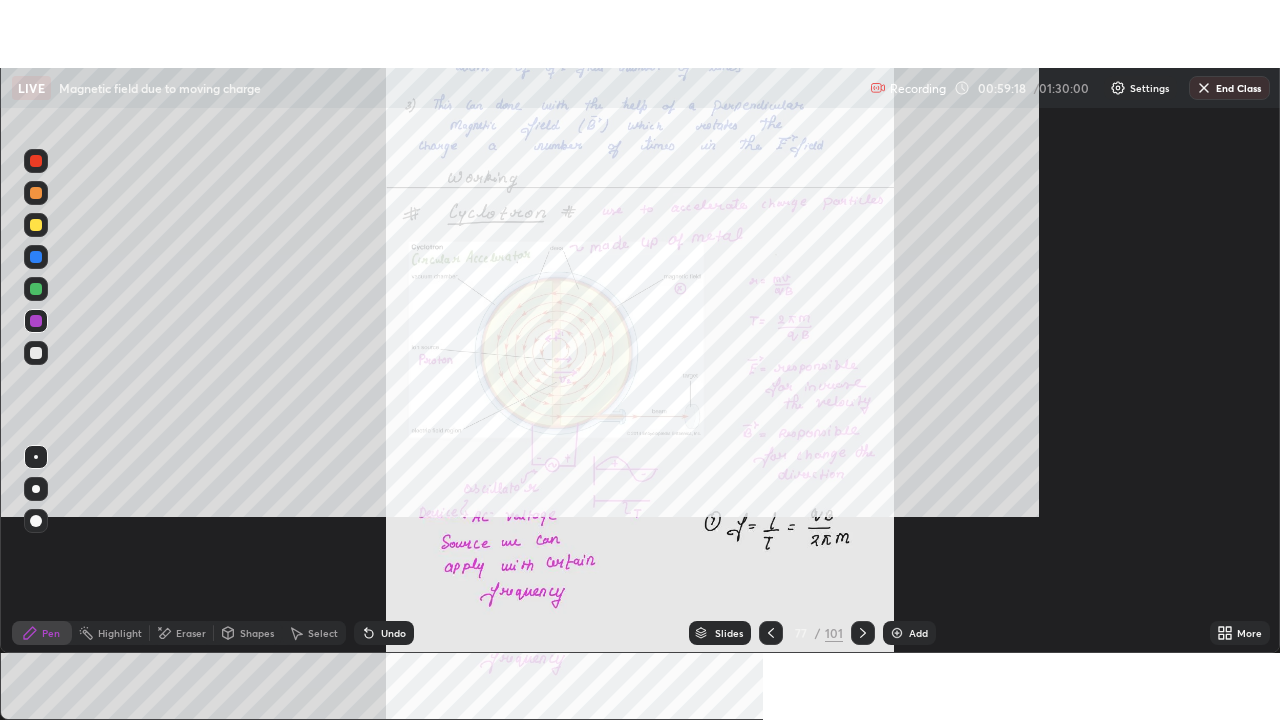 scroll, scrollTop: 99280, scrollLeft: 98720, axis: both 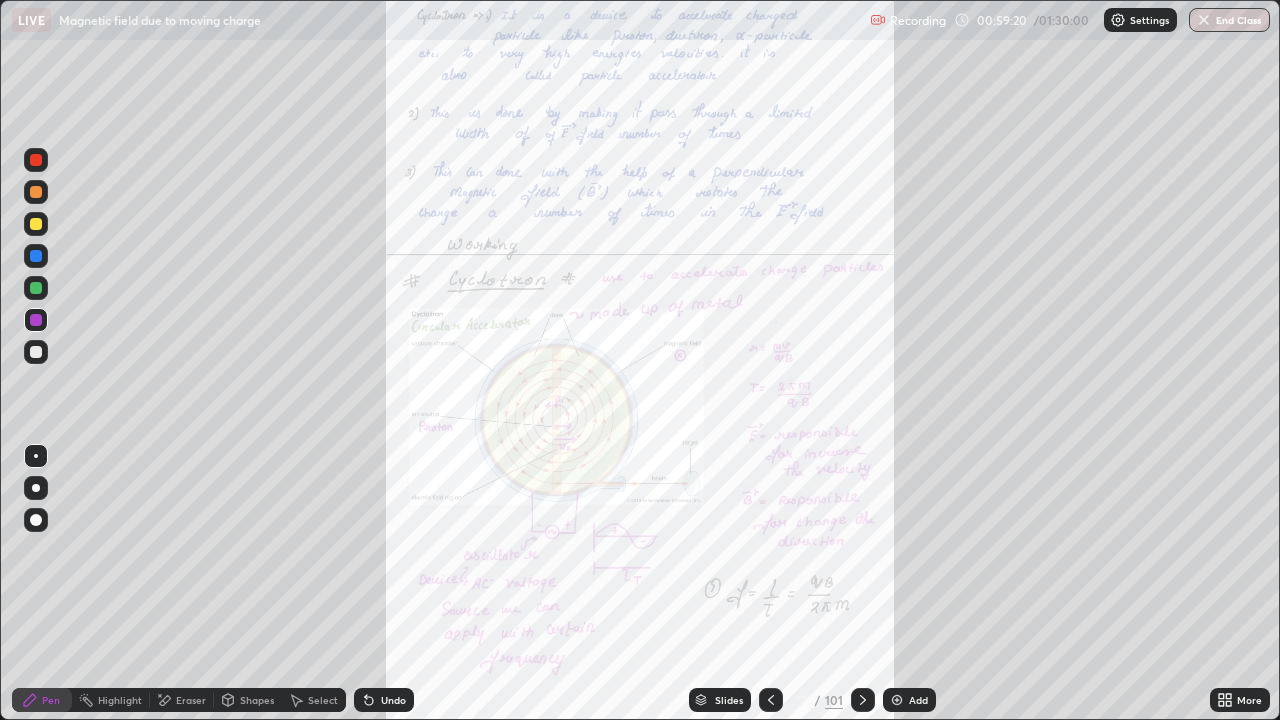 click 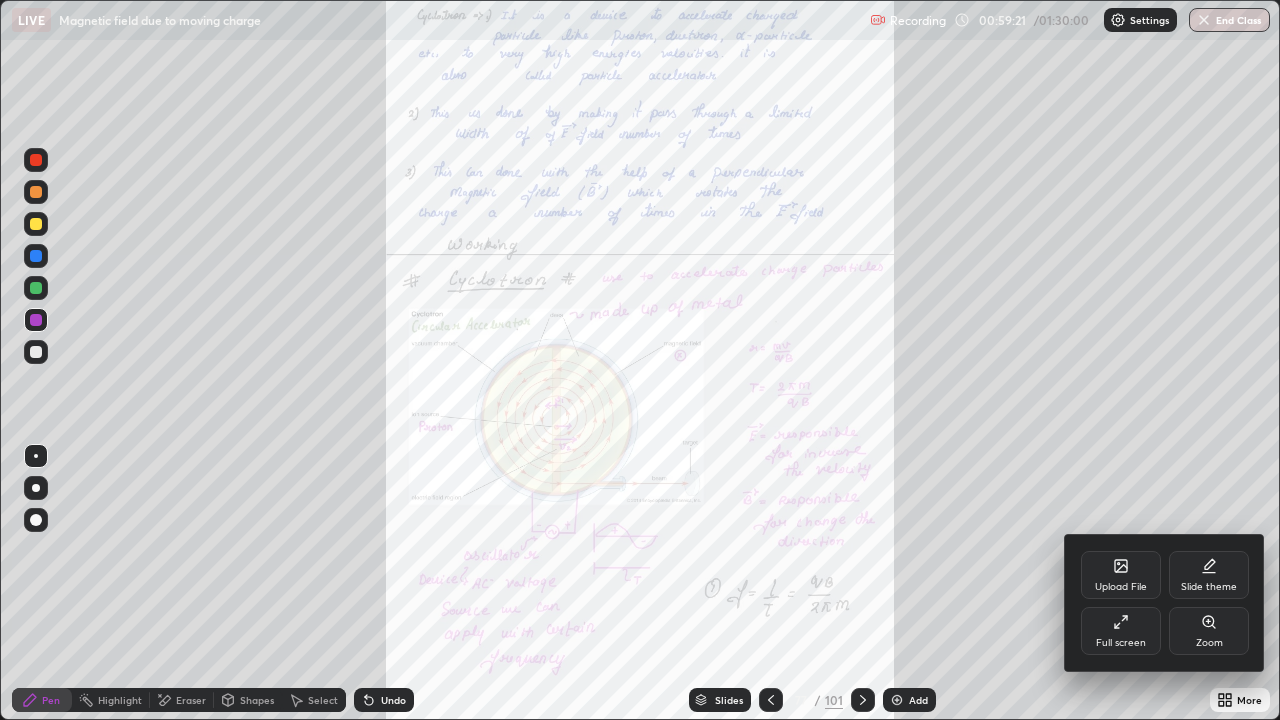 click on "Zoom" at bounding box center (1209, 631) 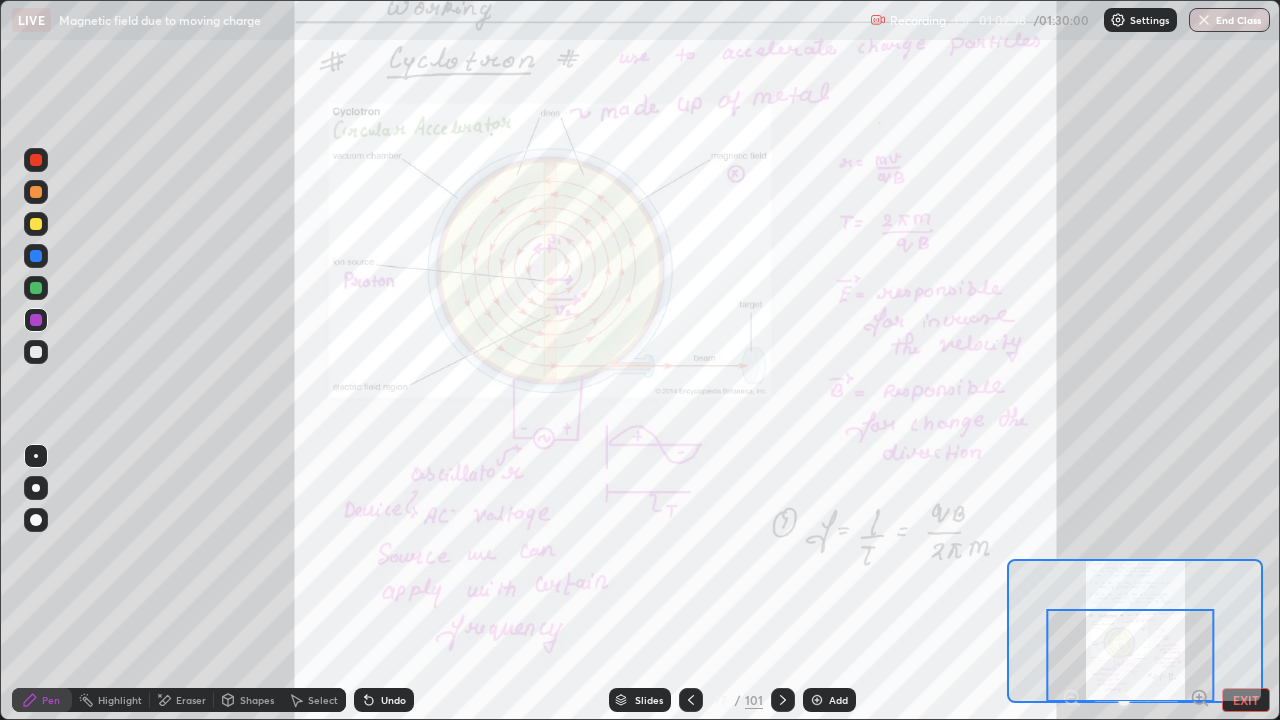 click on "Eraser" at bounding box center [182, 700] 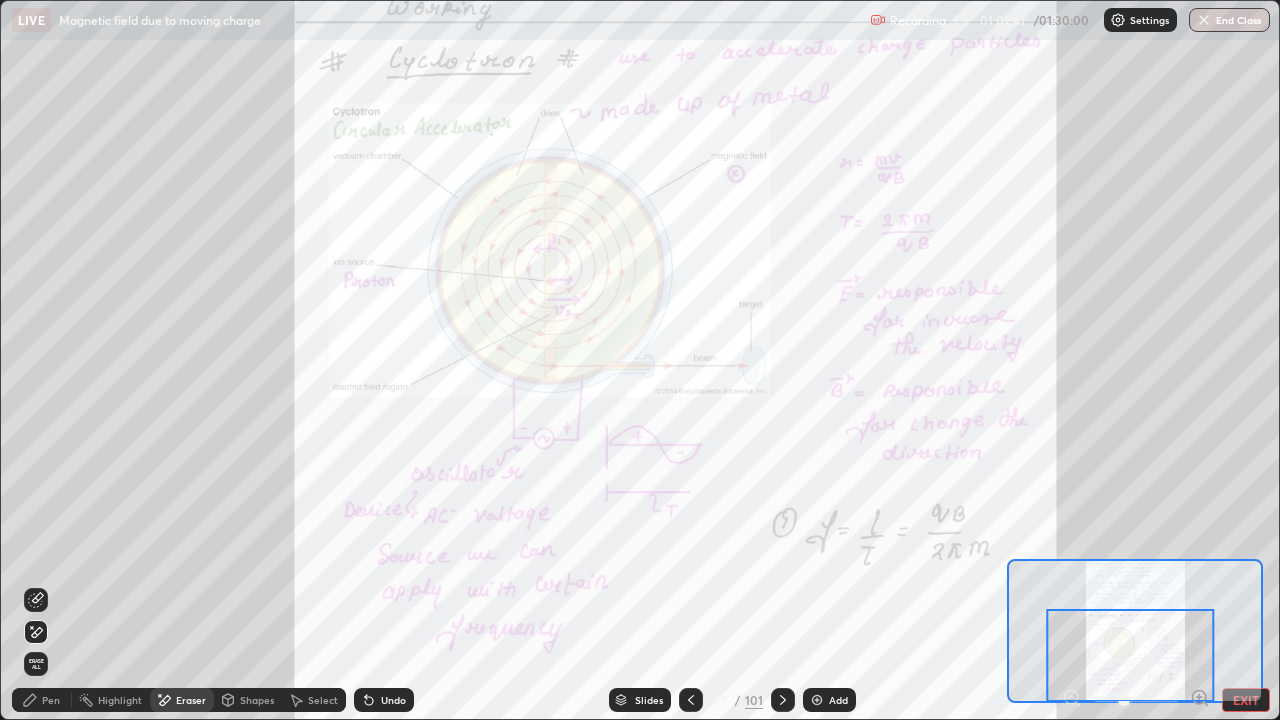 click on "Pen" at bounding box center (51, 700) 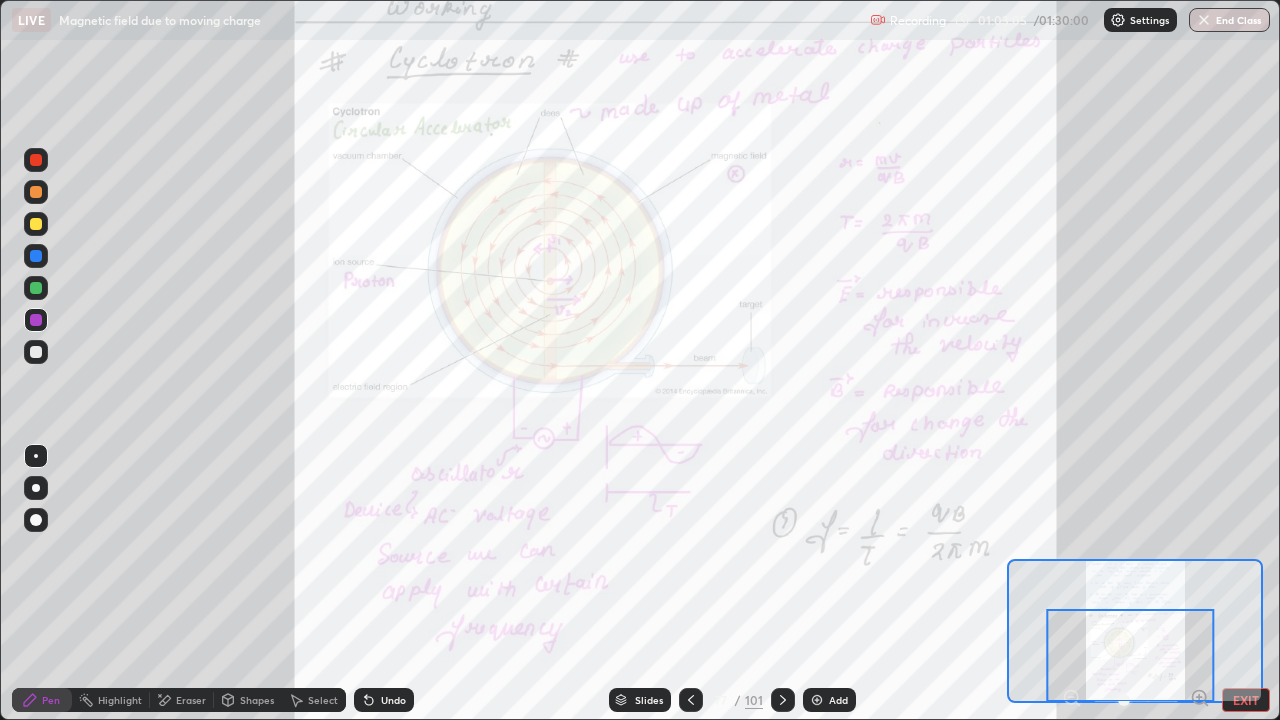 click at bounding box center (36, 288) 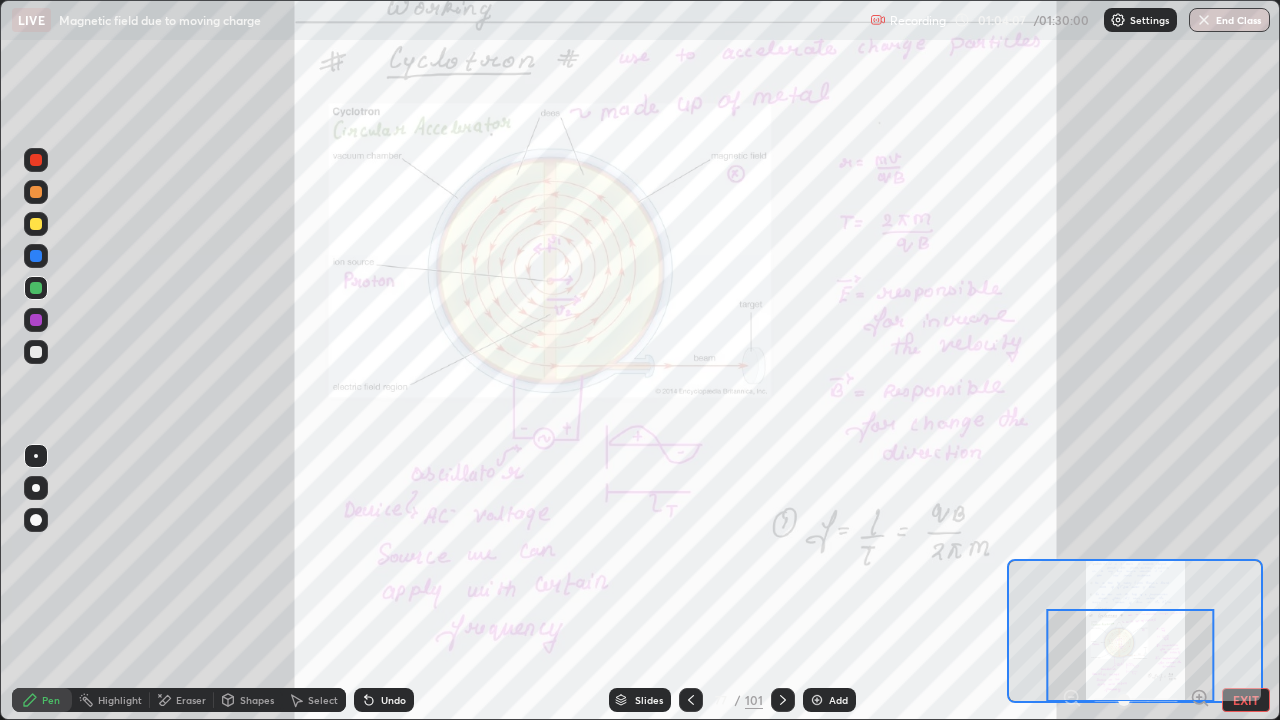 click on "Eraser" at bounding box center [191, 700] 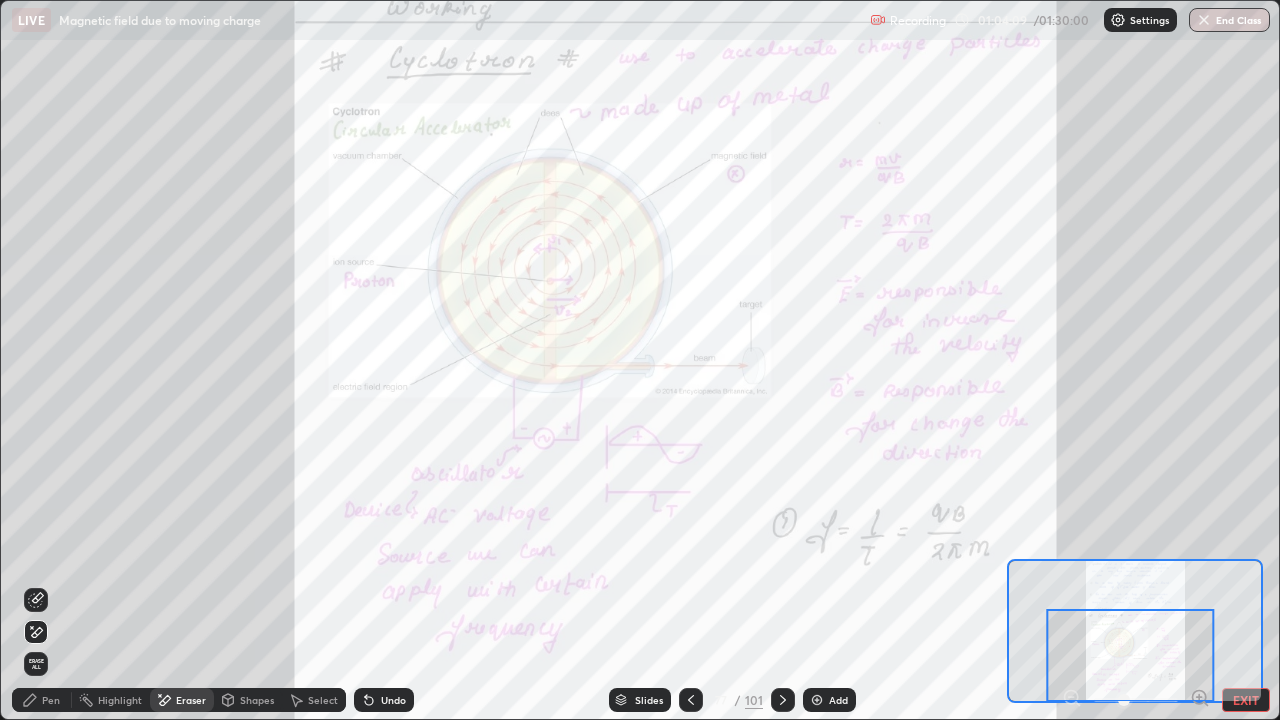 click on "Pen" at bounding box center [42, 700] 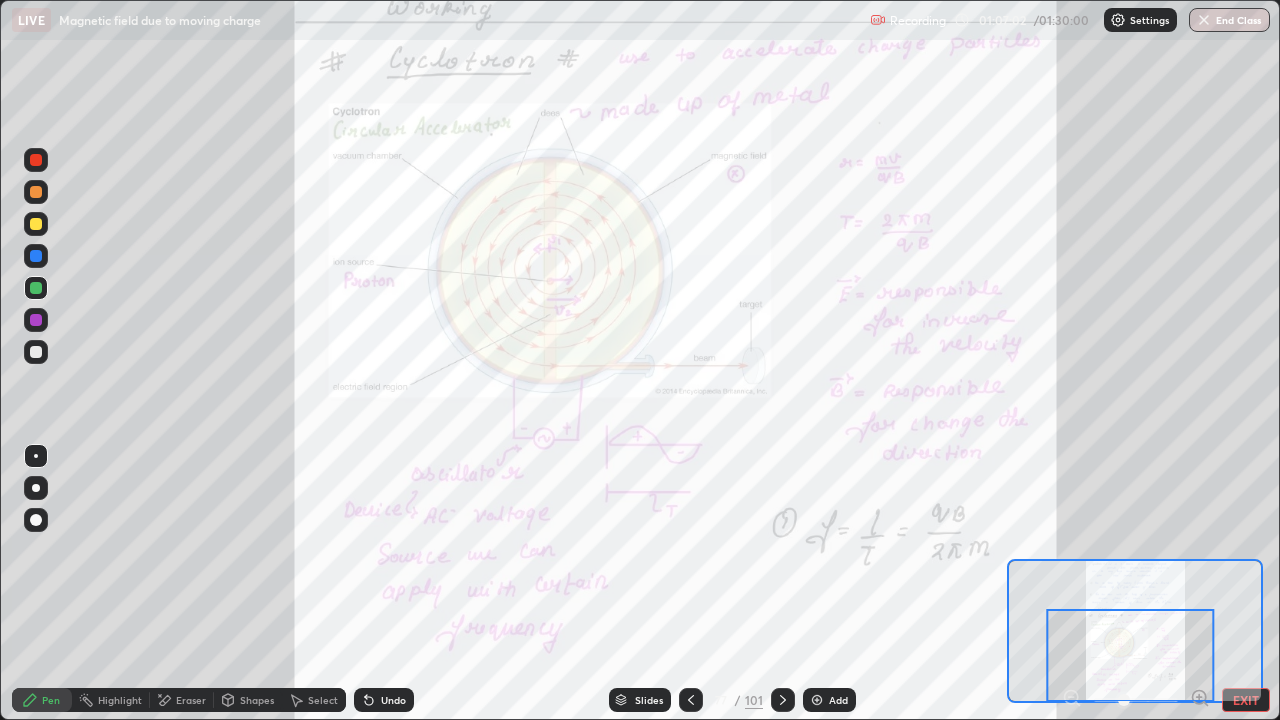 click on "Eraser" at bounding box center [191, 700] 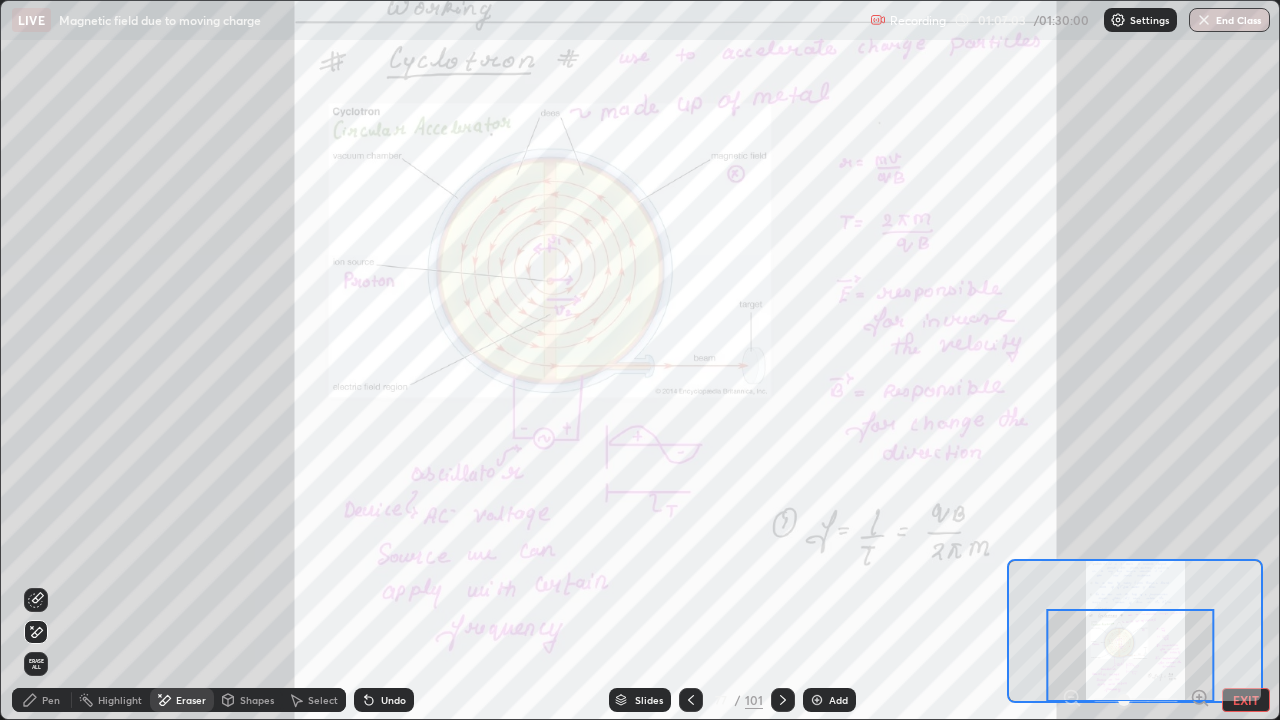 click 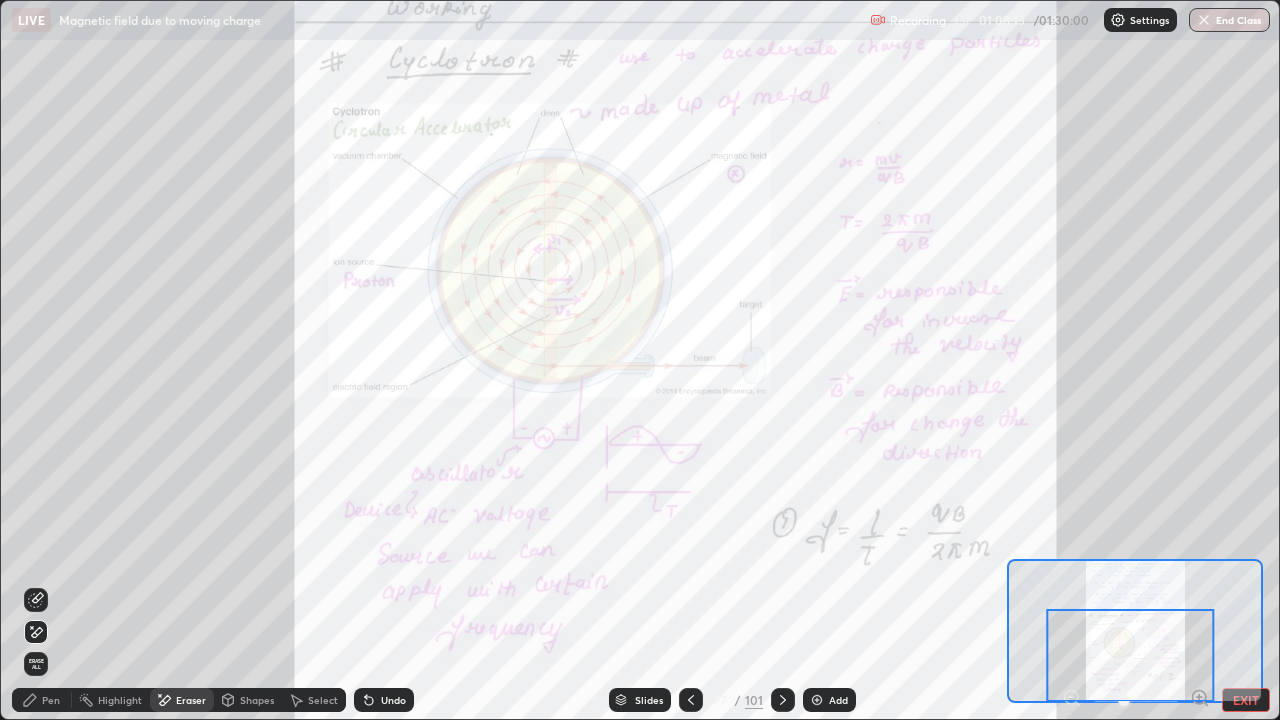 click on "Pen" at bounding box center (51, 700) 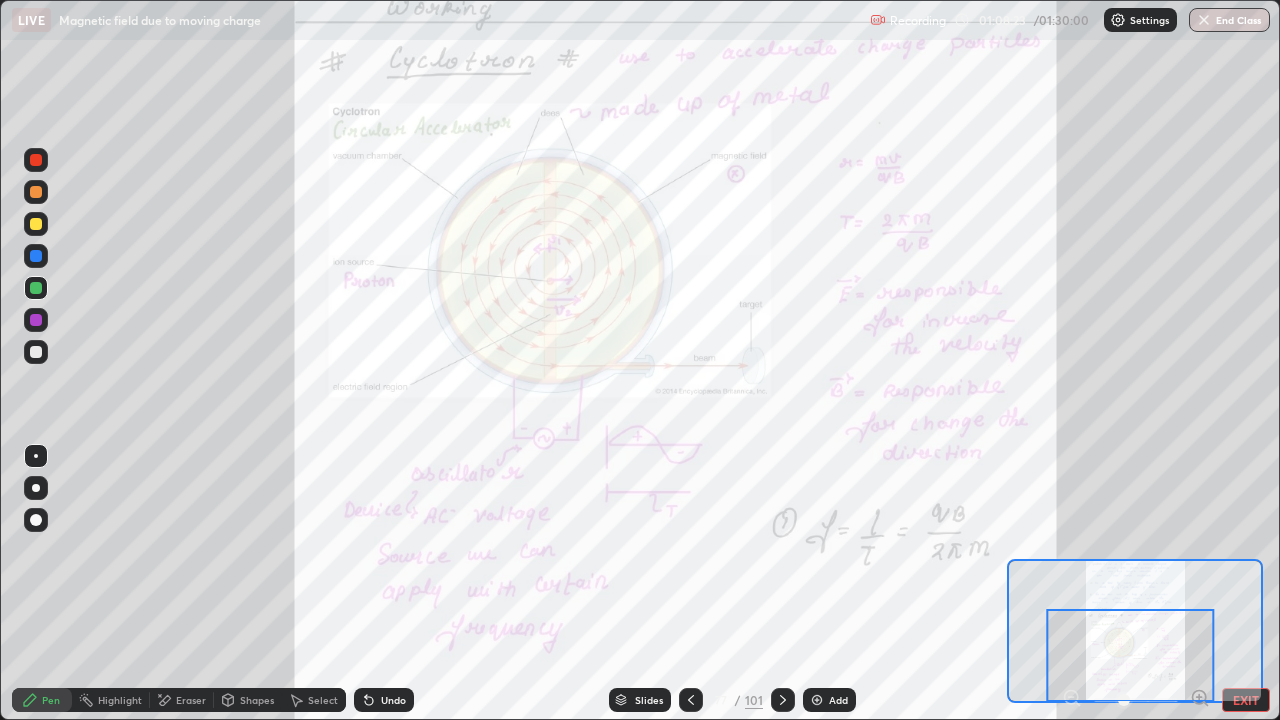 click at bounding box center (36, 320) 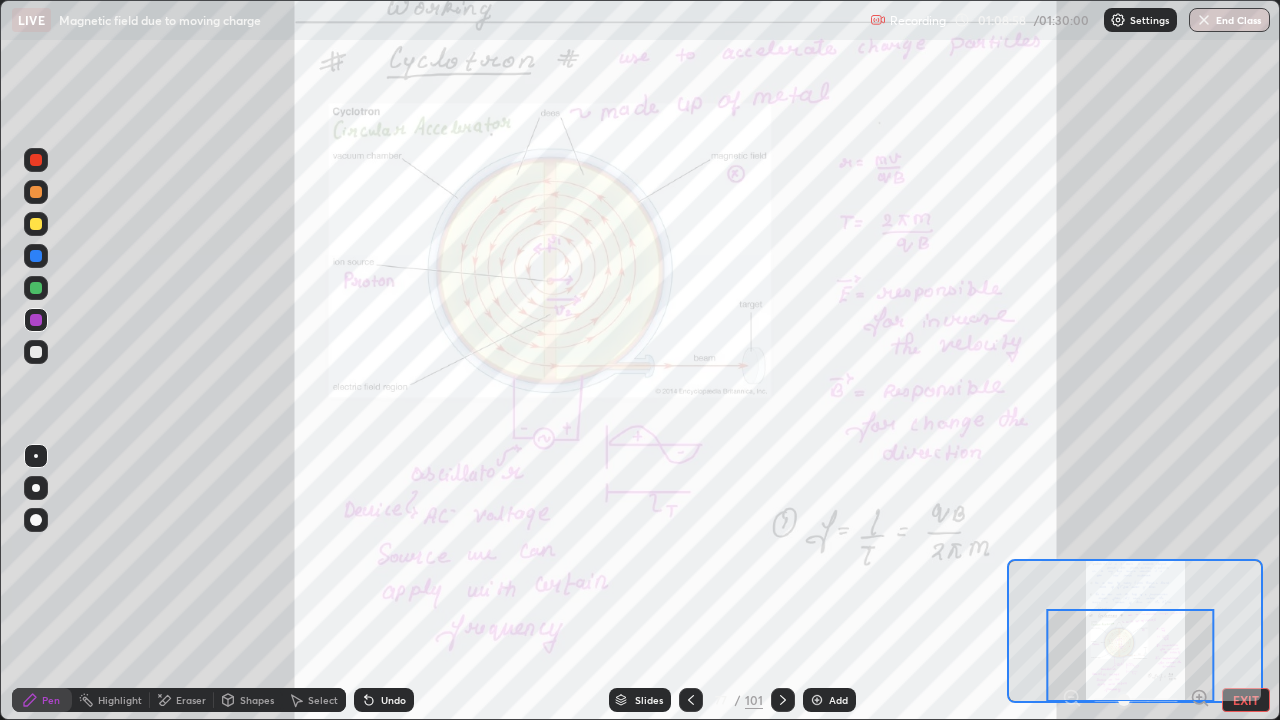 click on "Eraser" at bounding box center [191, 700] 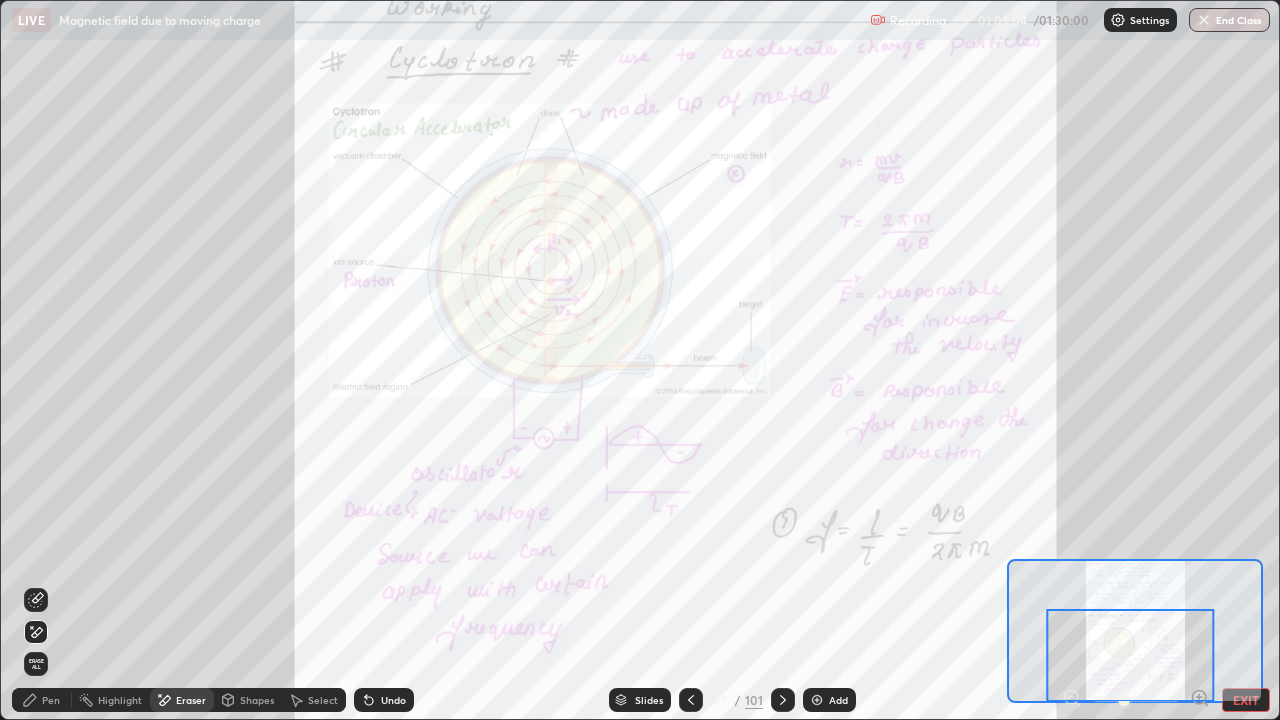 click at bounding box center (783, 700) 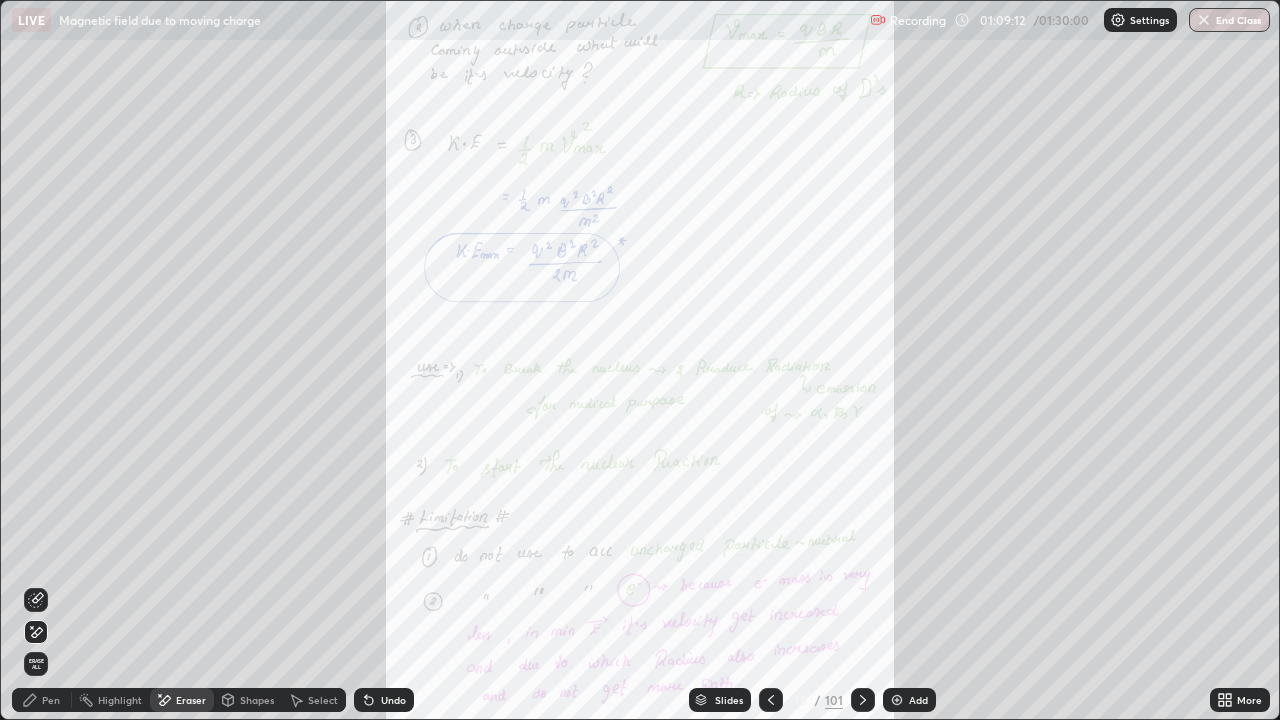 click at bounding box center [771, 700] 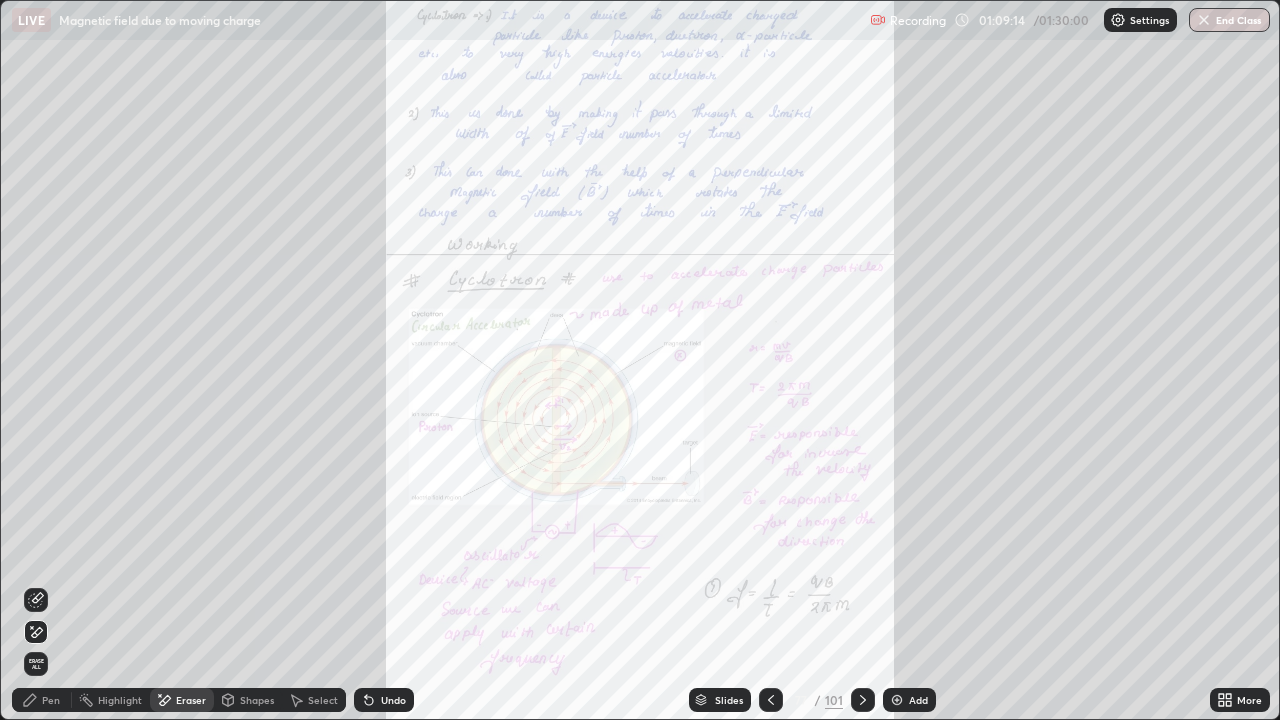 click on "Pen" at bounding box center (42, 700) 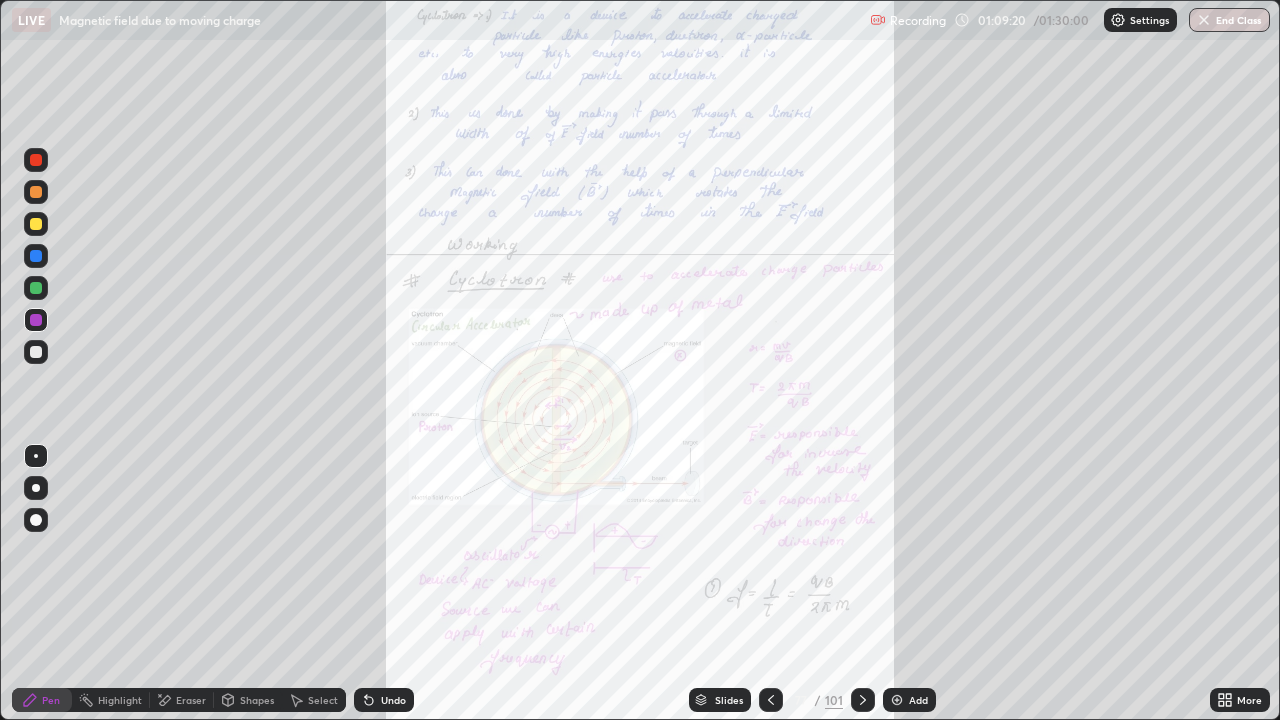 click 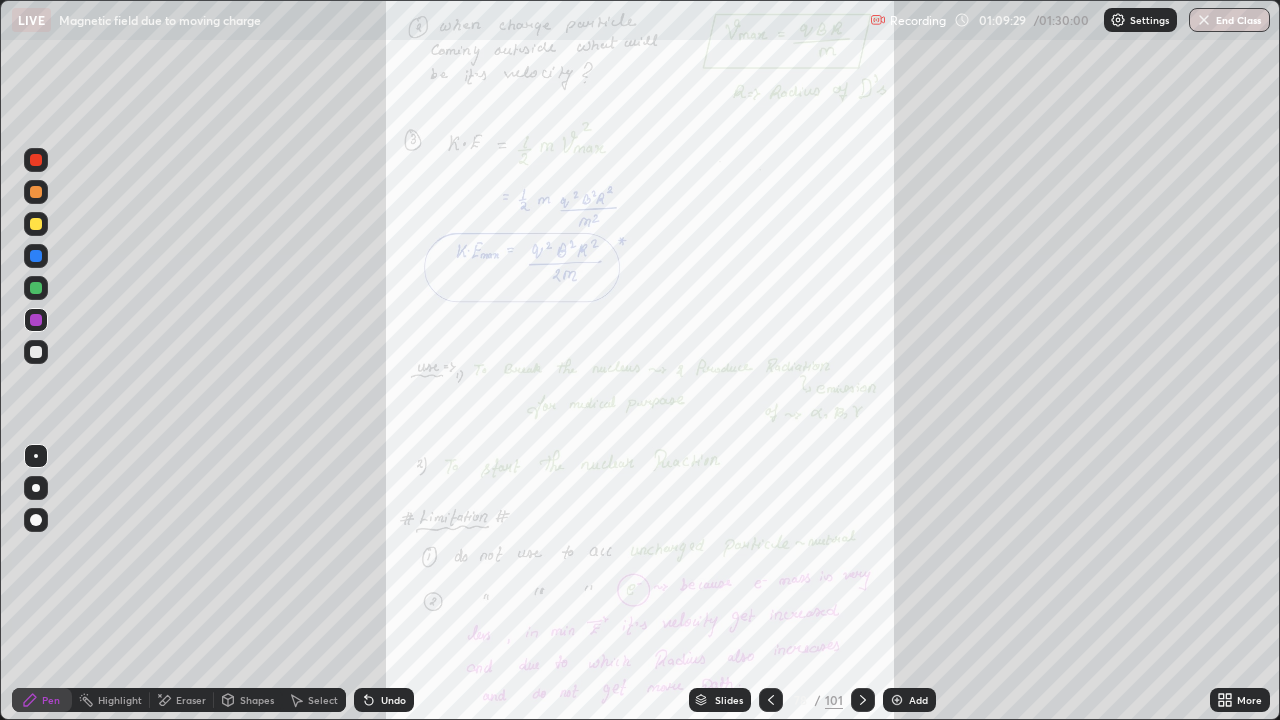 click 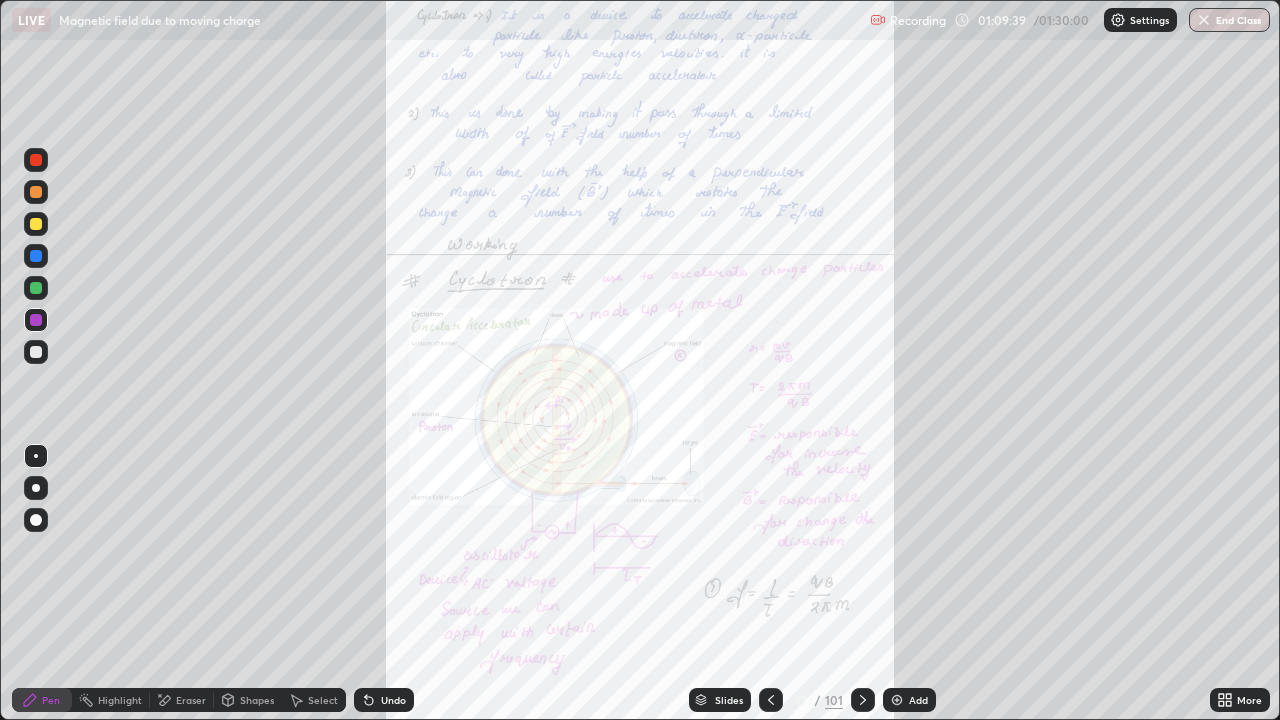 click on "77 / 101" at bounding box center (817, 700) 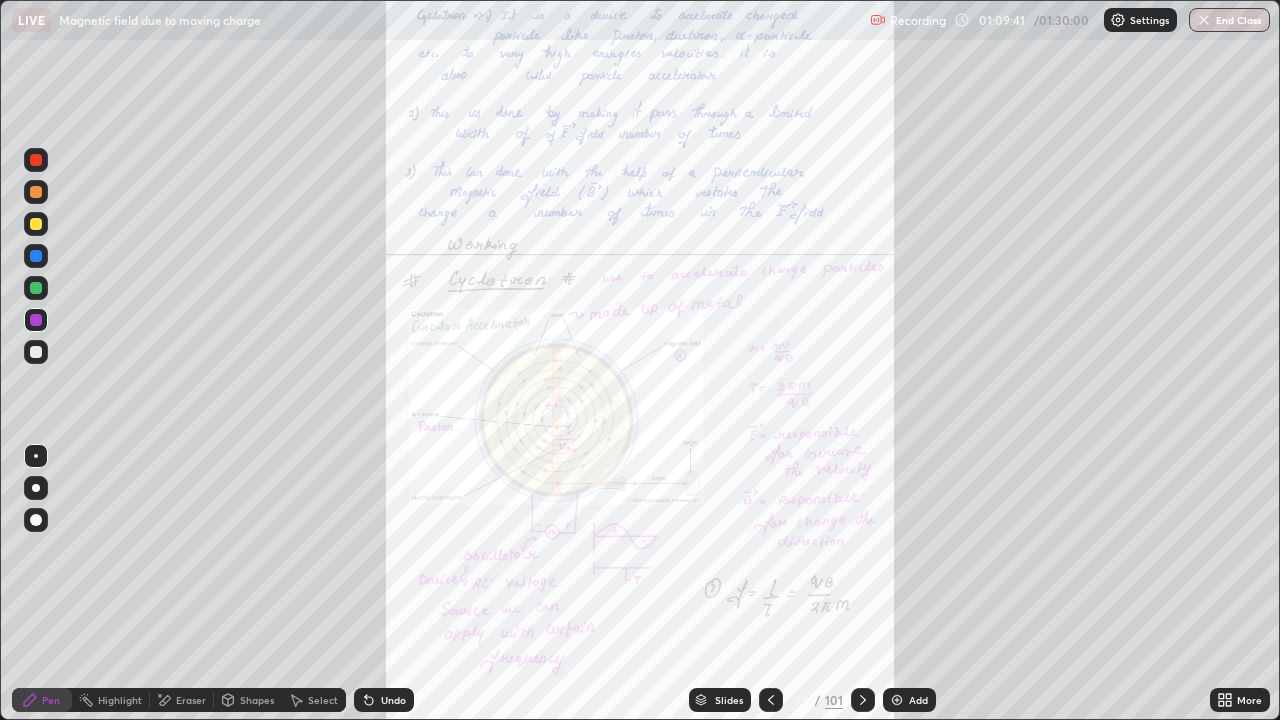 click 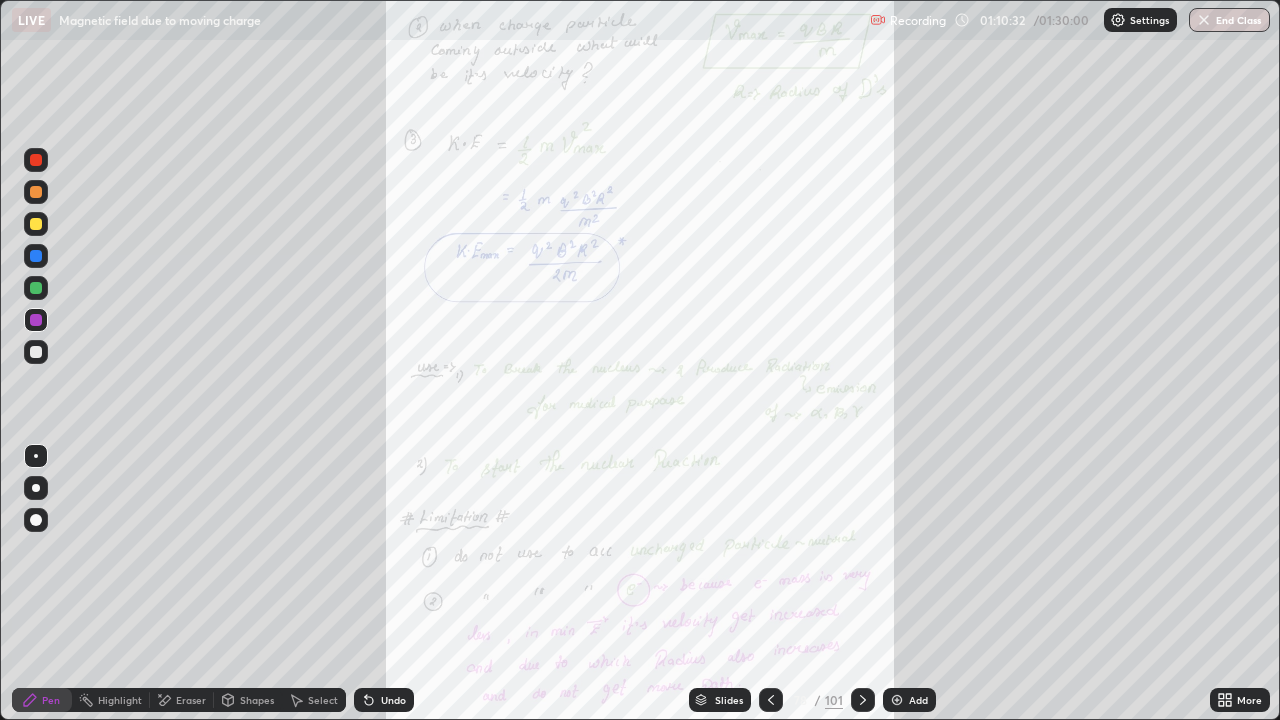 click on "More" at bounding box center [1240, 700] 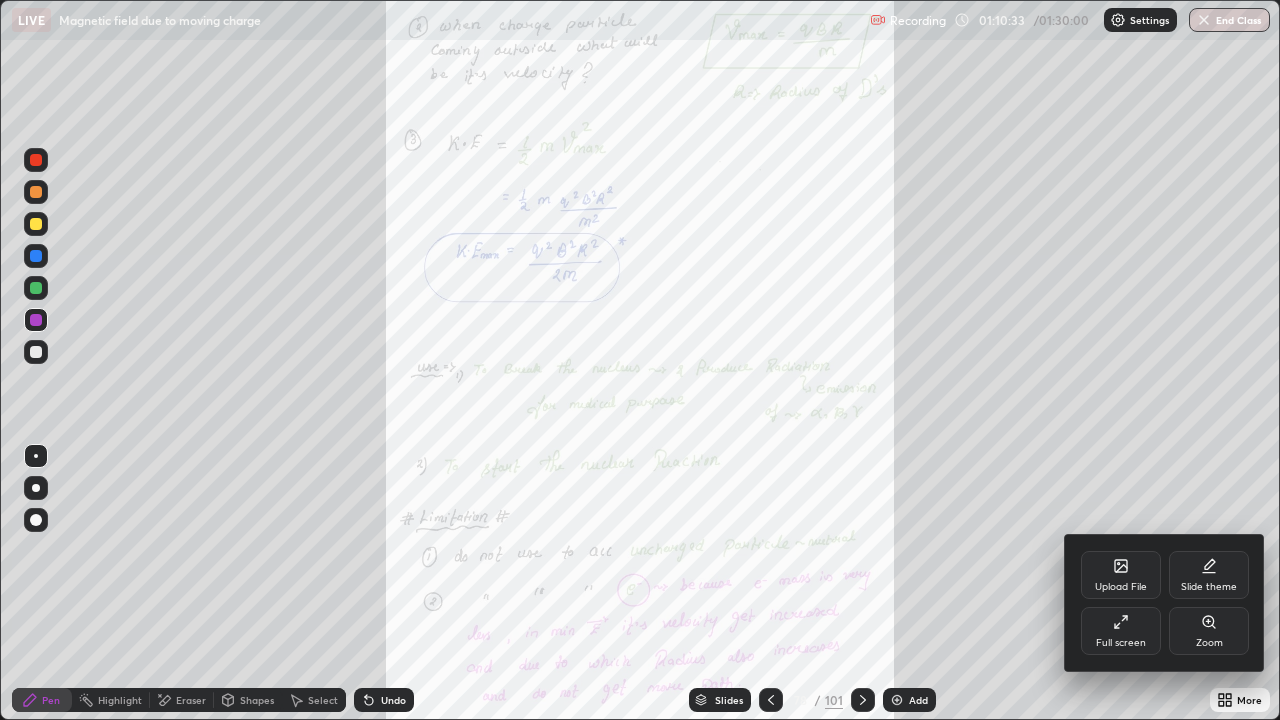click on "Zoom" at bounding box center [1209, 631] 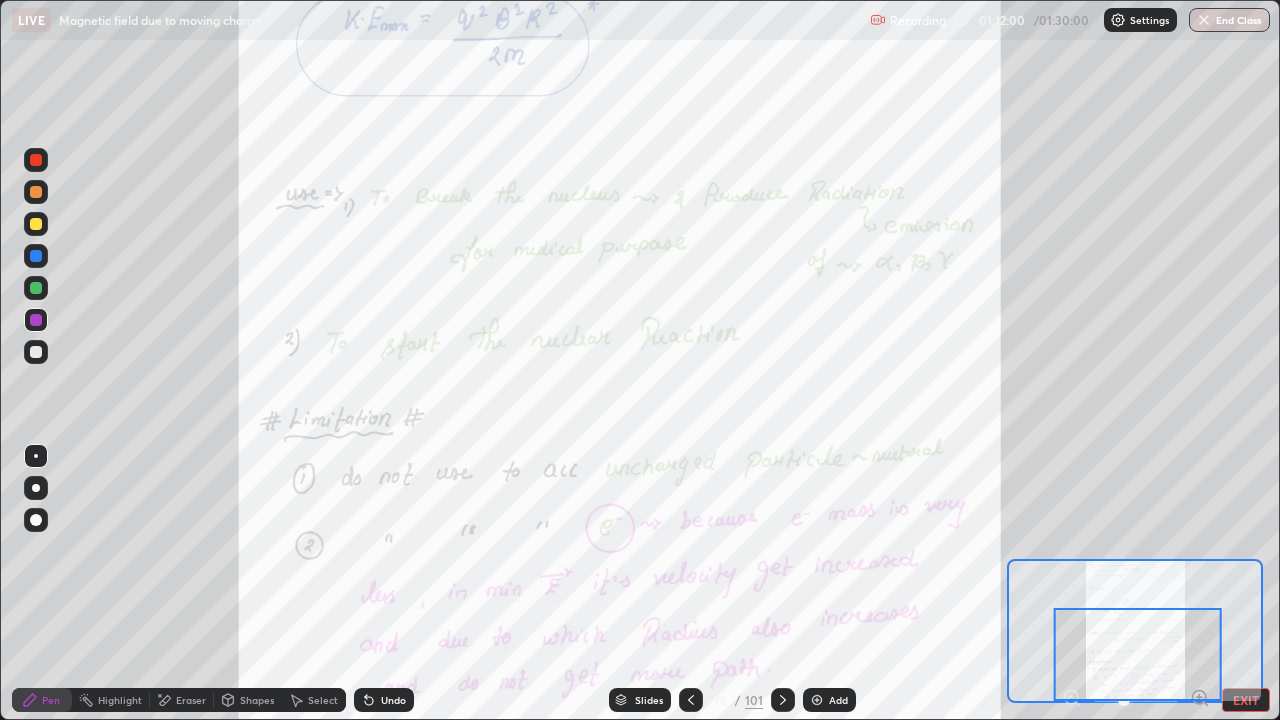 click at bounding box center [783, 700] 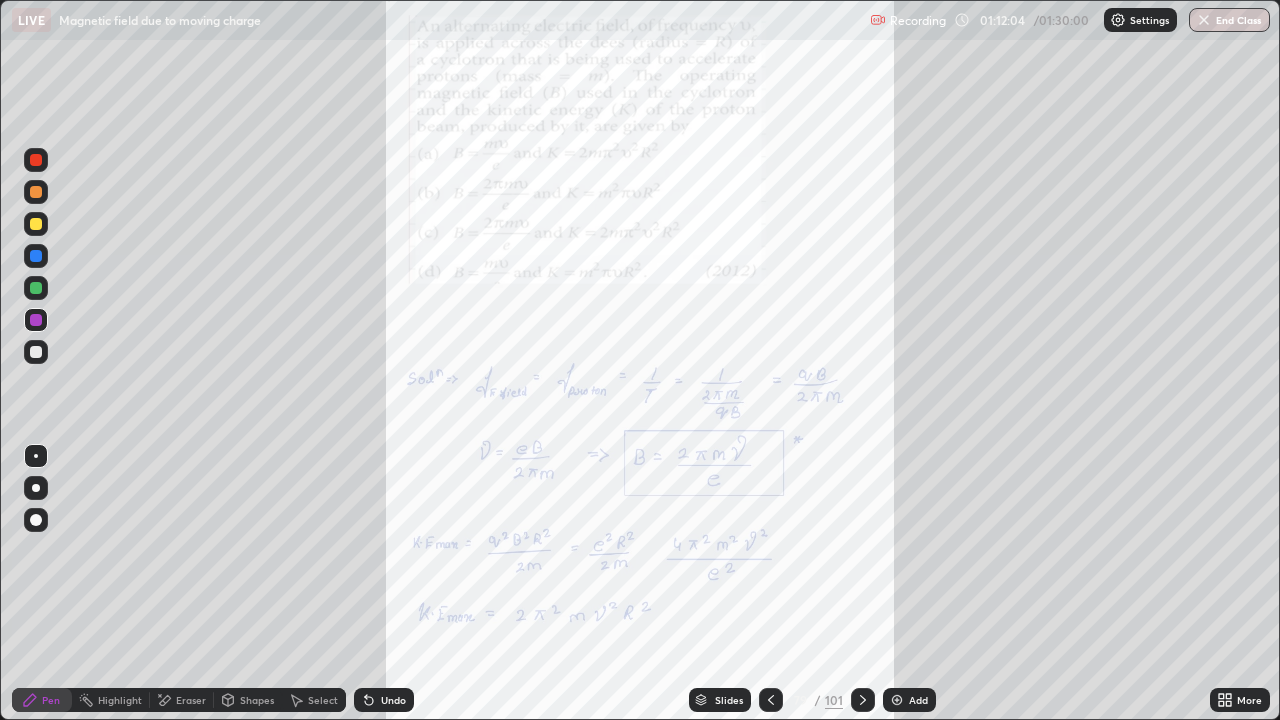 click 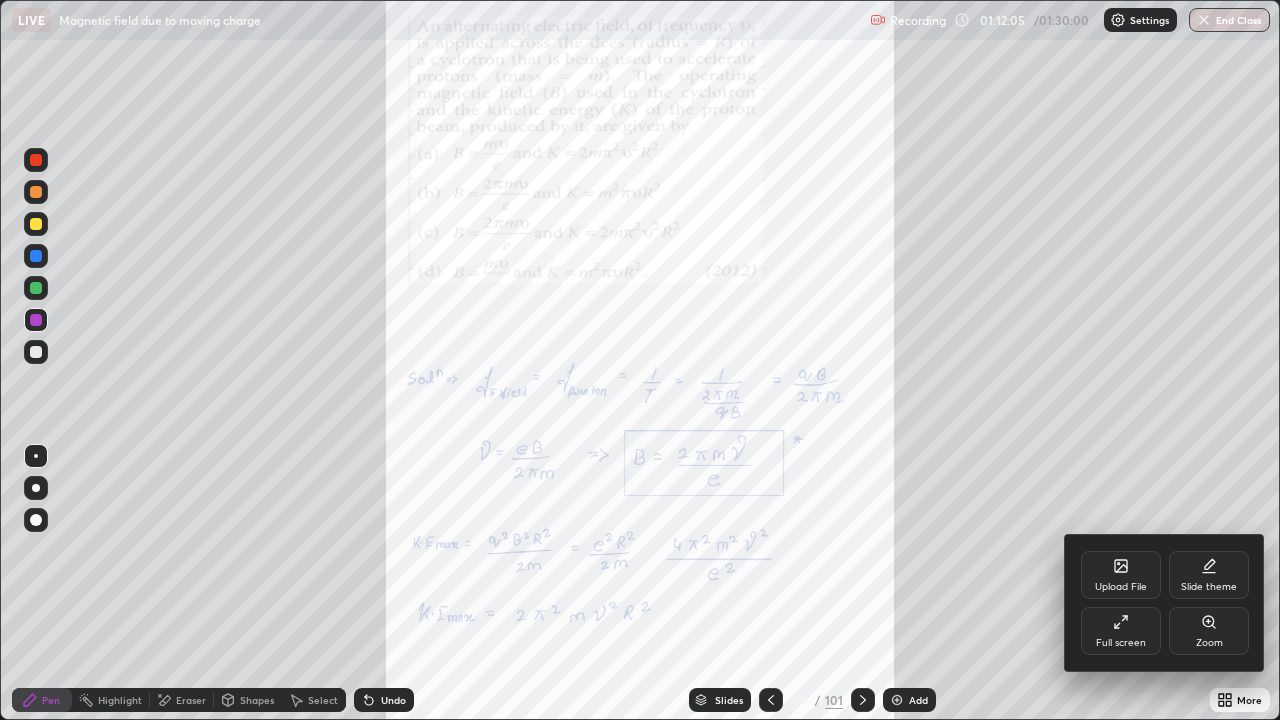 click on "Zoom" at bounding box center (1209, 631) 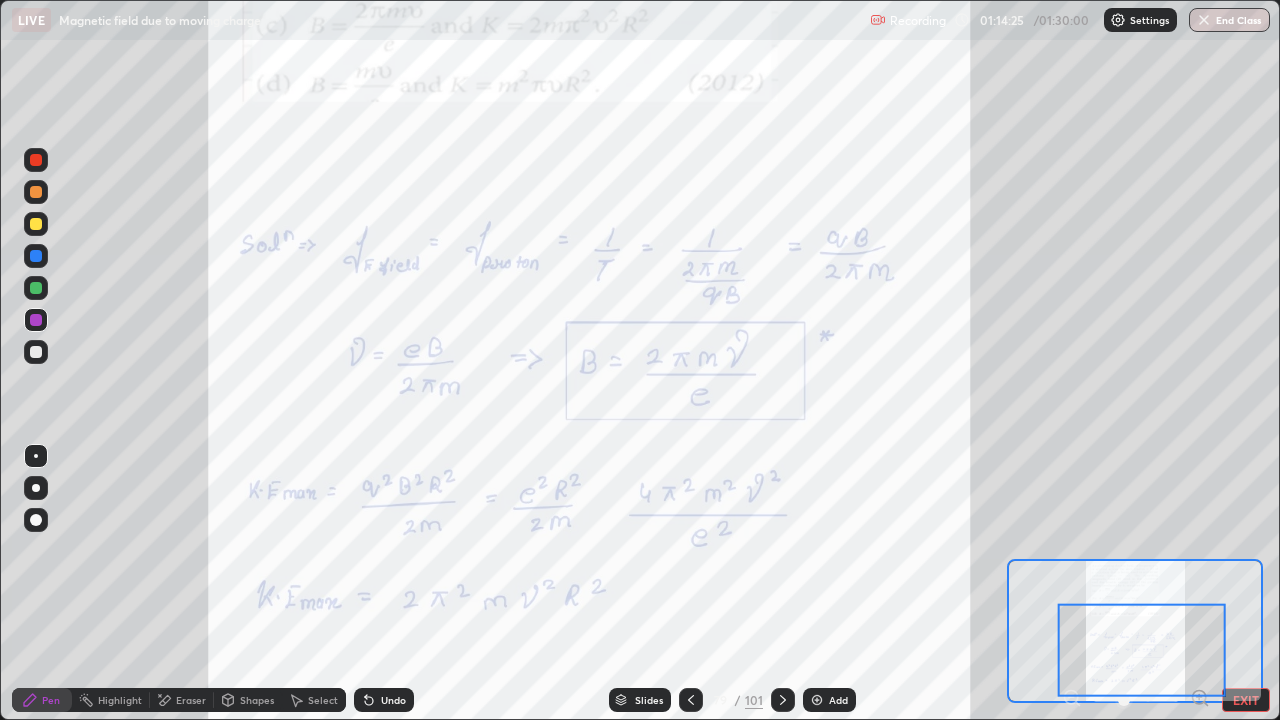click 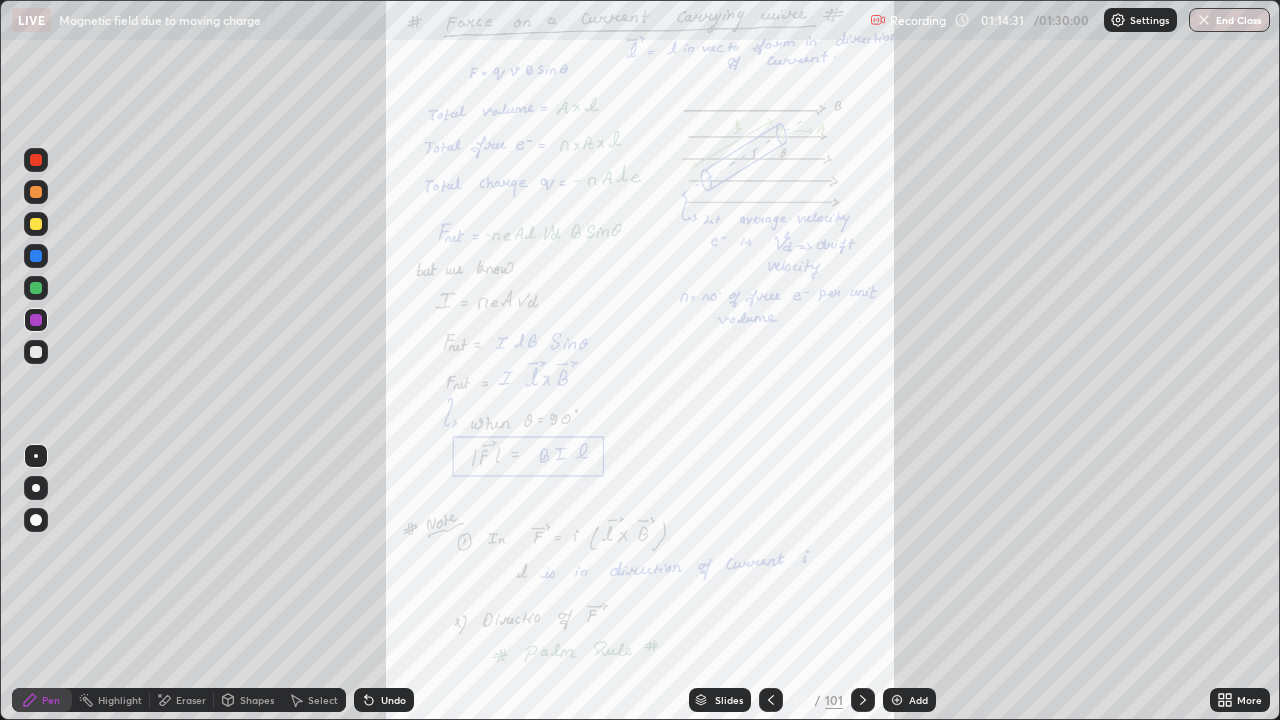 click 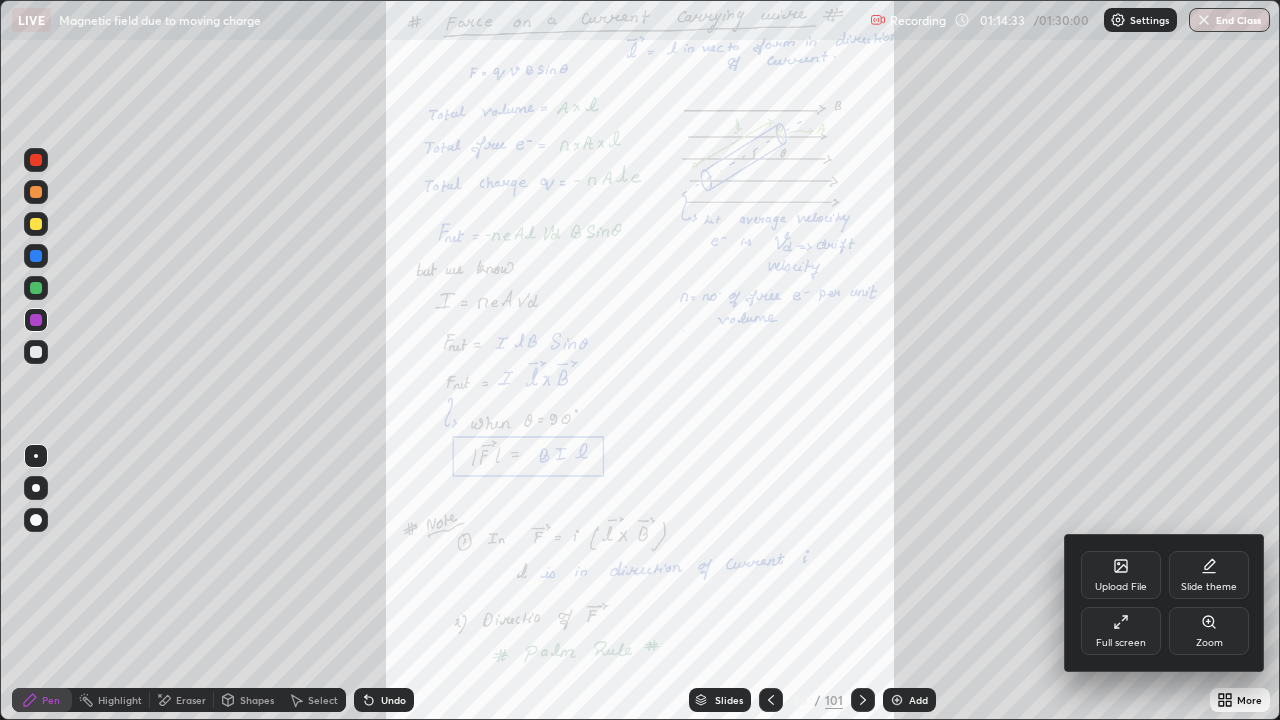 click on "Zoom" at bounding box center (1209, 631) 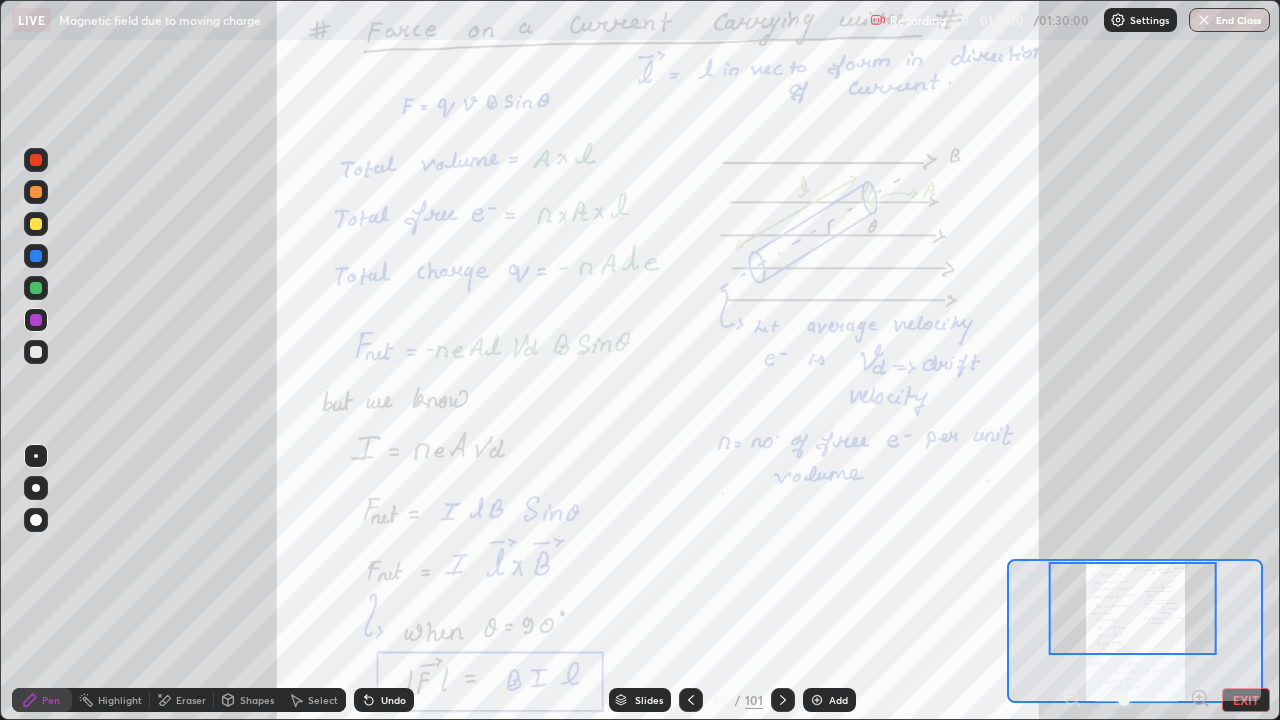 click 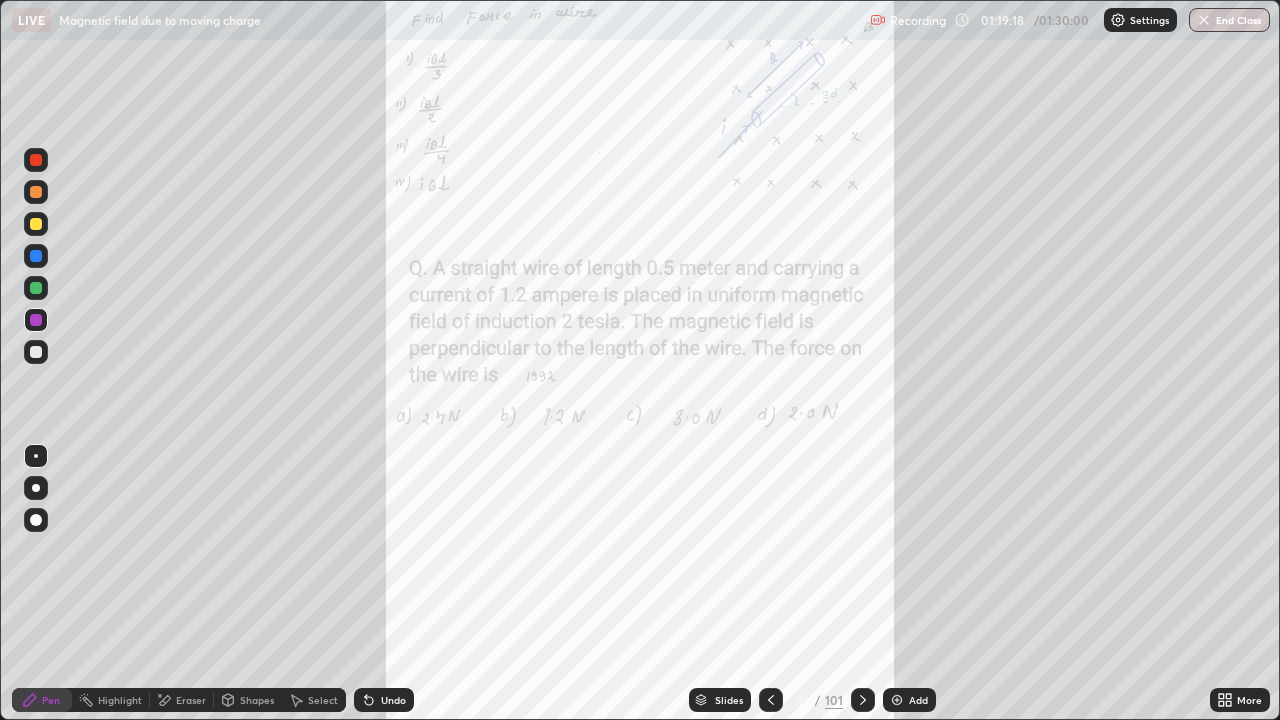 click 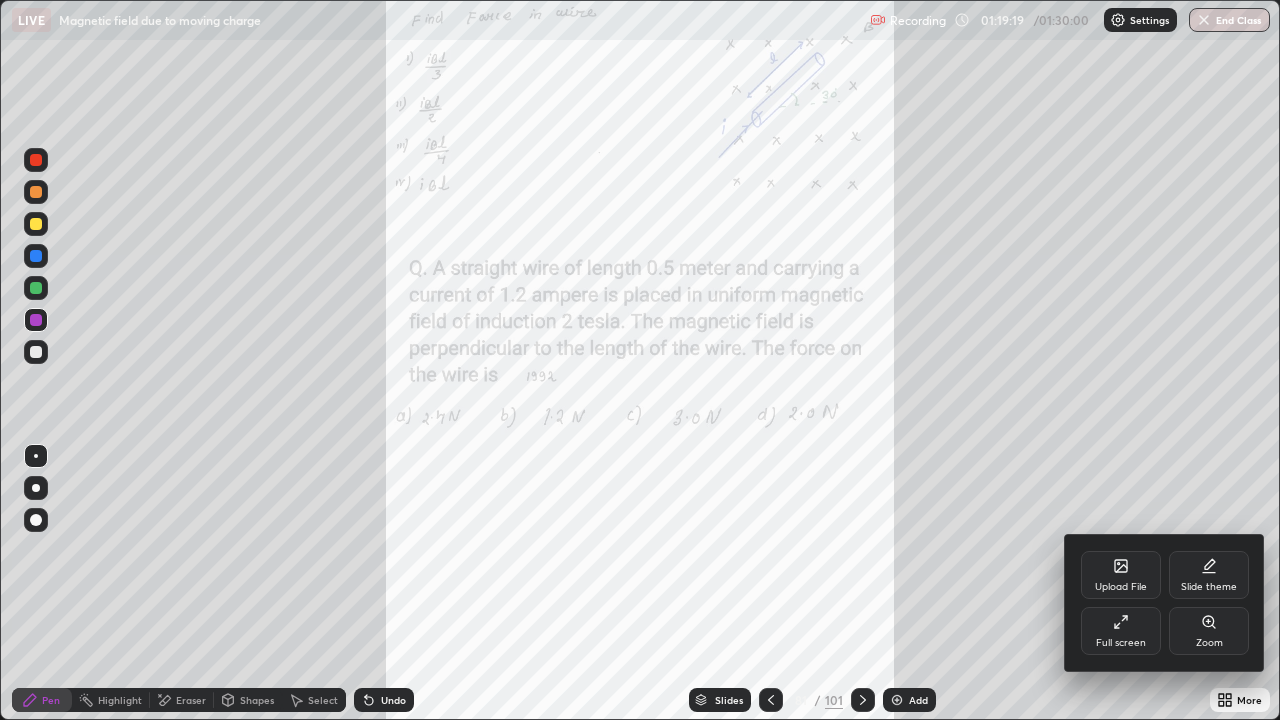 click 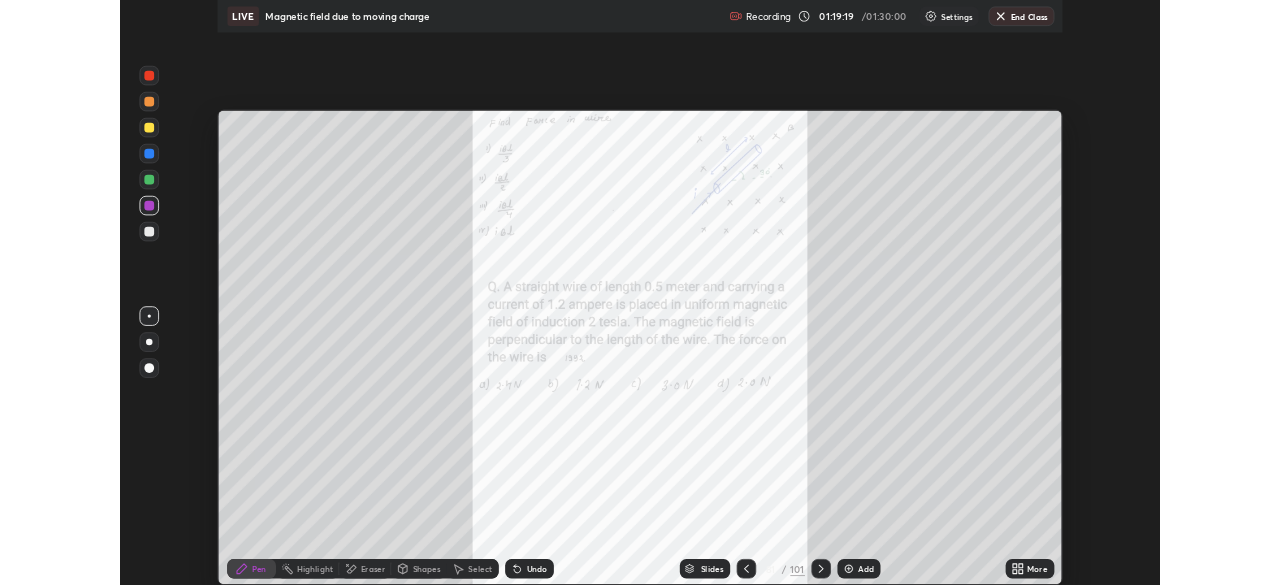 scroll, scrollTop: 585, scrollLeft: 1280, axis: both 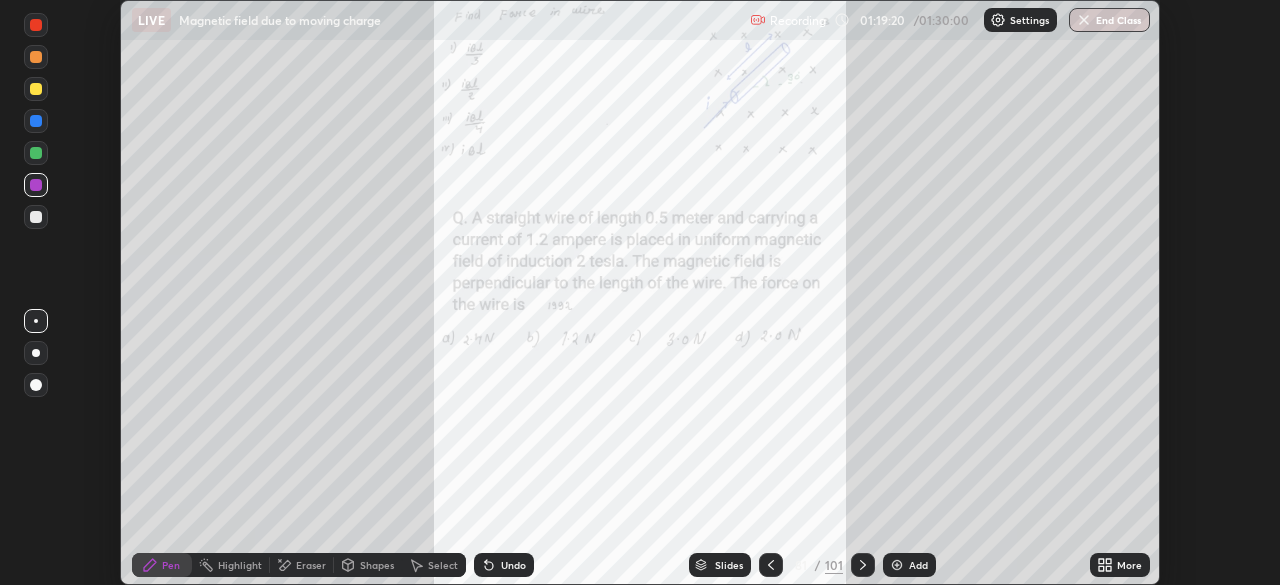 click 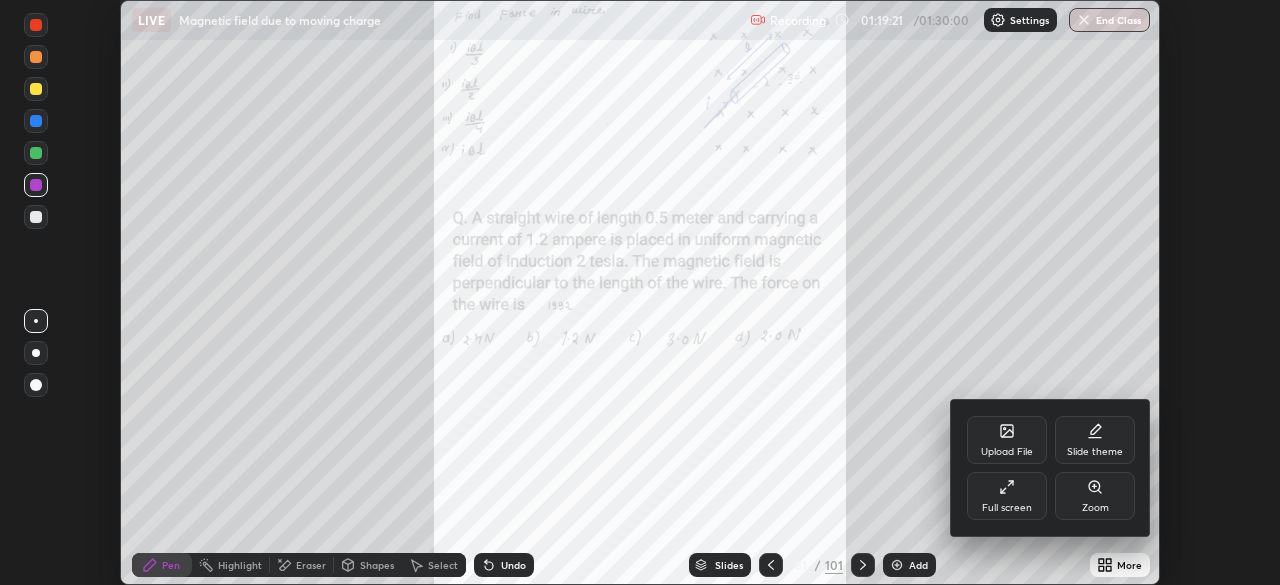 click on "Full screen" at bounding box center [1007, 496] 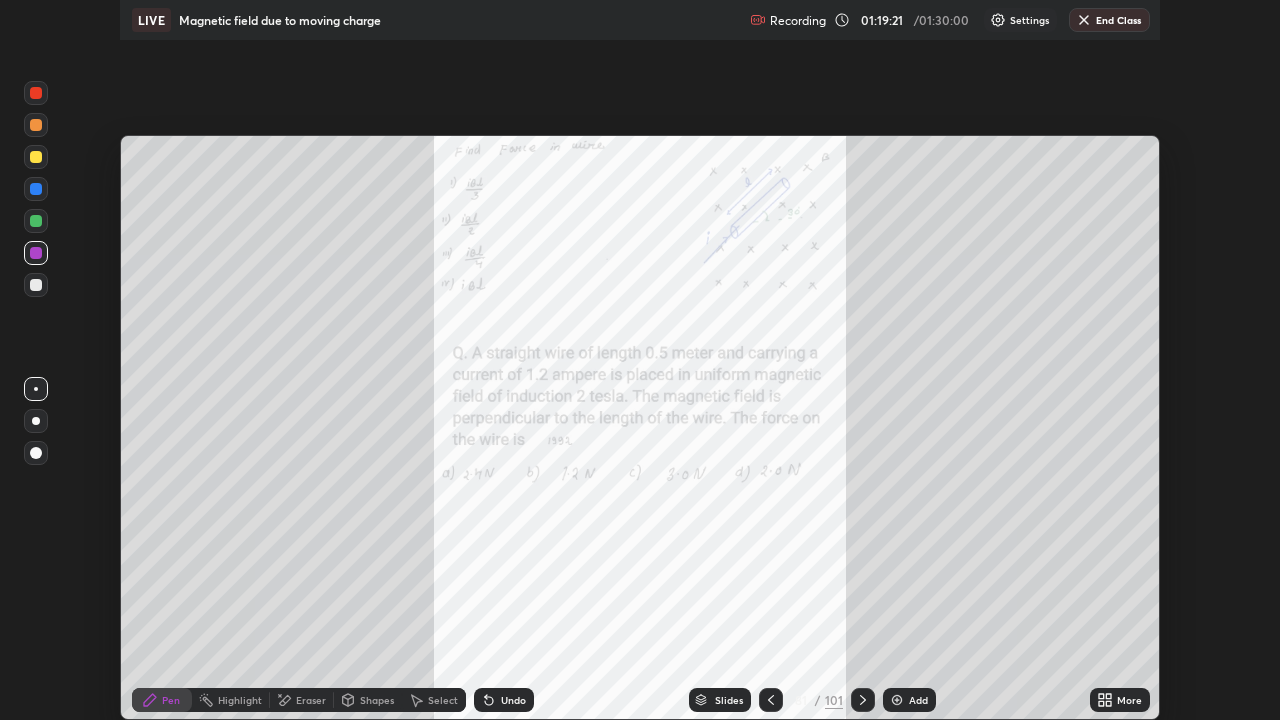 scroll, scrollTop: 99280, scrollLeft: 98720, axis: both 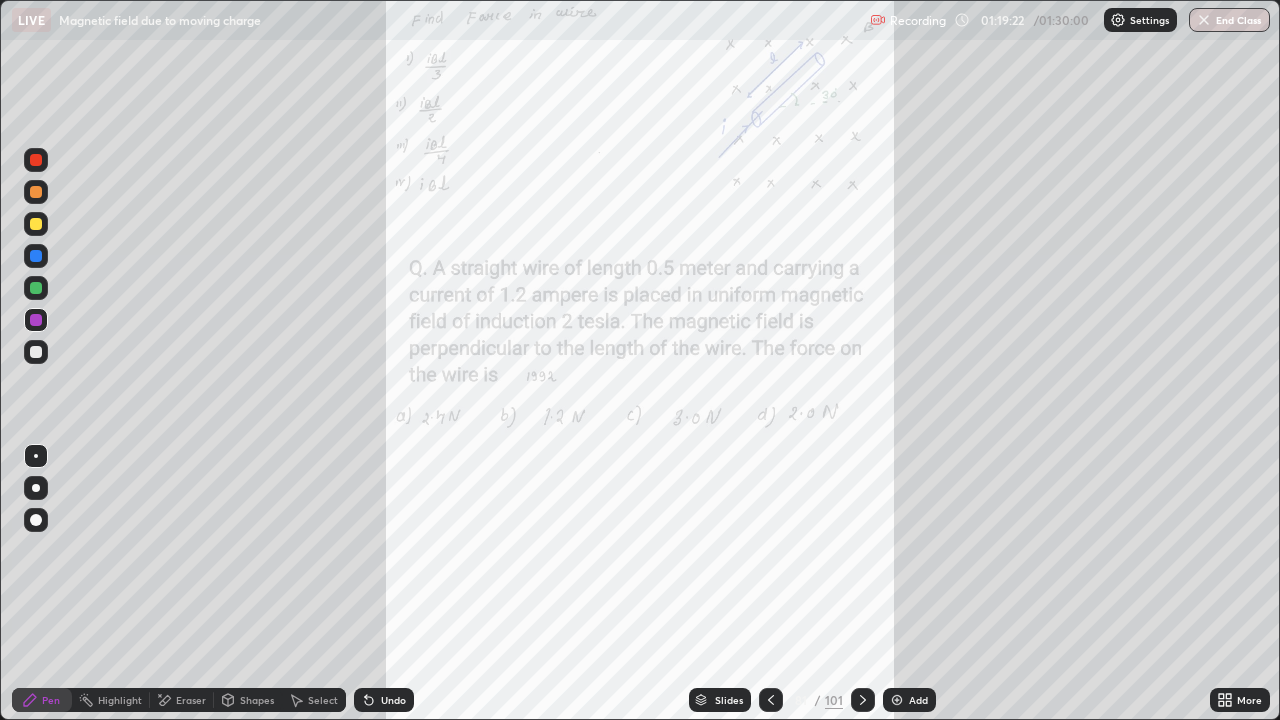 click 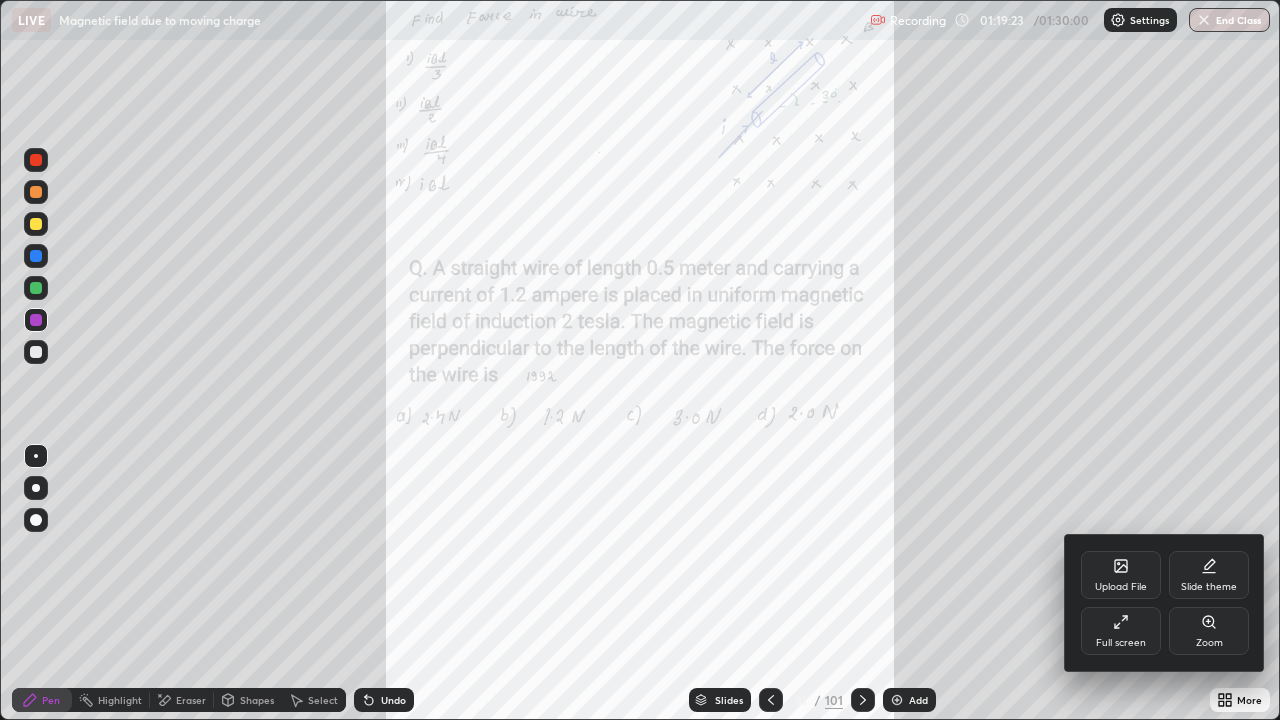 click on "Zoom" at bounding box center [1209, 643] 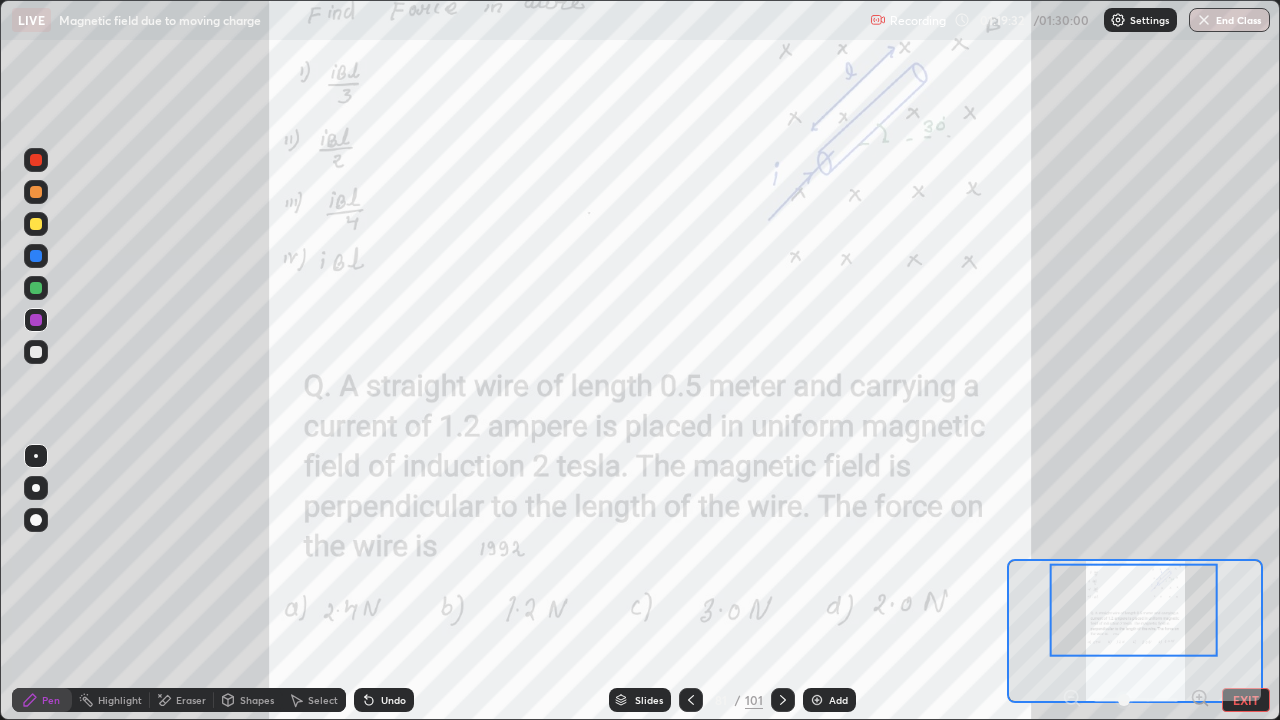 click at bounding box center [36, 320] 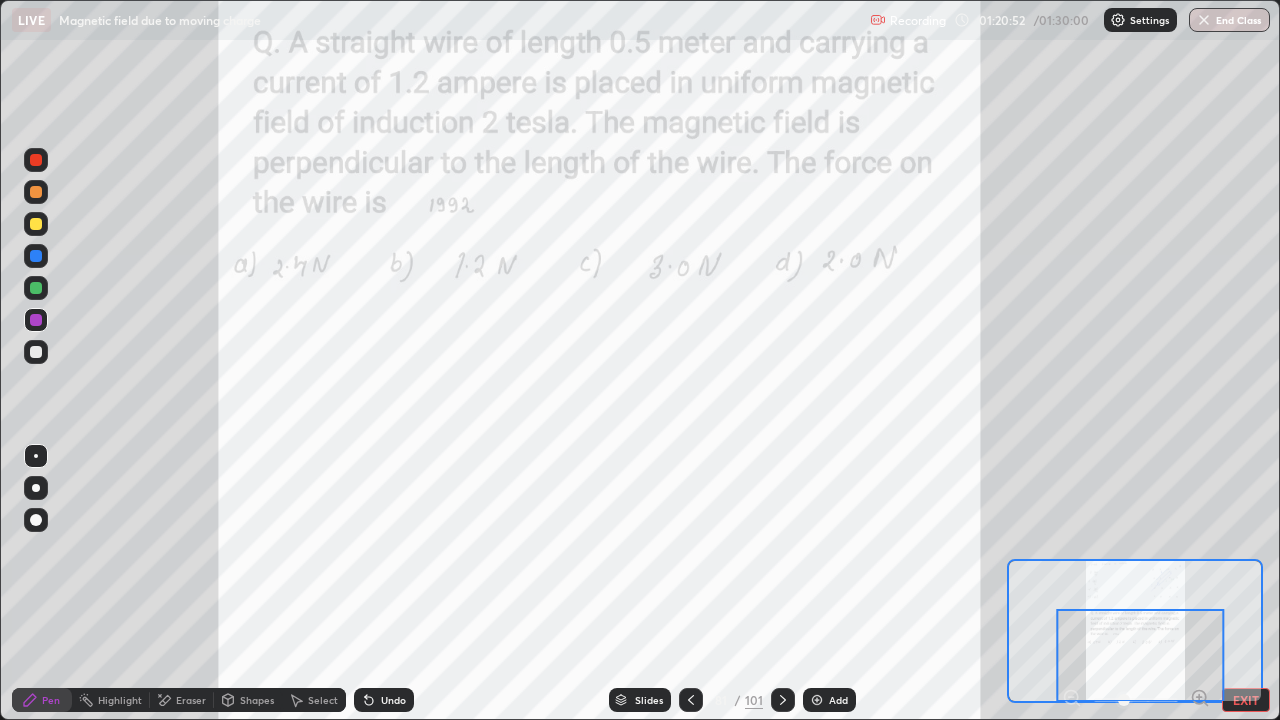 click 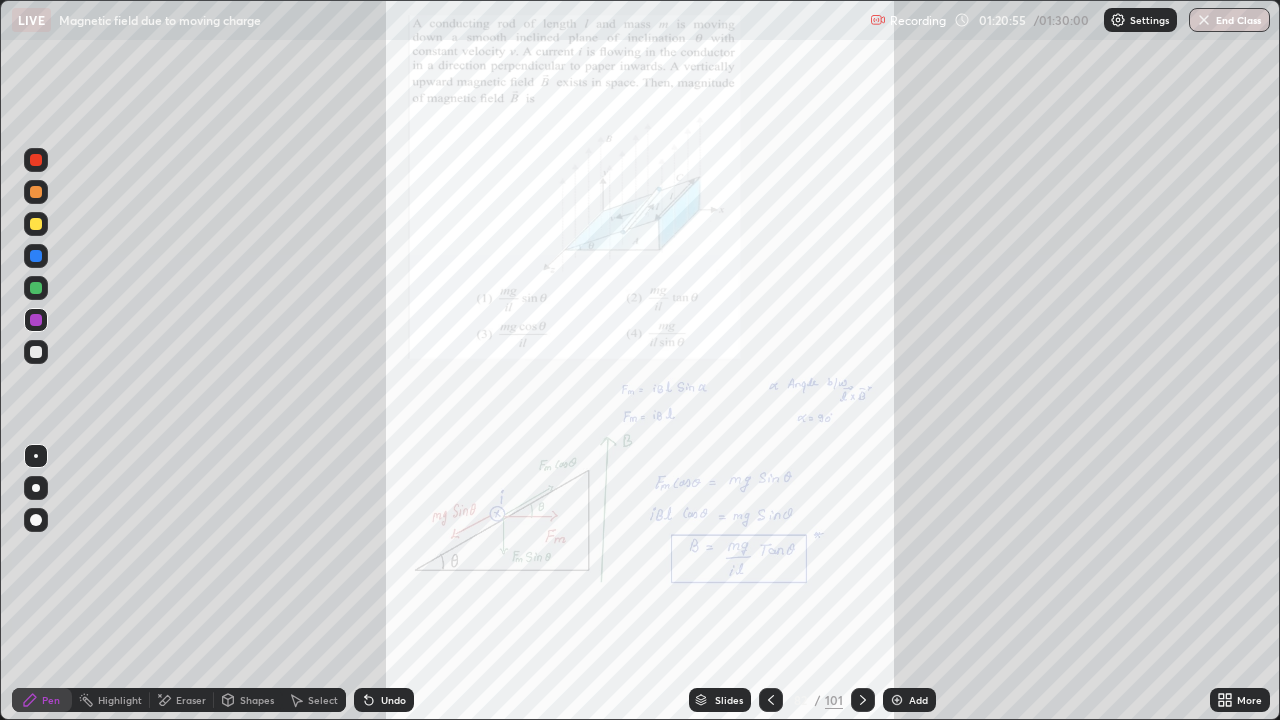 click 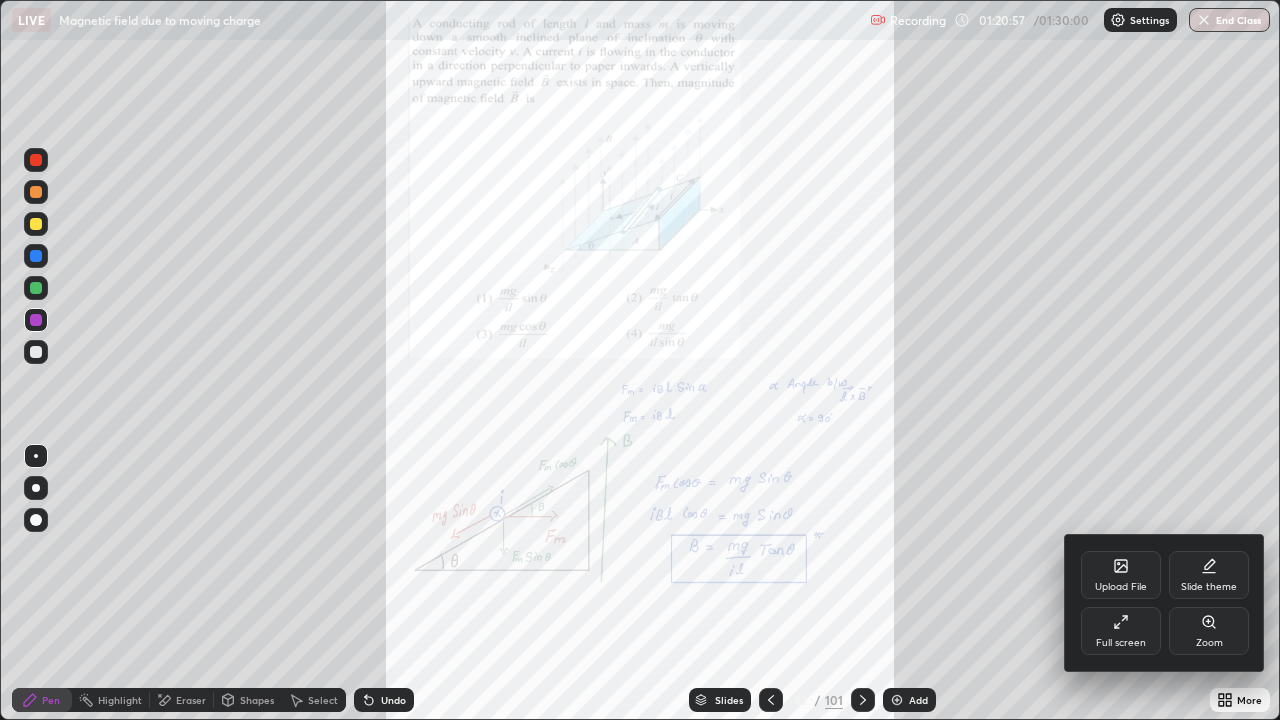 click on "Zoom" at bounding box center [1209, 631] 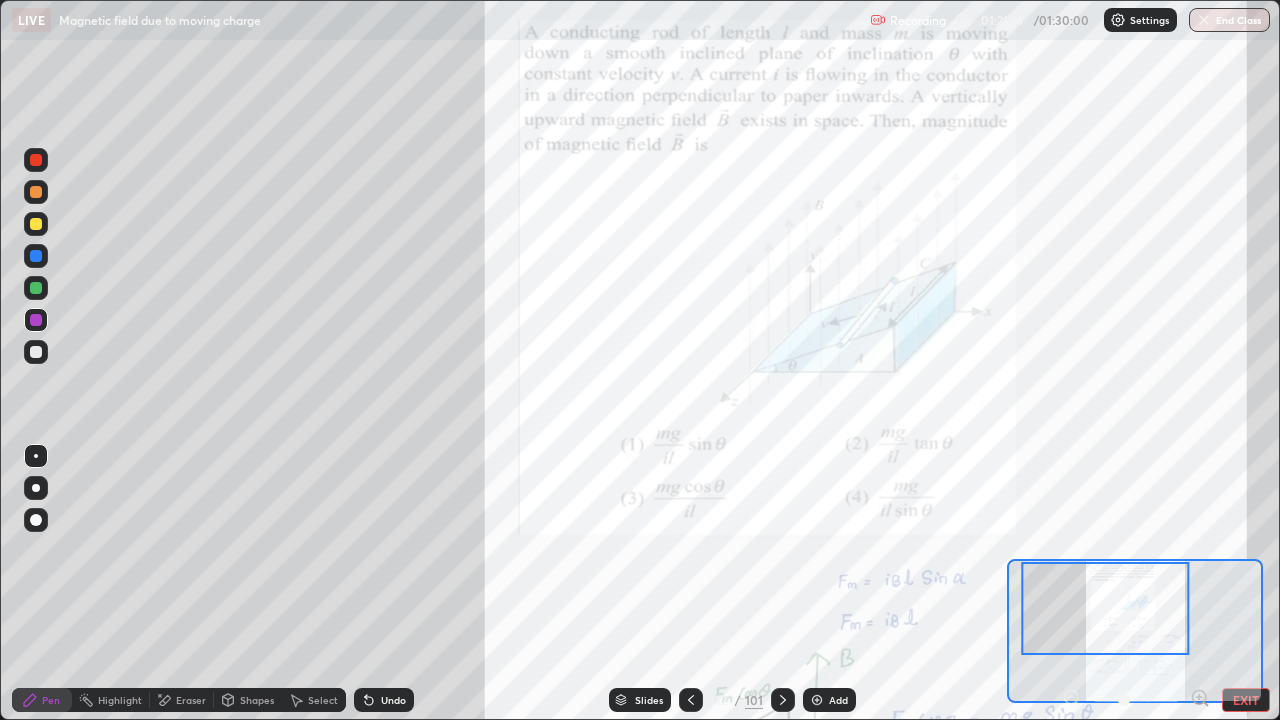 click 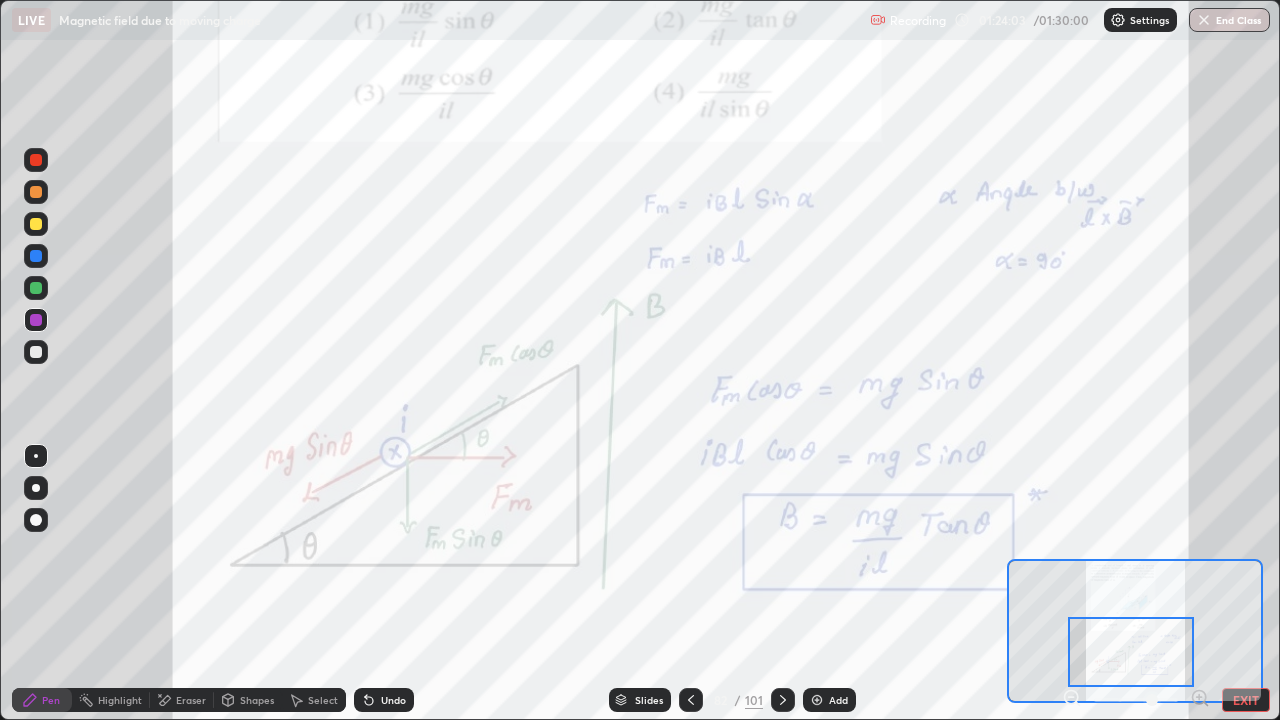 click 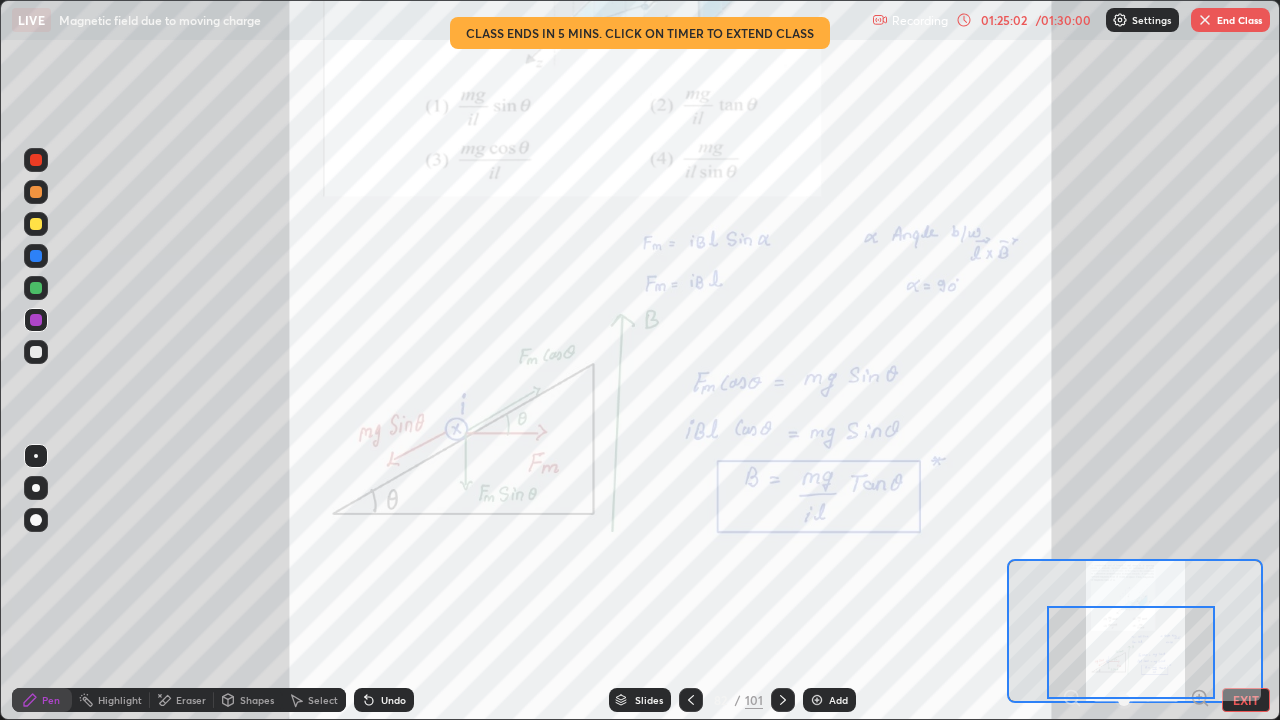 click on "01:25:02 /  01:30:00" at bounding box center [1025, 20] 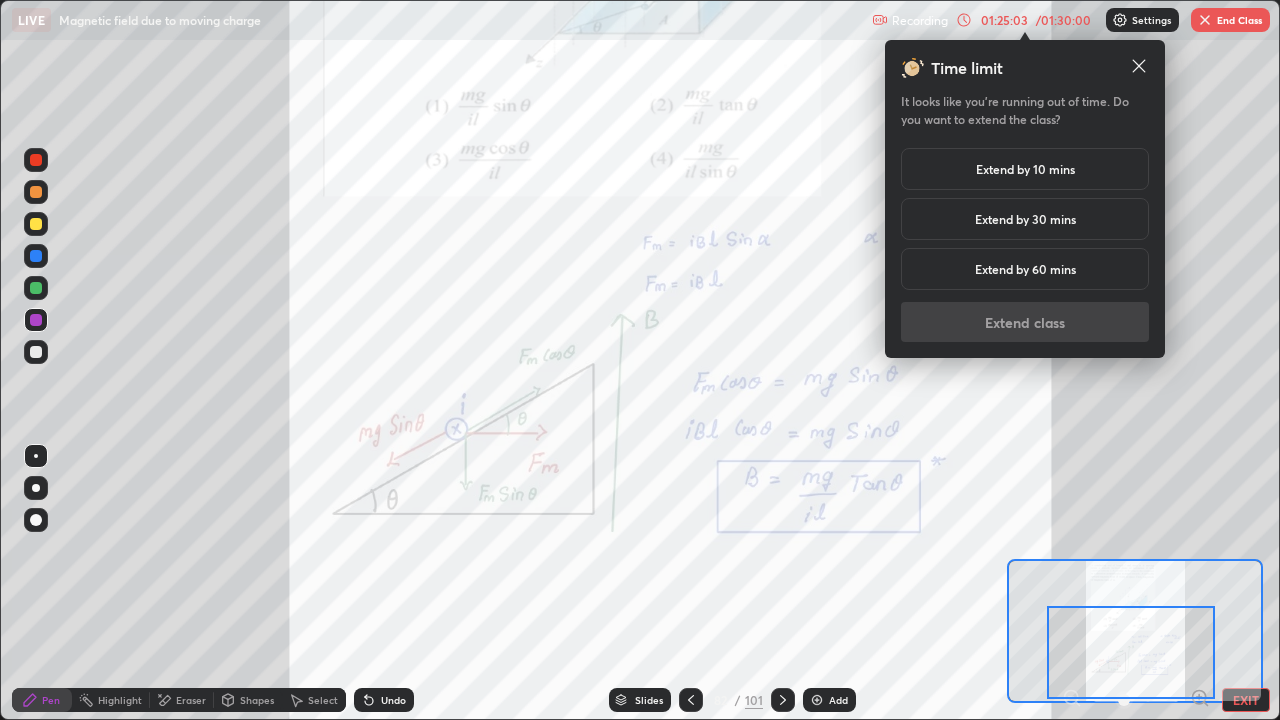 click on "Extend by 10 mins" at bounding box center (1025, 169) 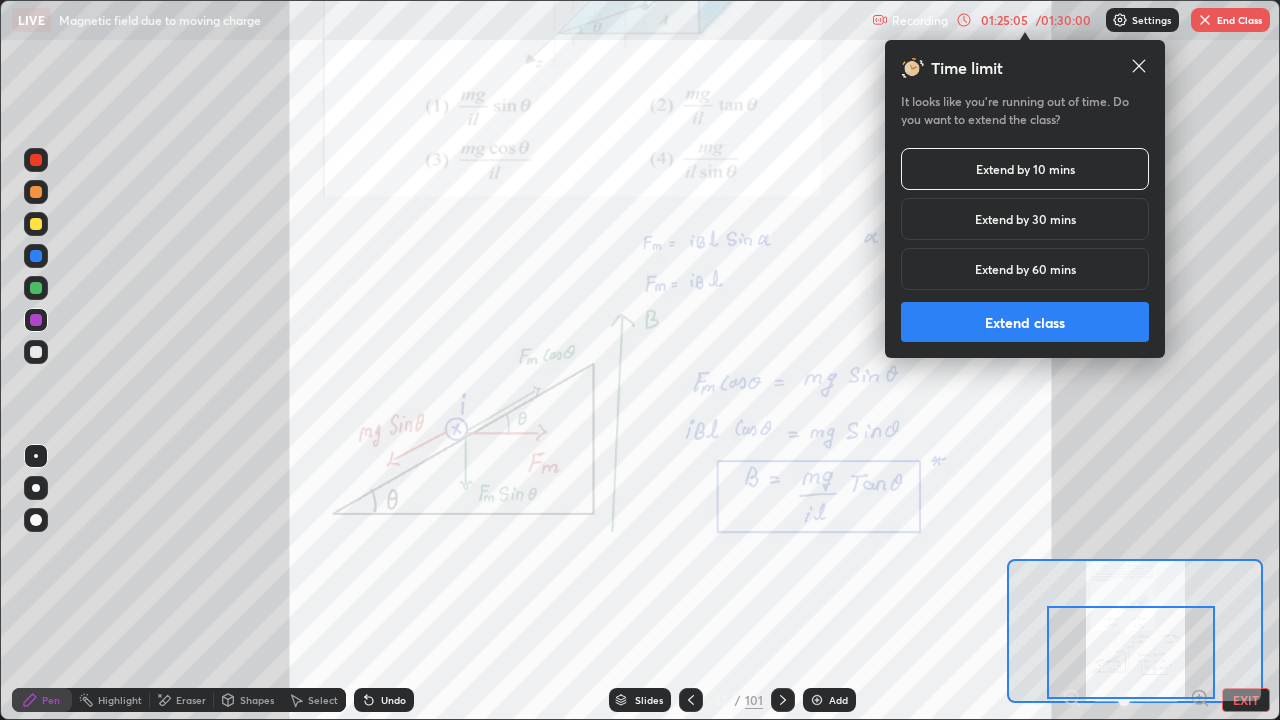 click on "Extend class" at bounding box center [1025, 322] 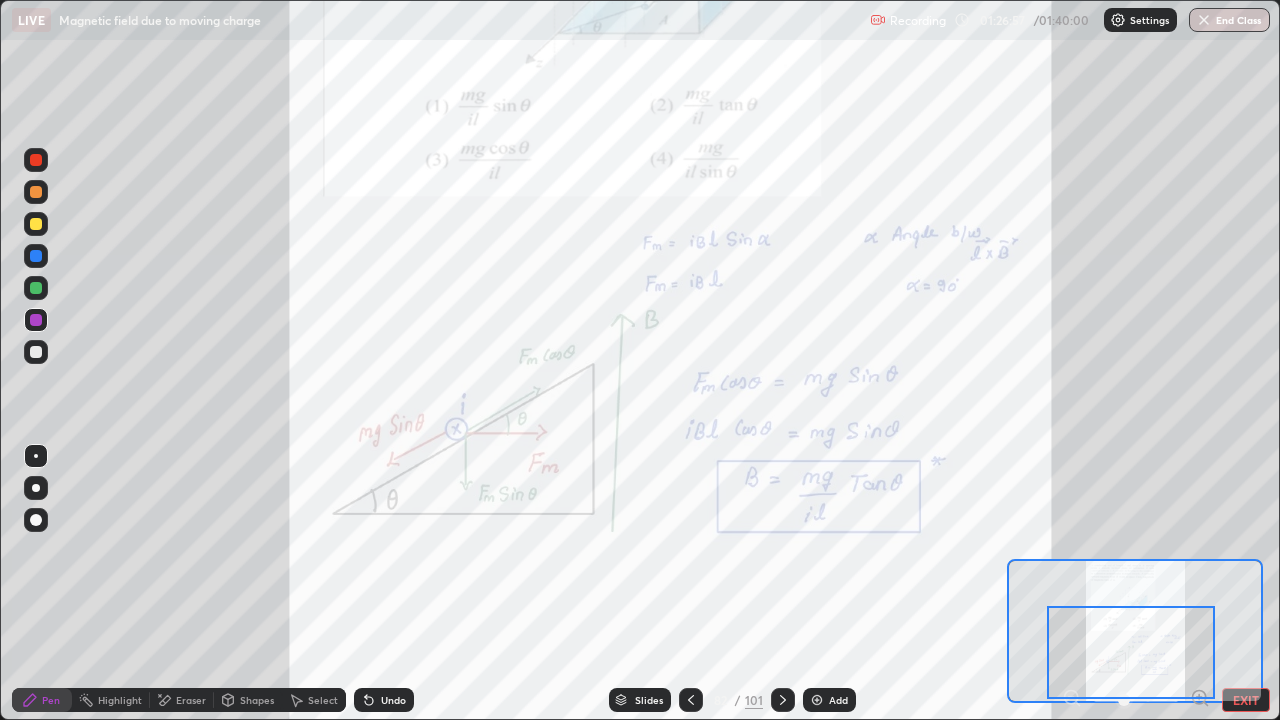 click on "Eraser" at bounding box center (191, 700) 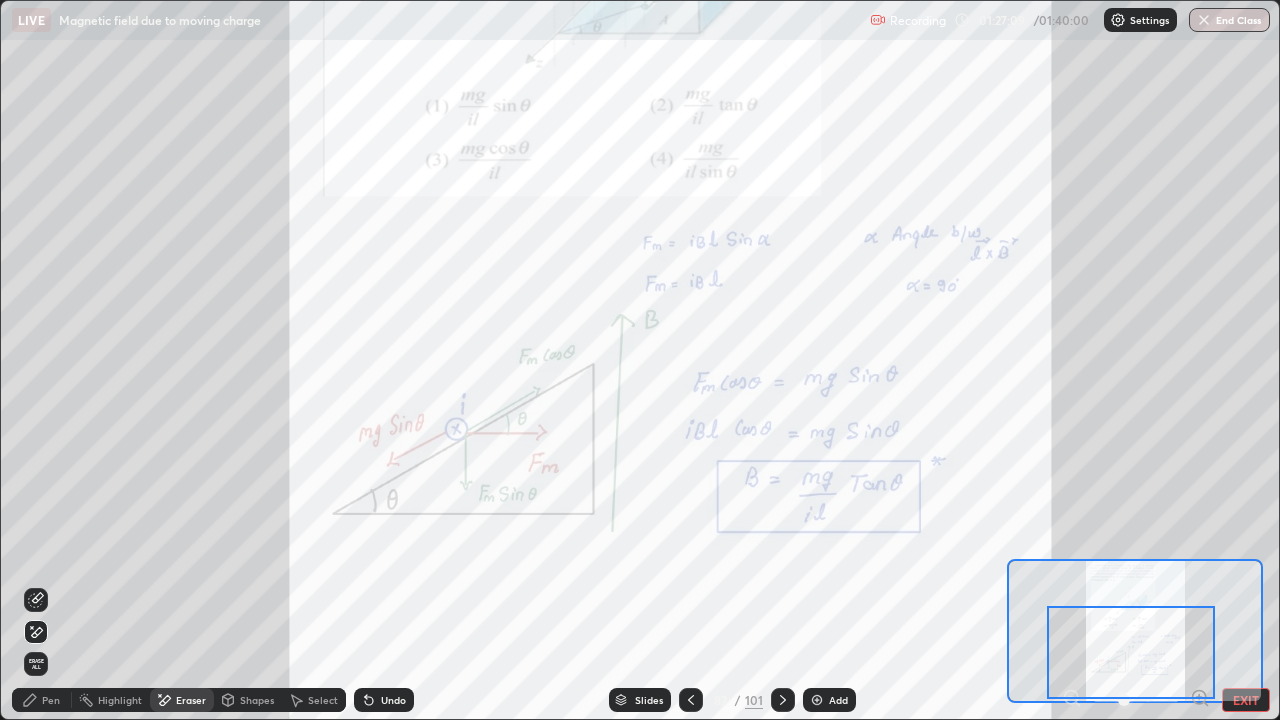 click at bounding box center (783, 700) 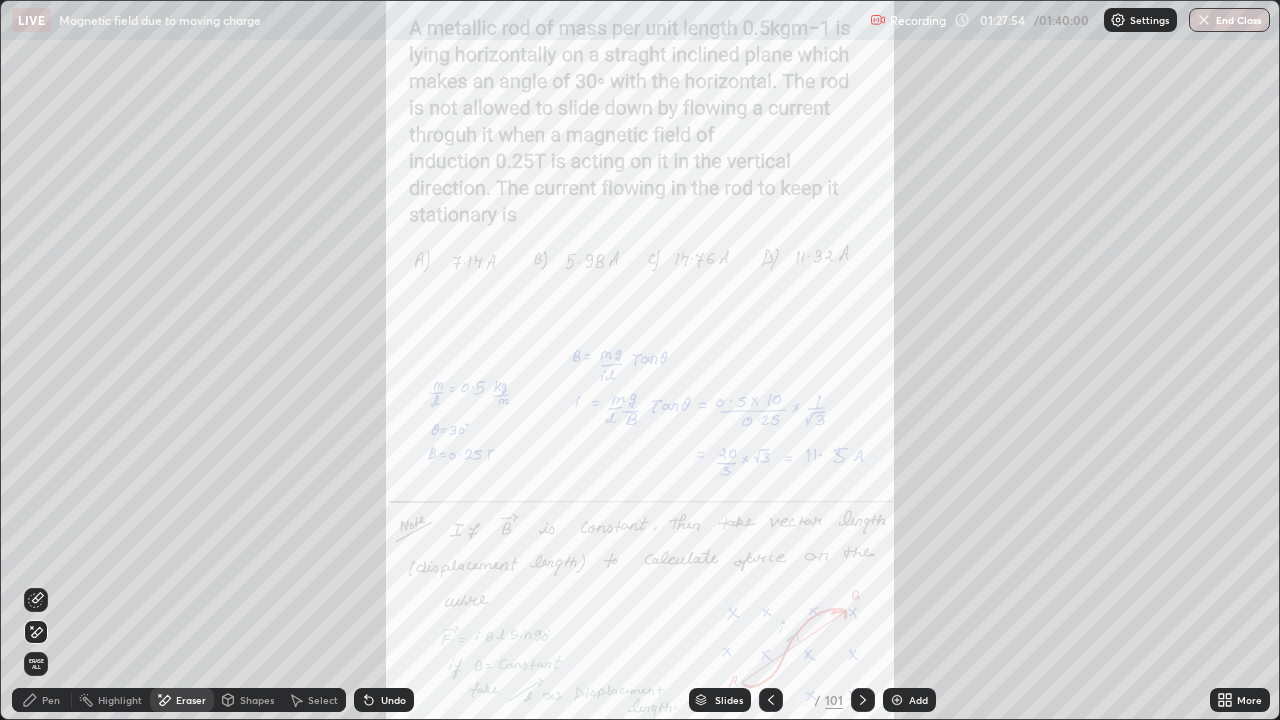 click 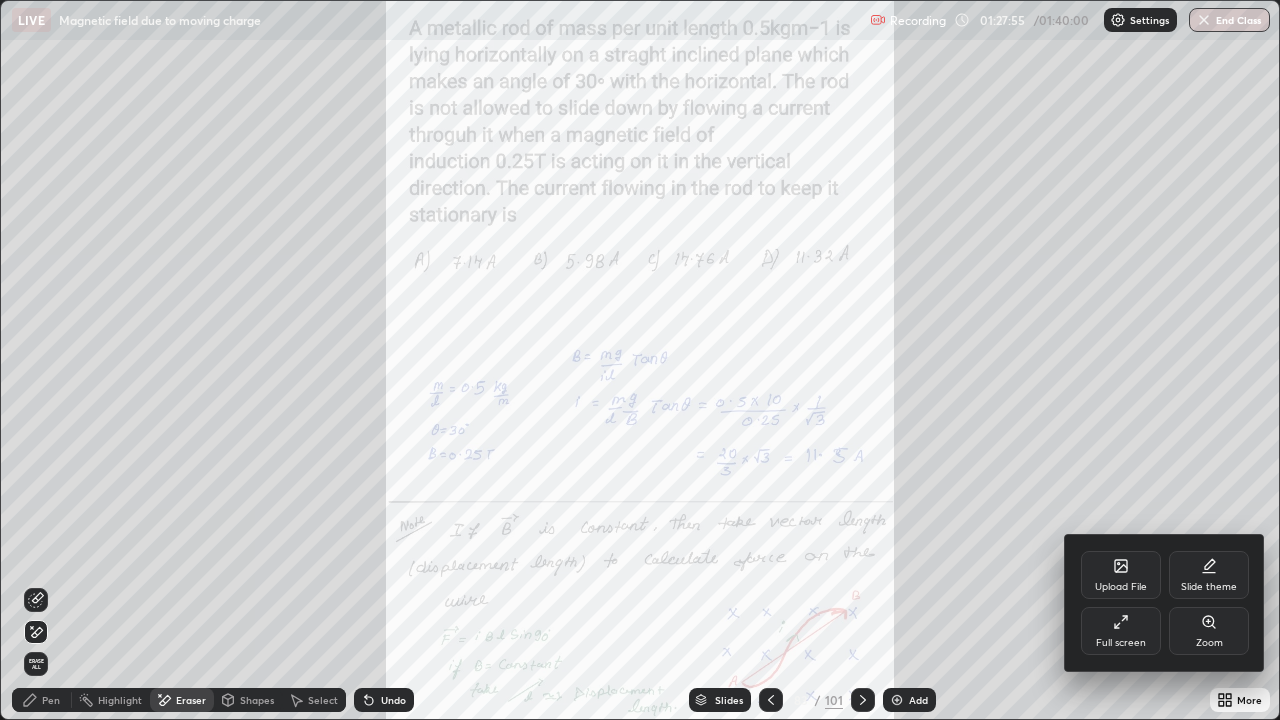 click on "Zoom" at bounding box center (1209, 631) 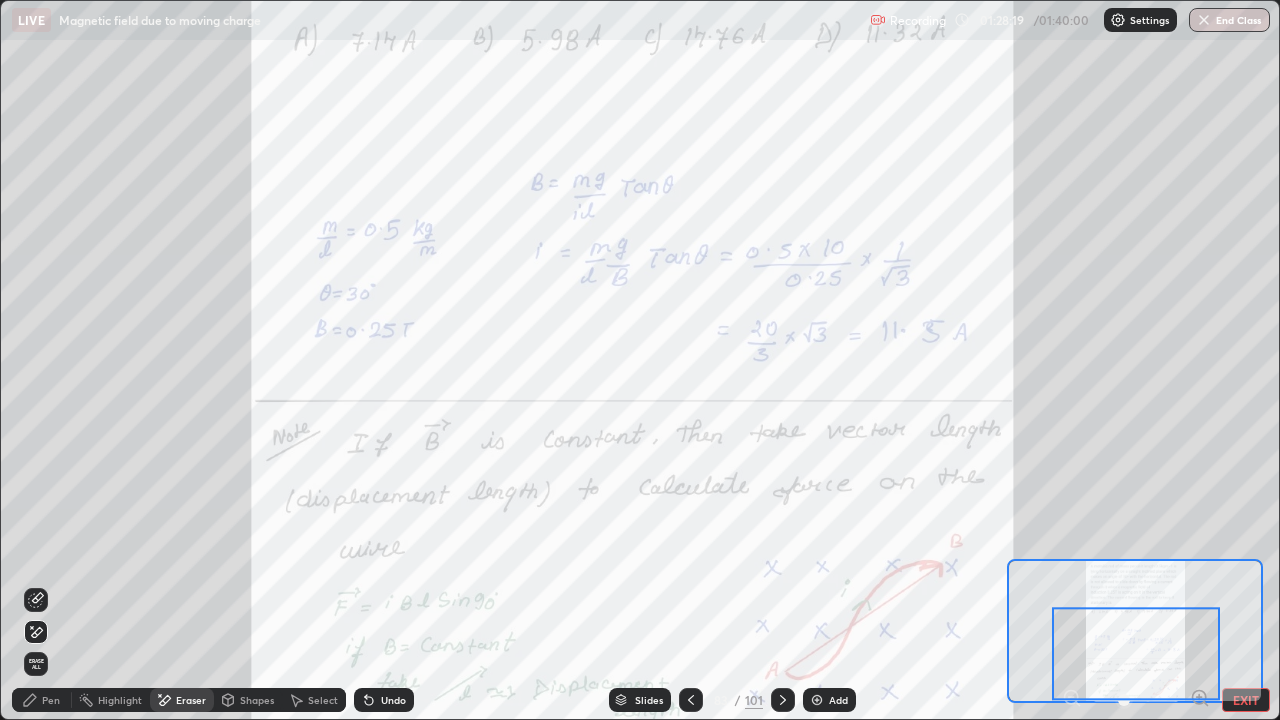 click on "Pen" at bounding box center (51, 700) 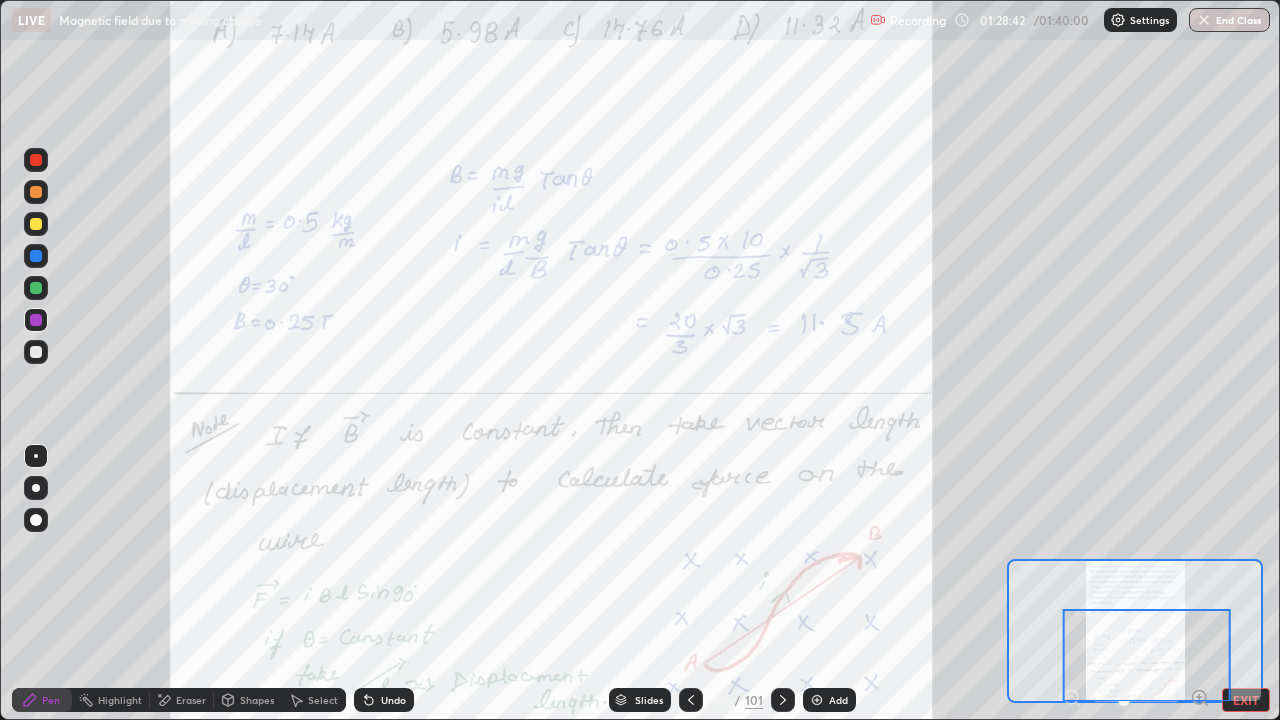 click at bounding box center [783, 700] 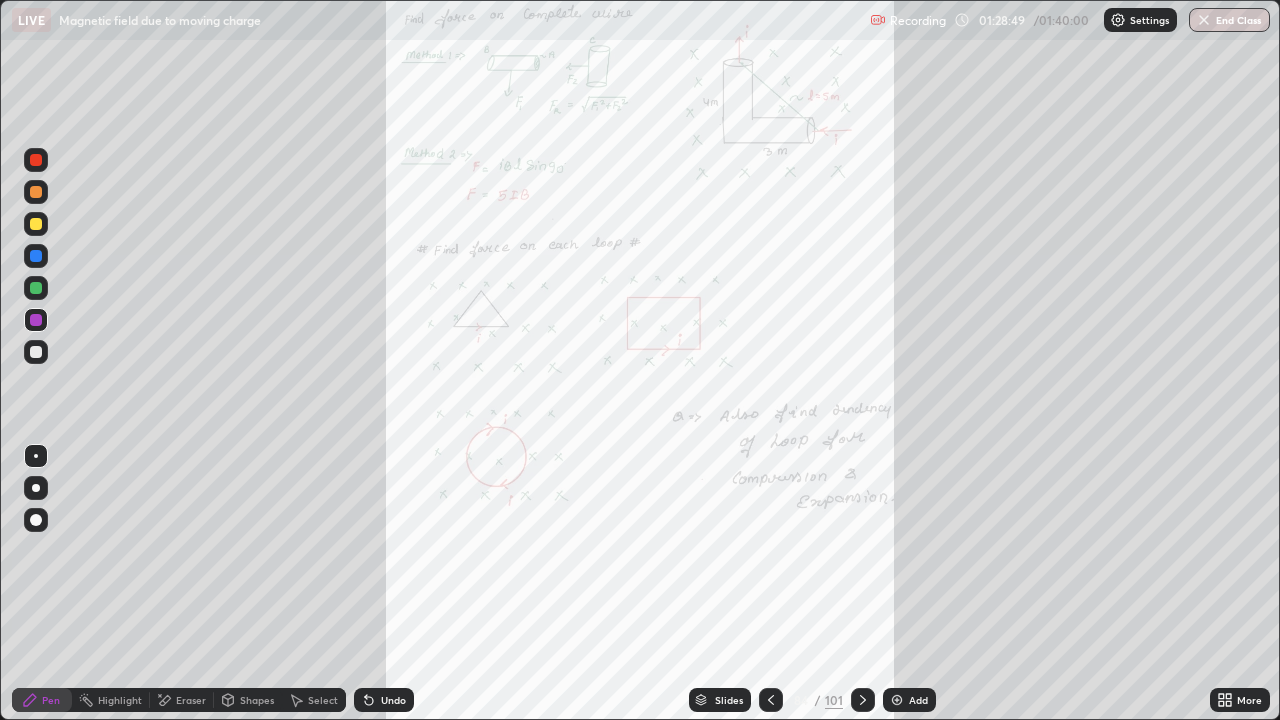 click 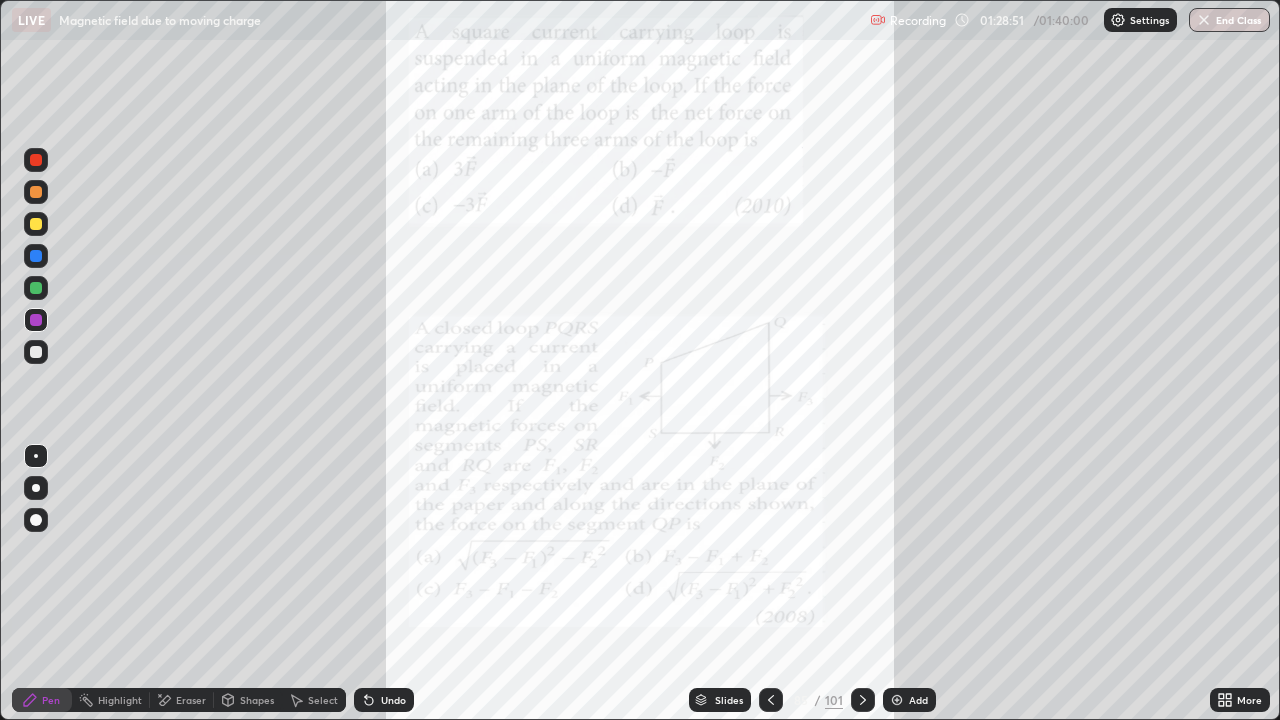 click 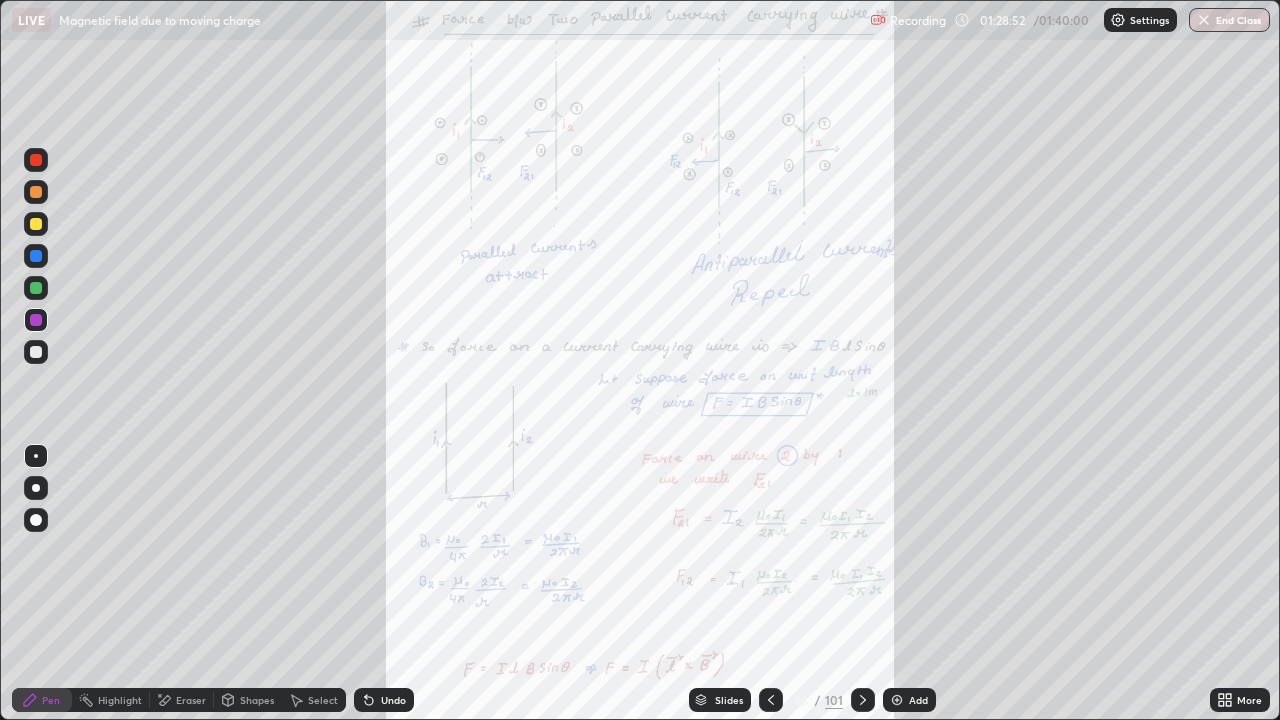 click 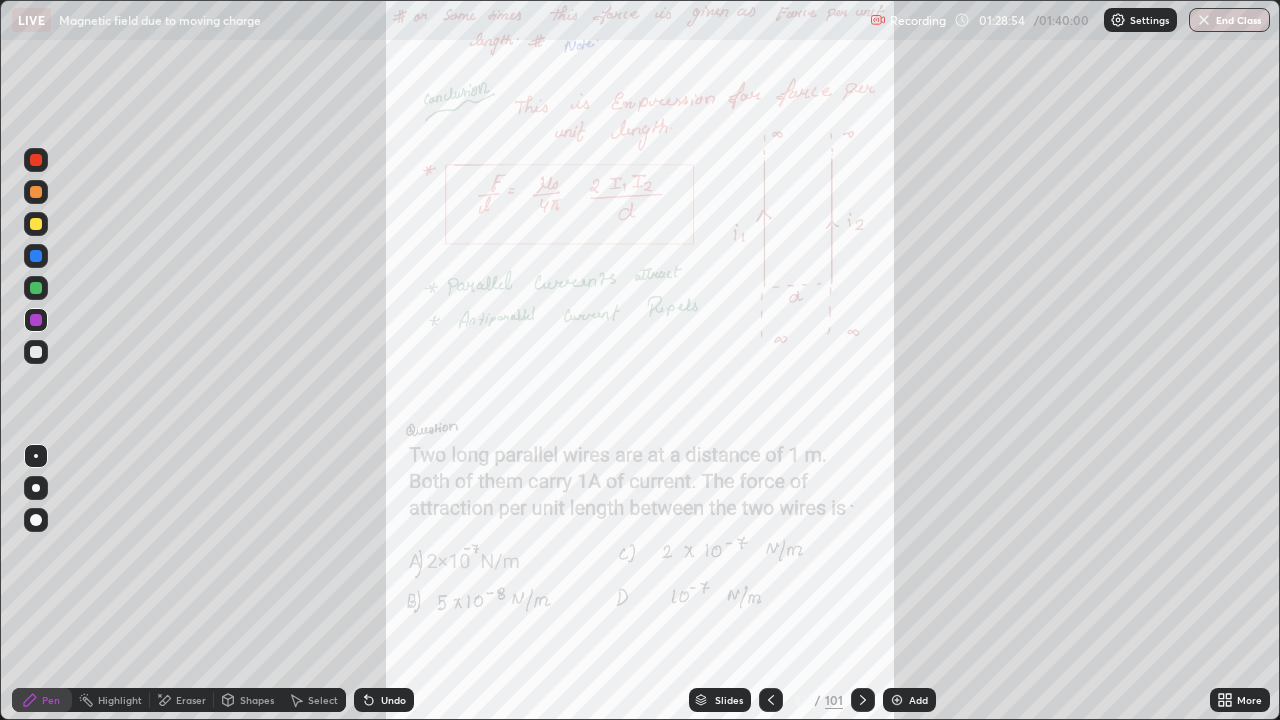 click at bounding box center (863, 700) 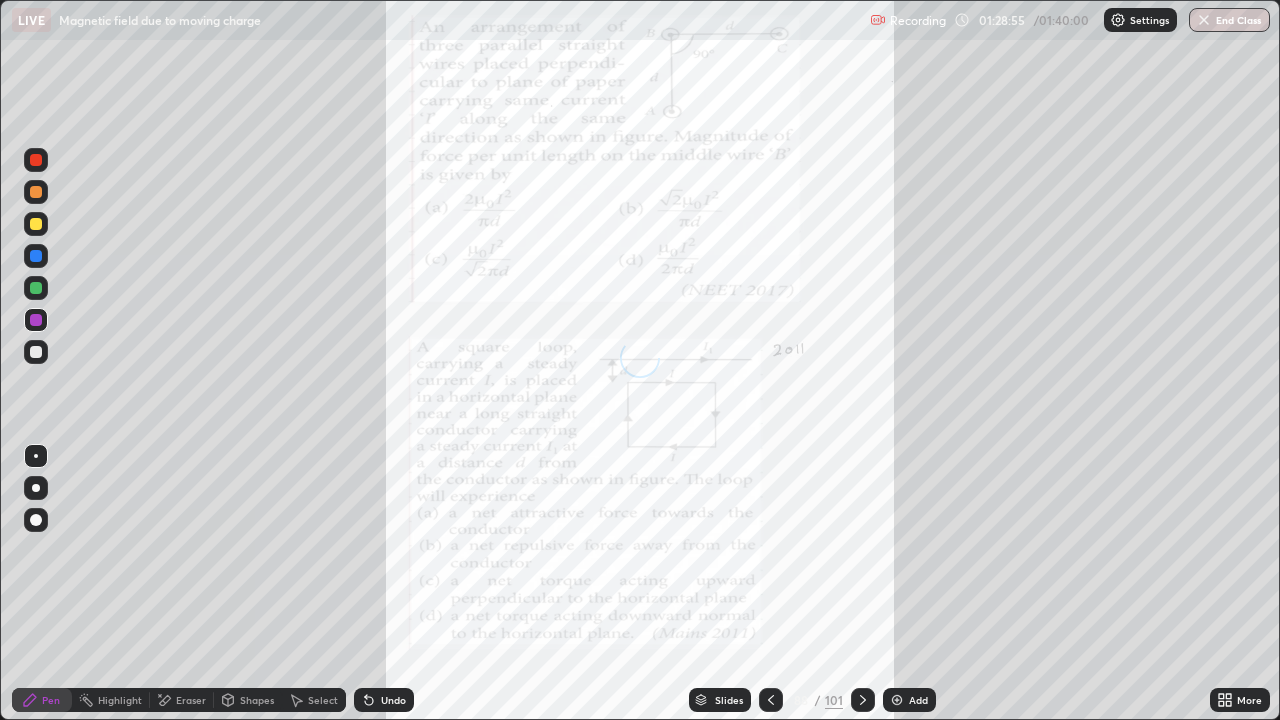 click at bounding box center [863, 700] 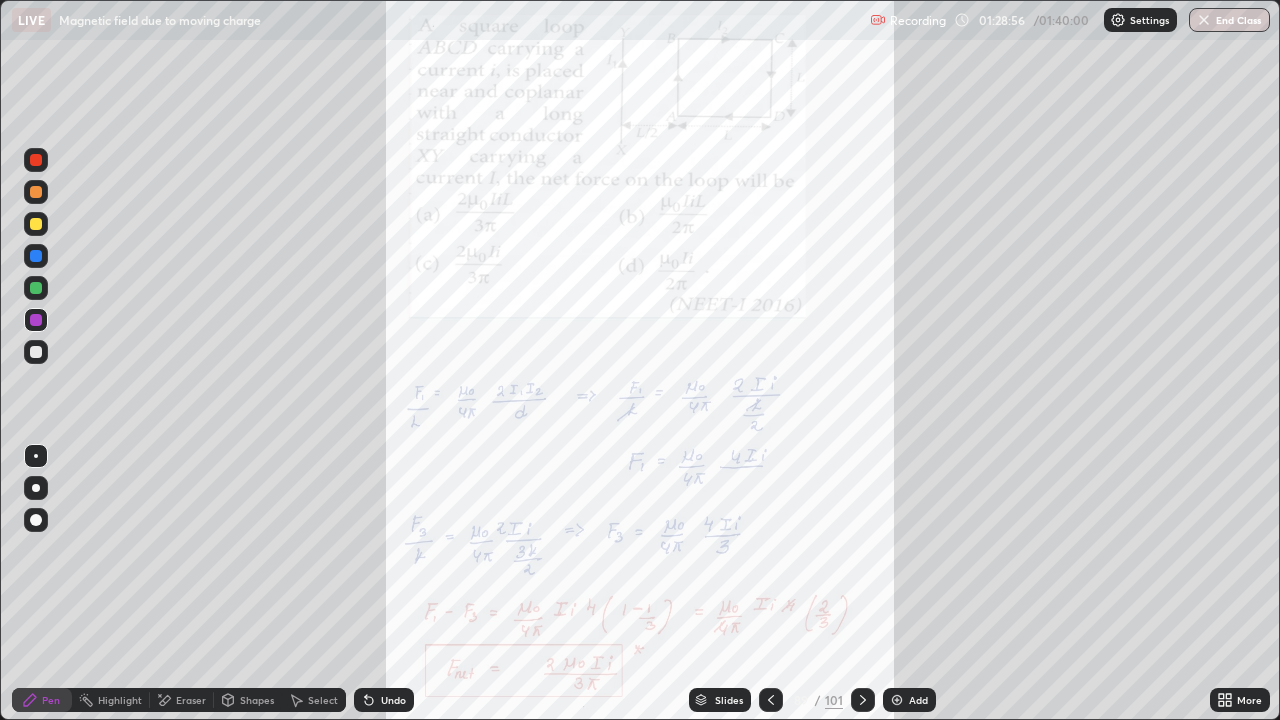 click 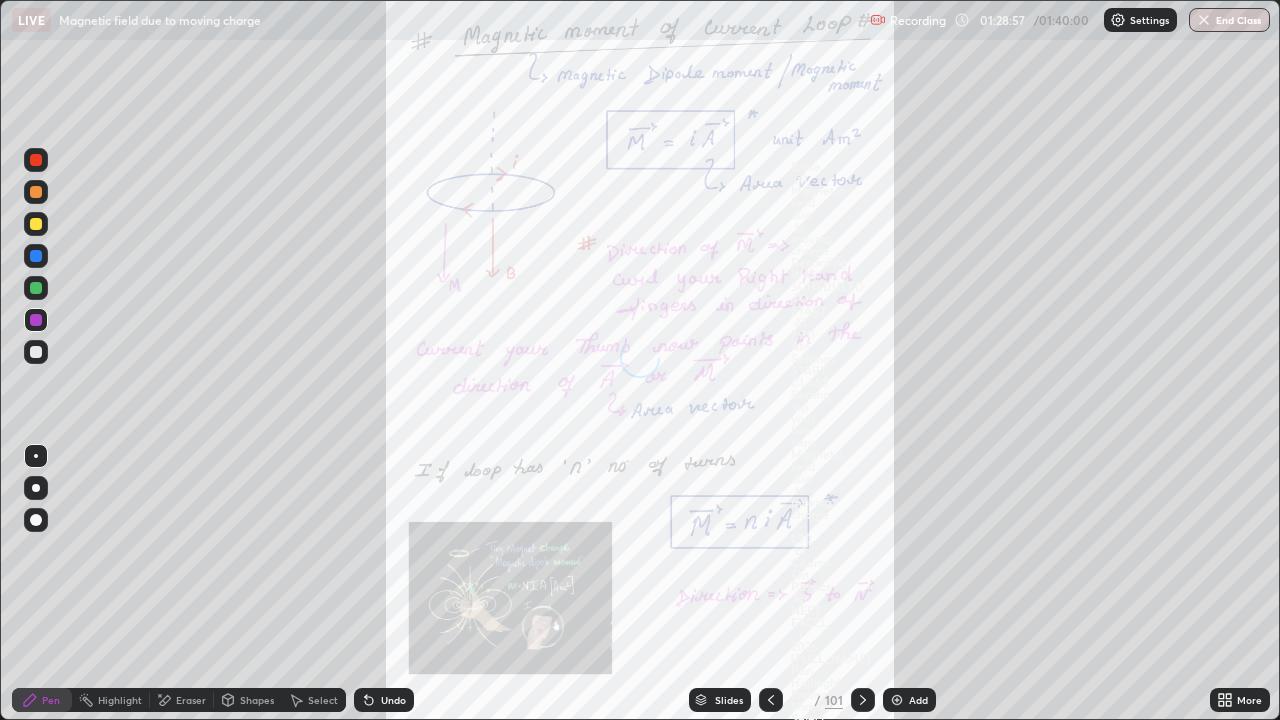 click 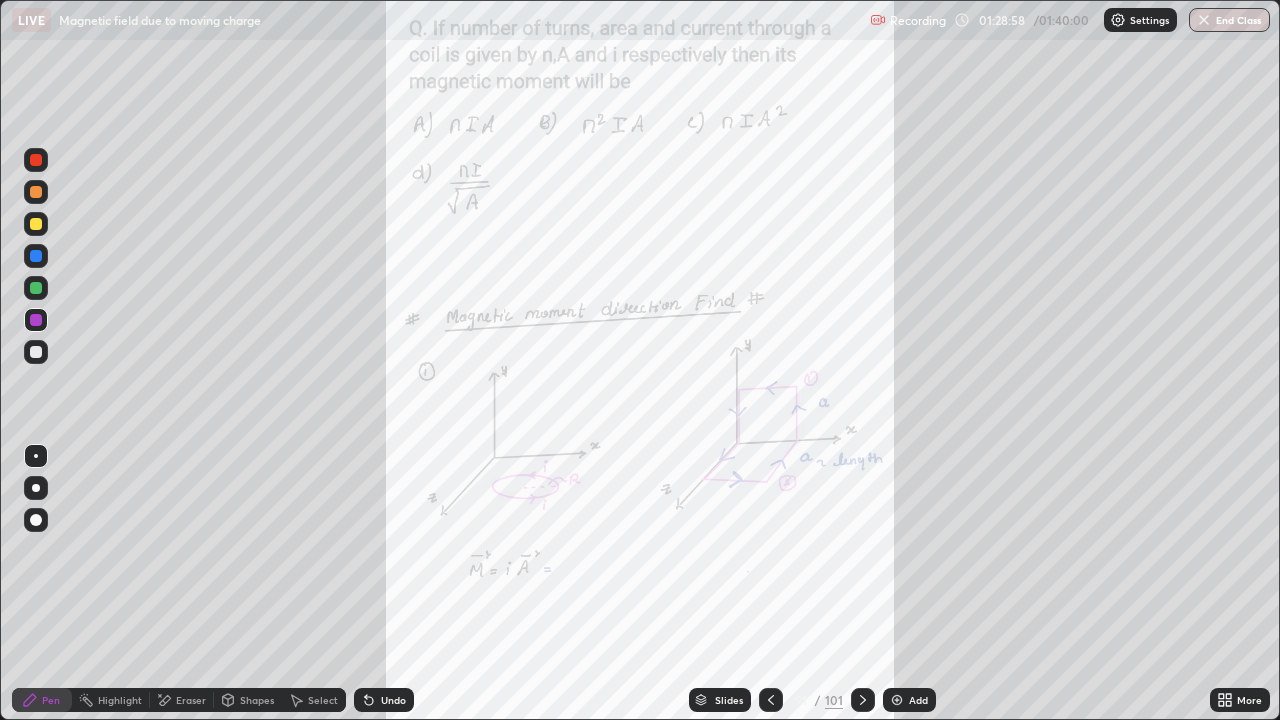 click 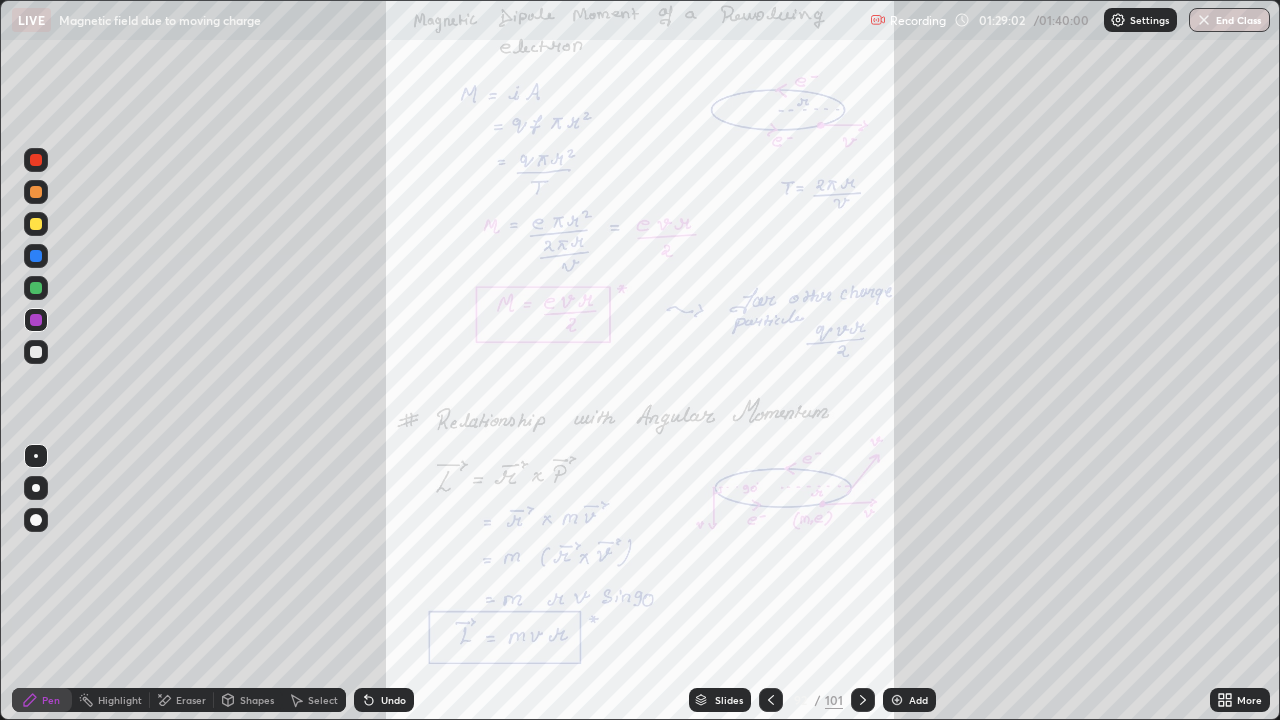 click at bounding box center [863, 700] 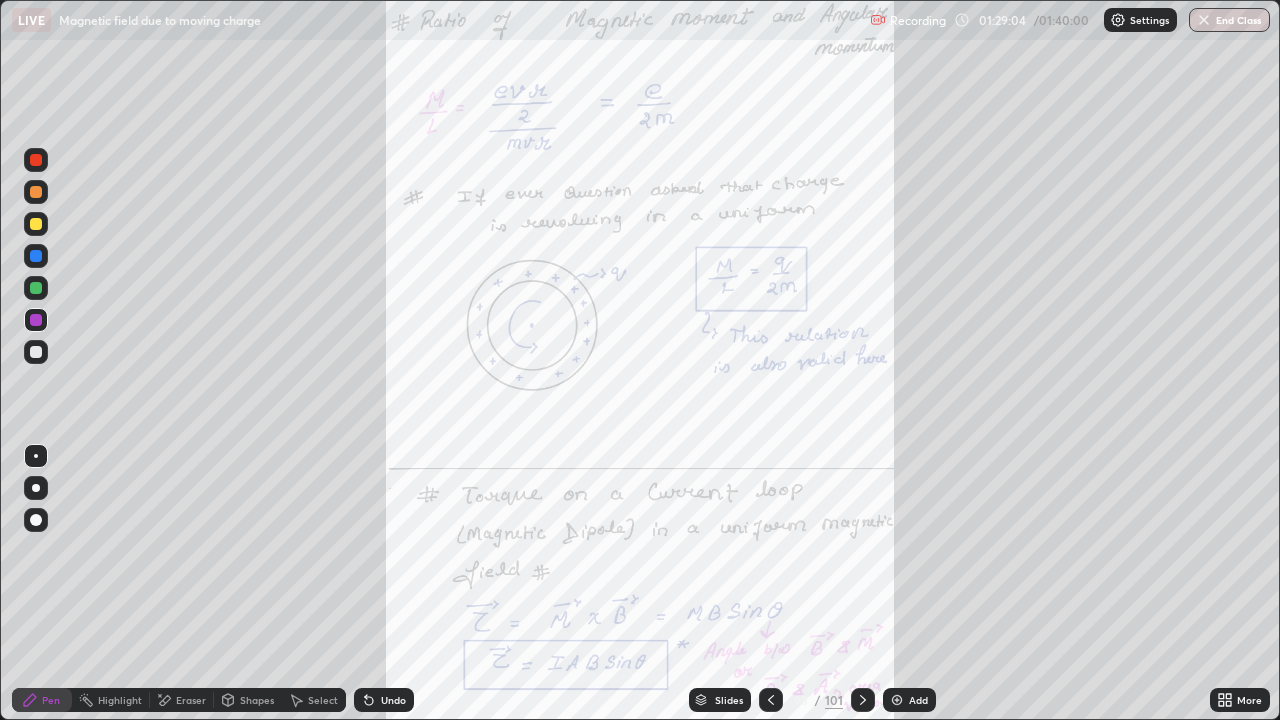click at bounding box center (863, 700) 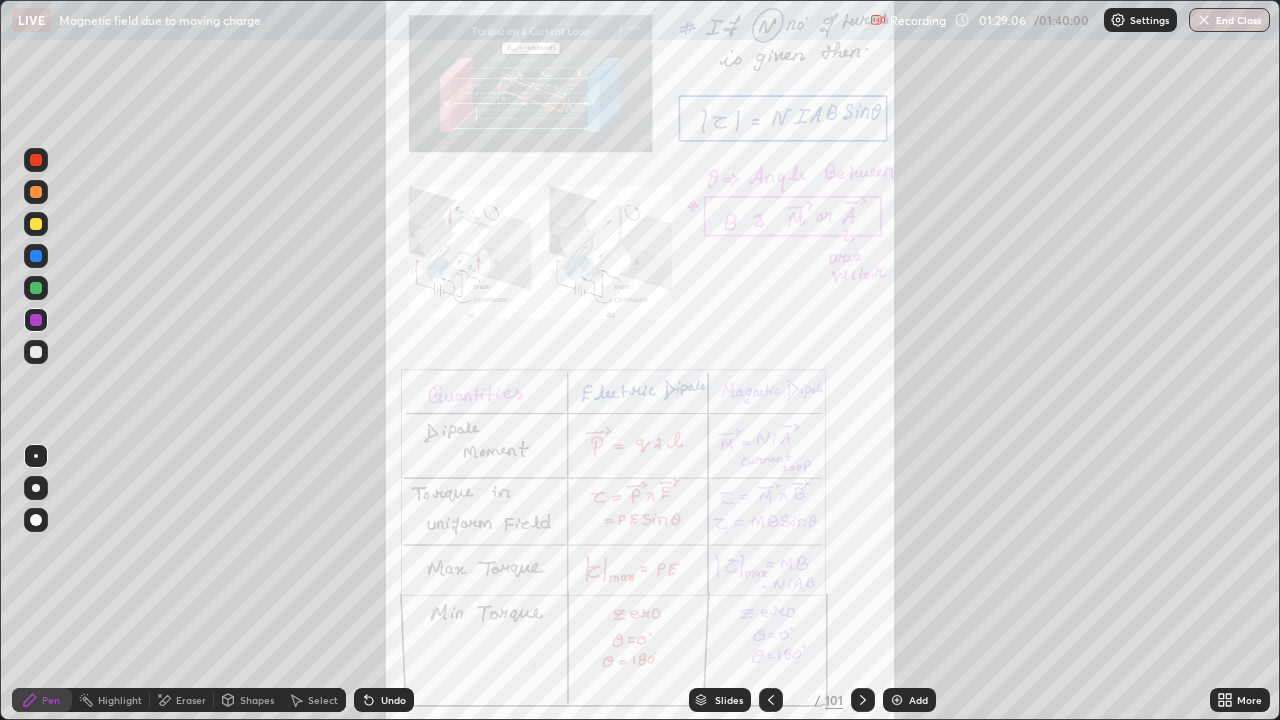 click 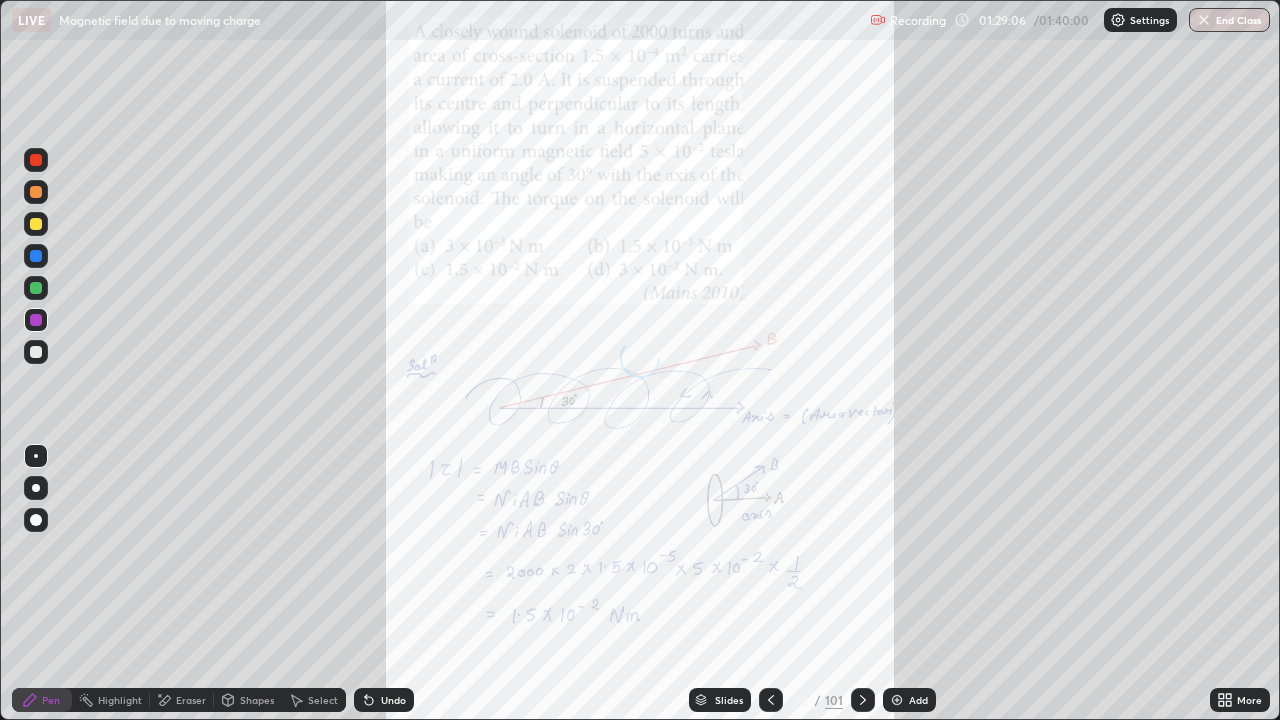 click at bounding box center (863, 700) 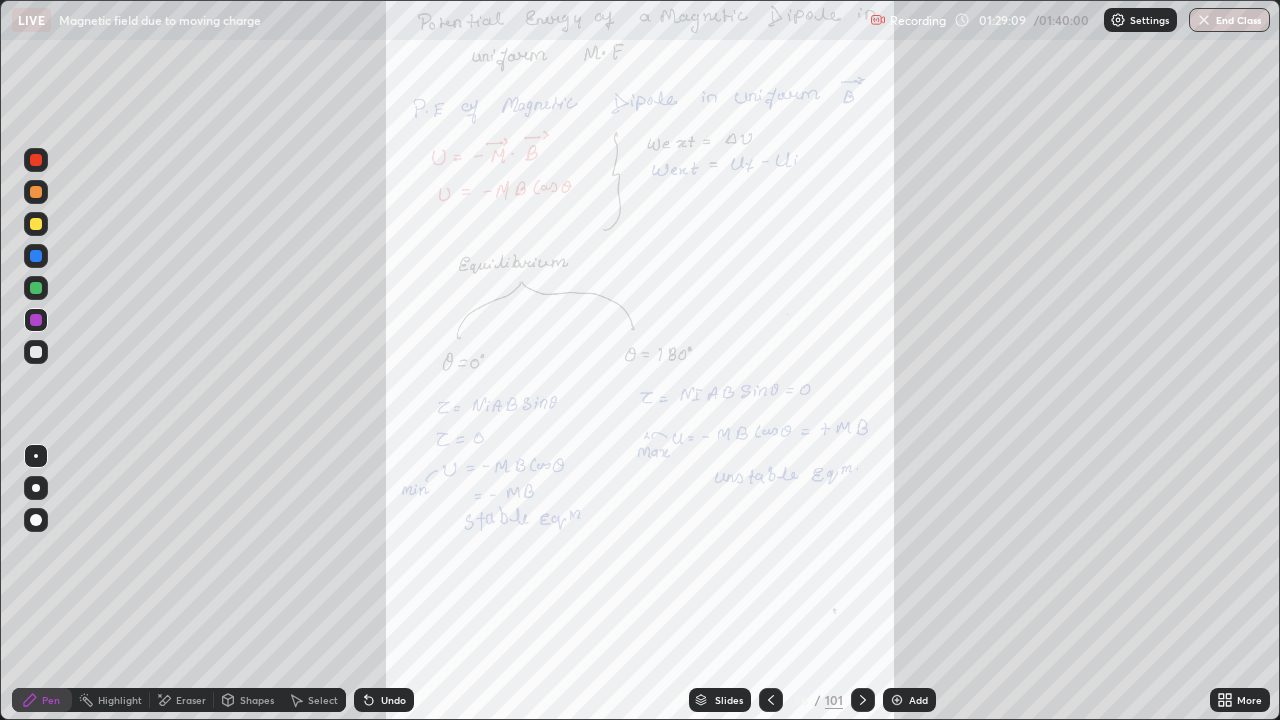 click 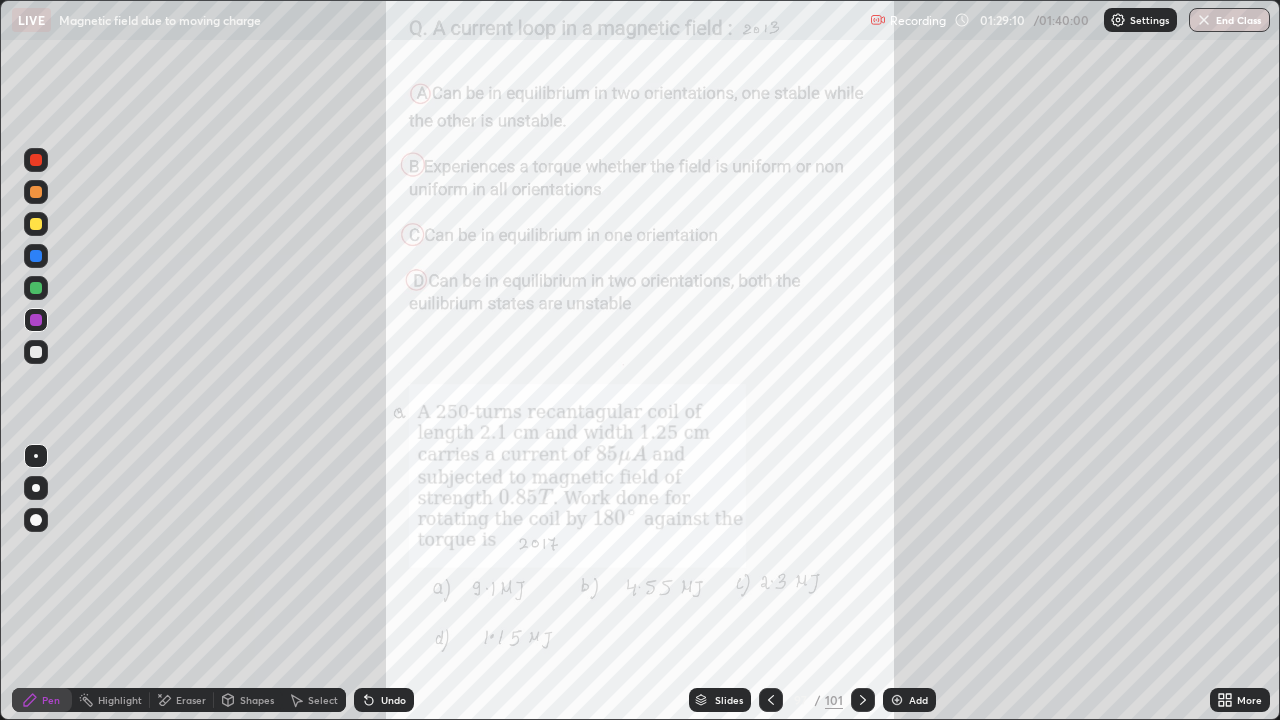 click 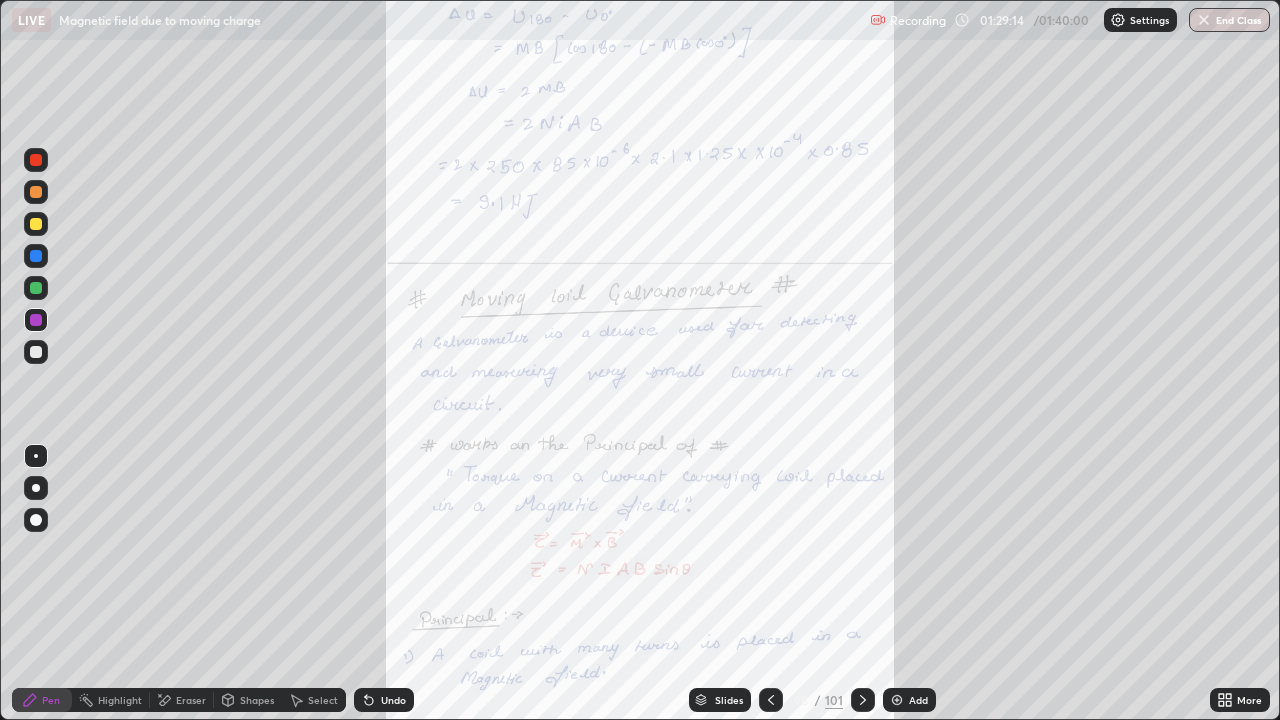 click 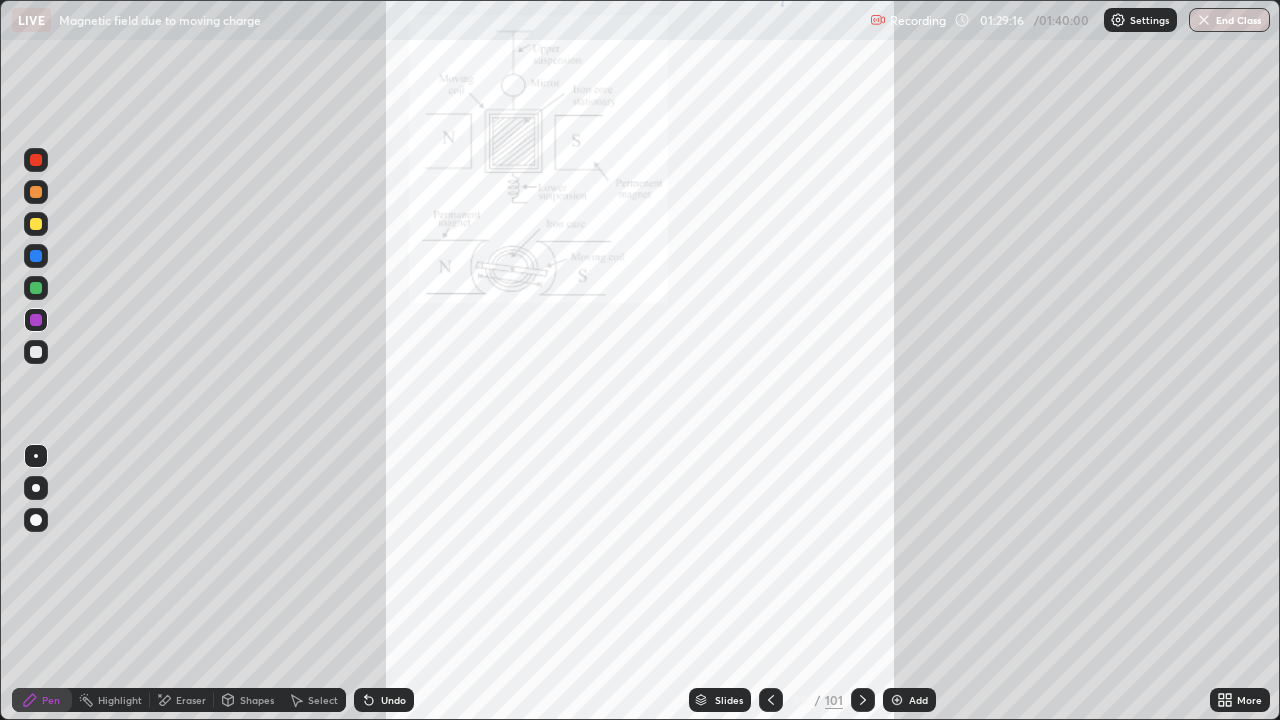 click at bounding box center [771, 700] 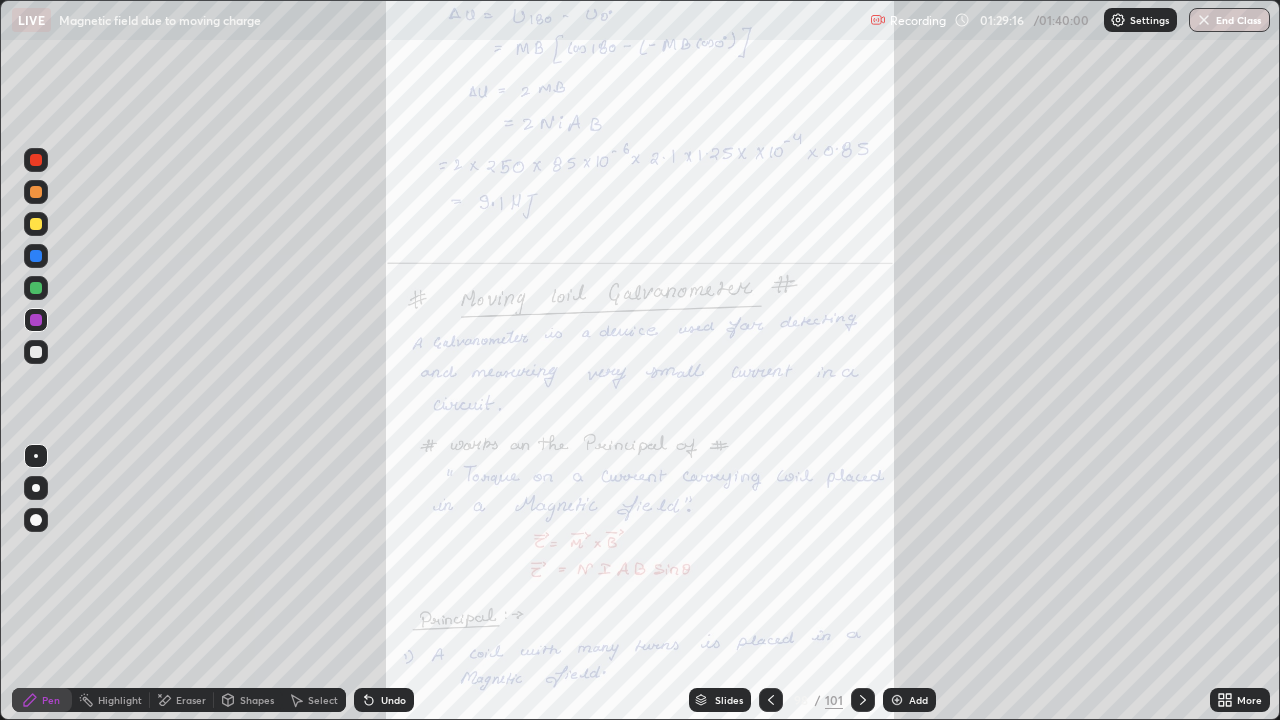 click 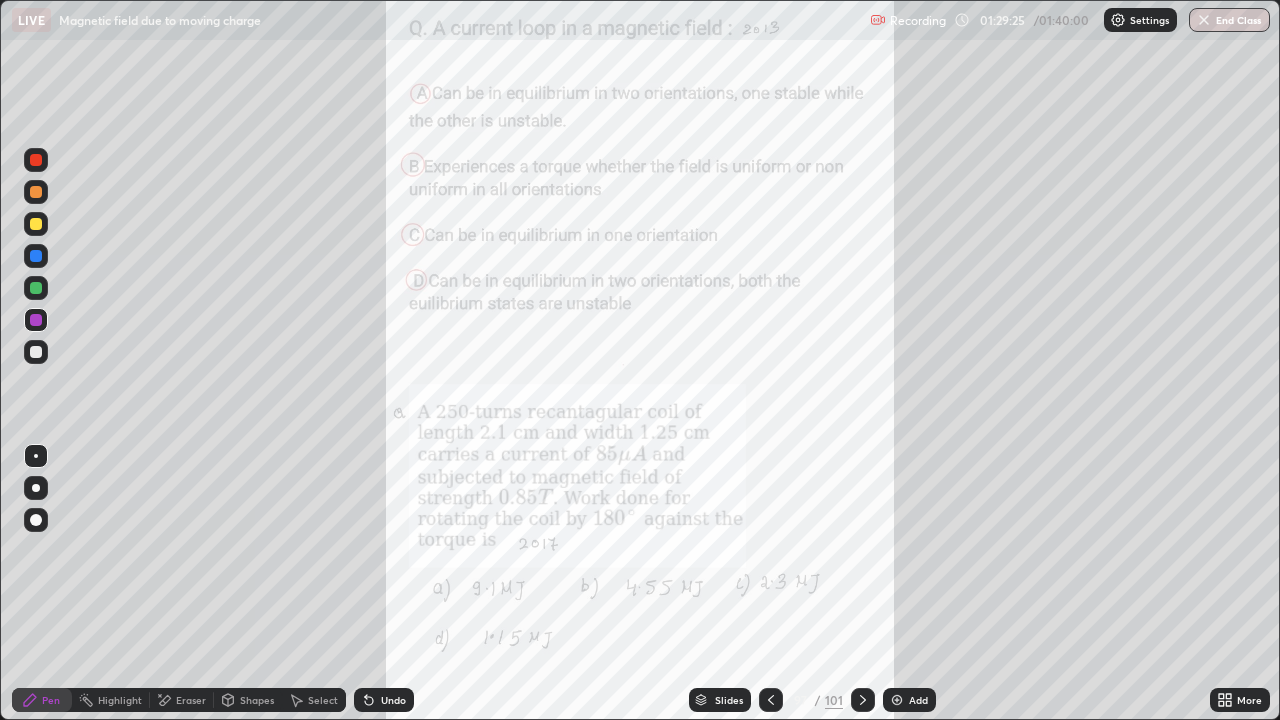 click 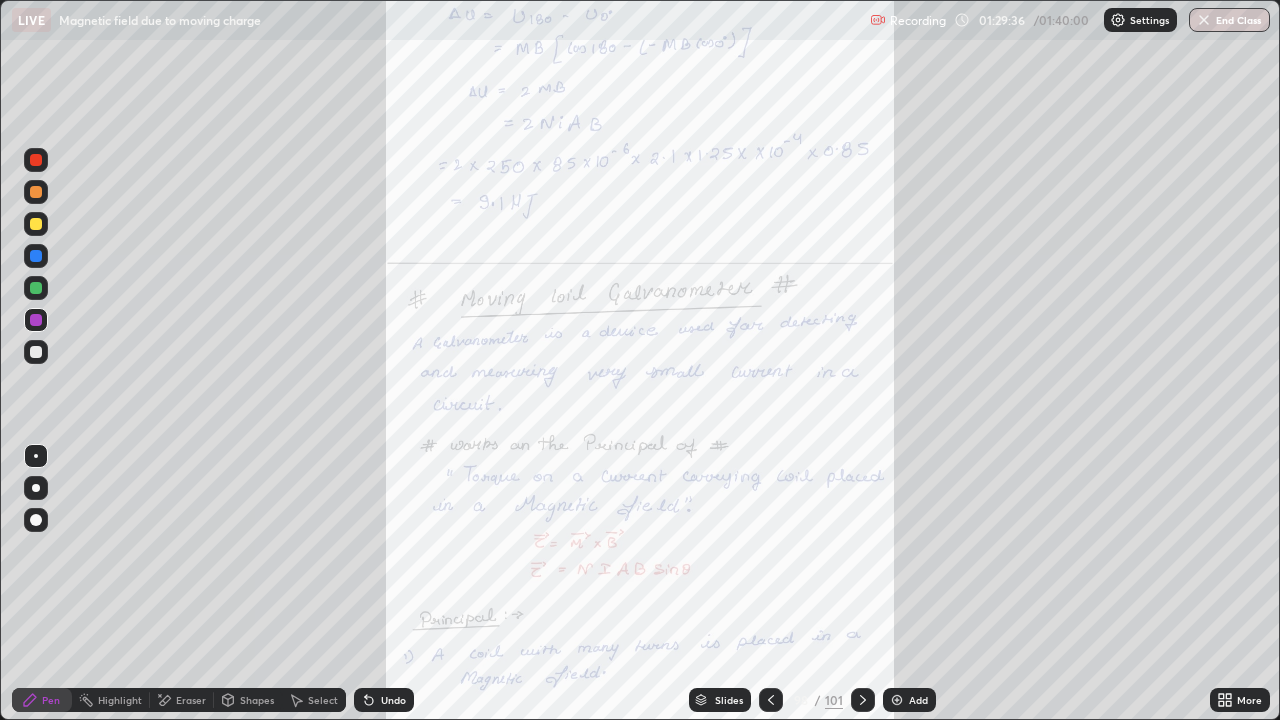 click 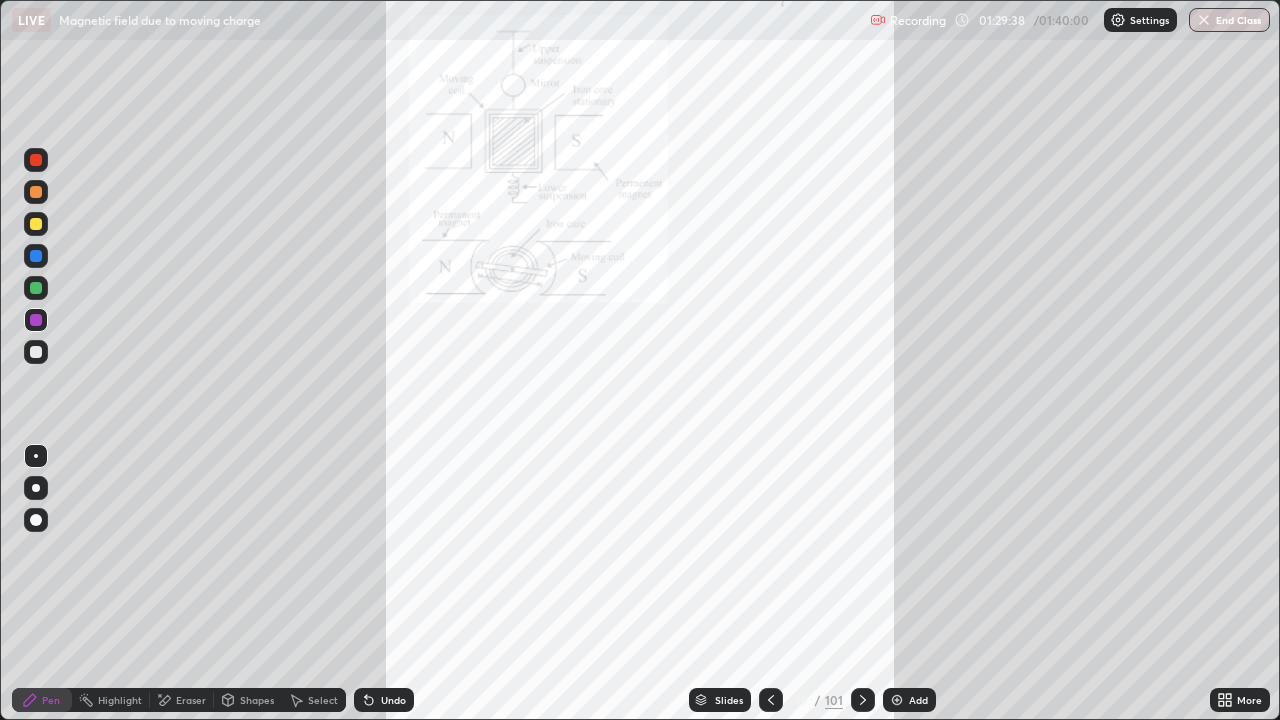 click 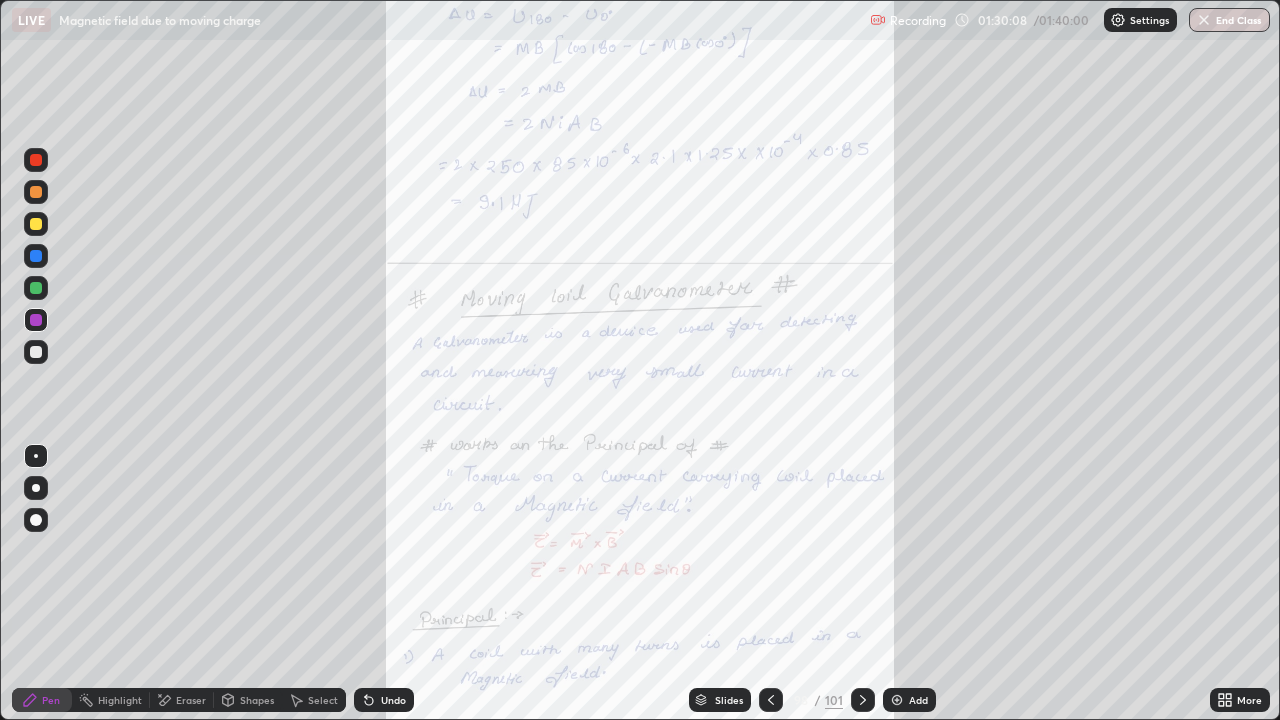 click at bounding box center [771, 700] 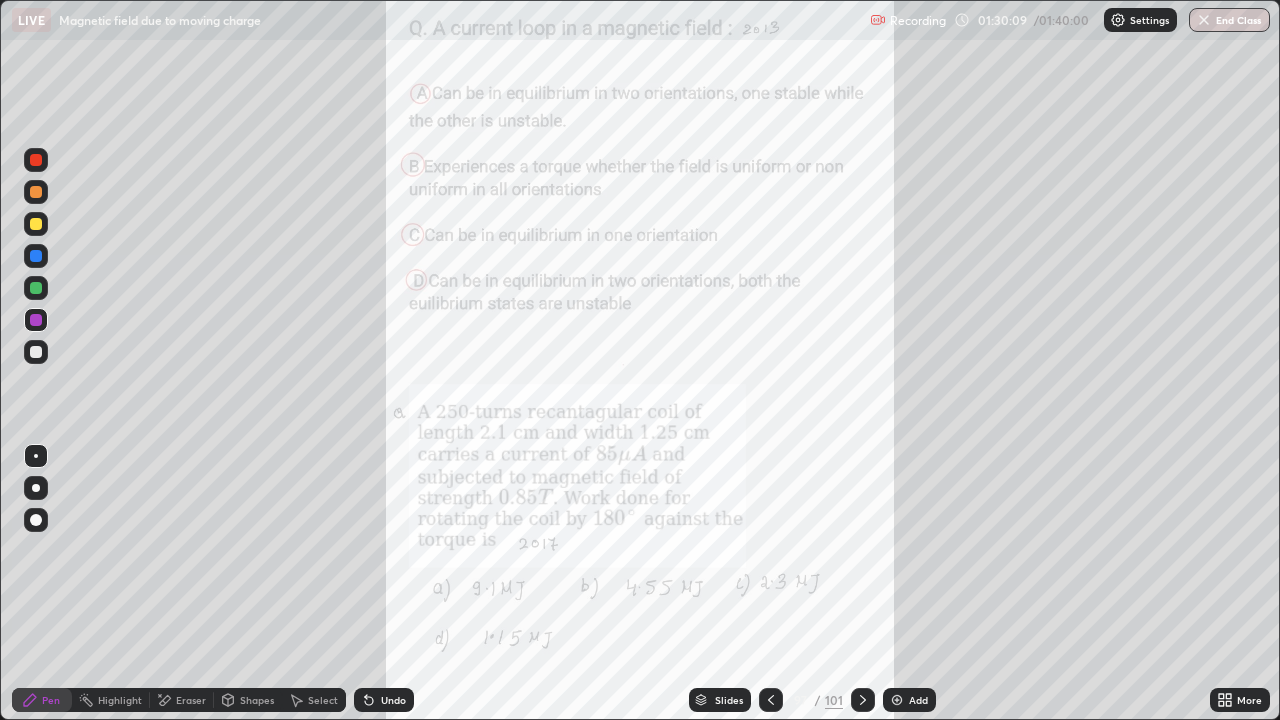 click 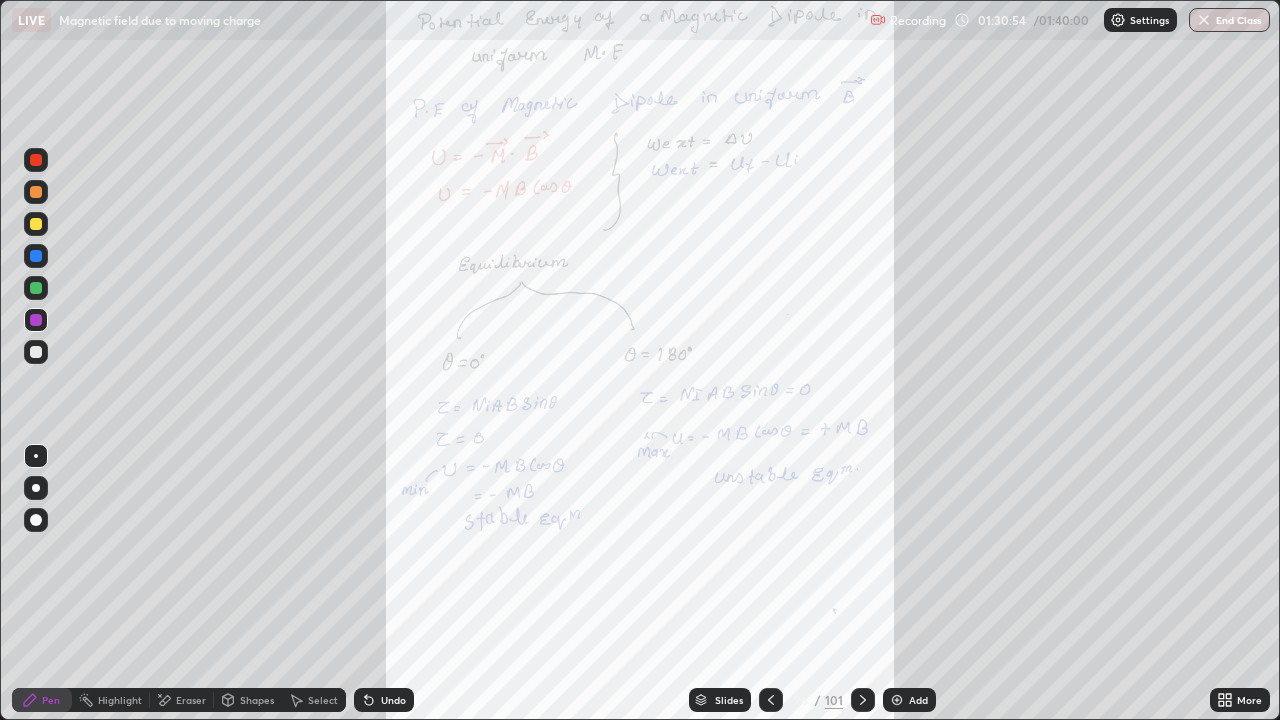 click on "End Class" at bounding box center (1229, 20) 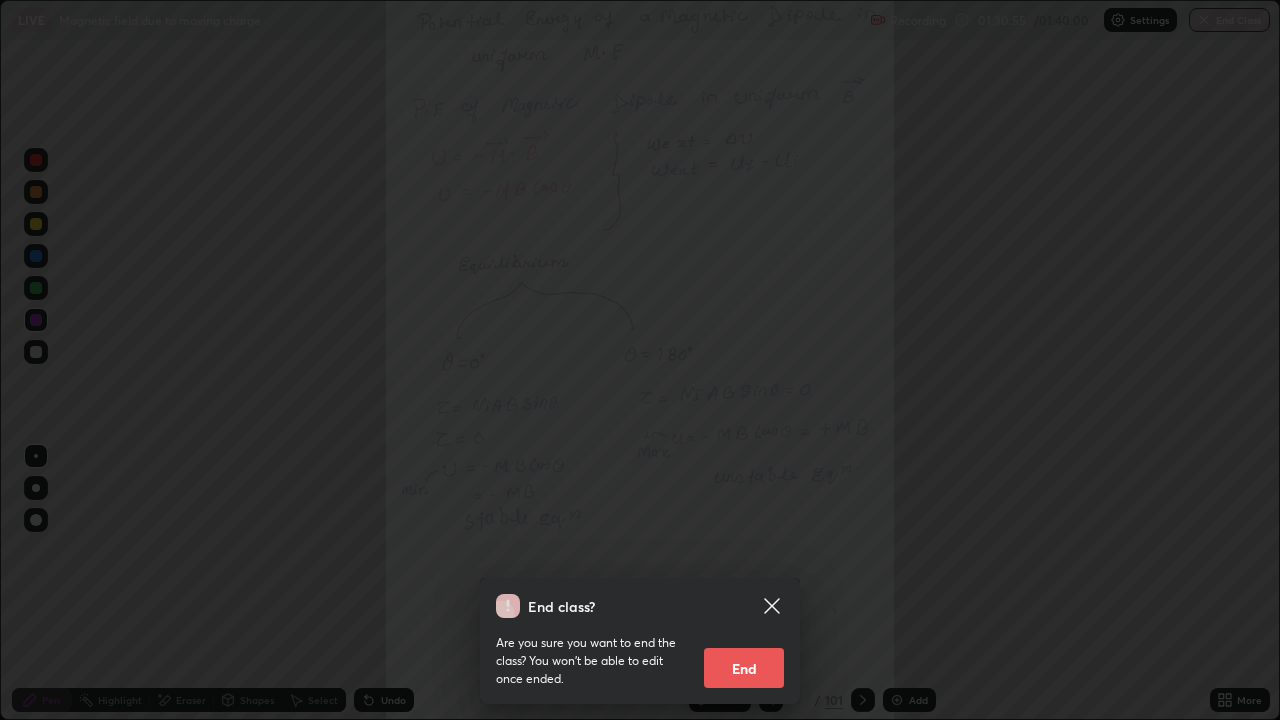 click on "End" at bounding box center [744, 668] 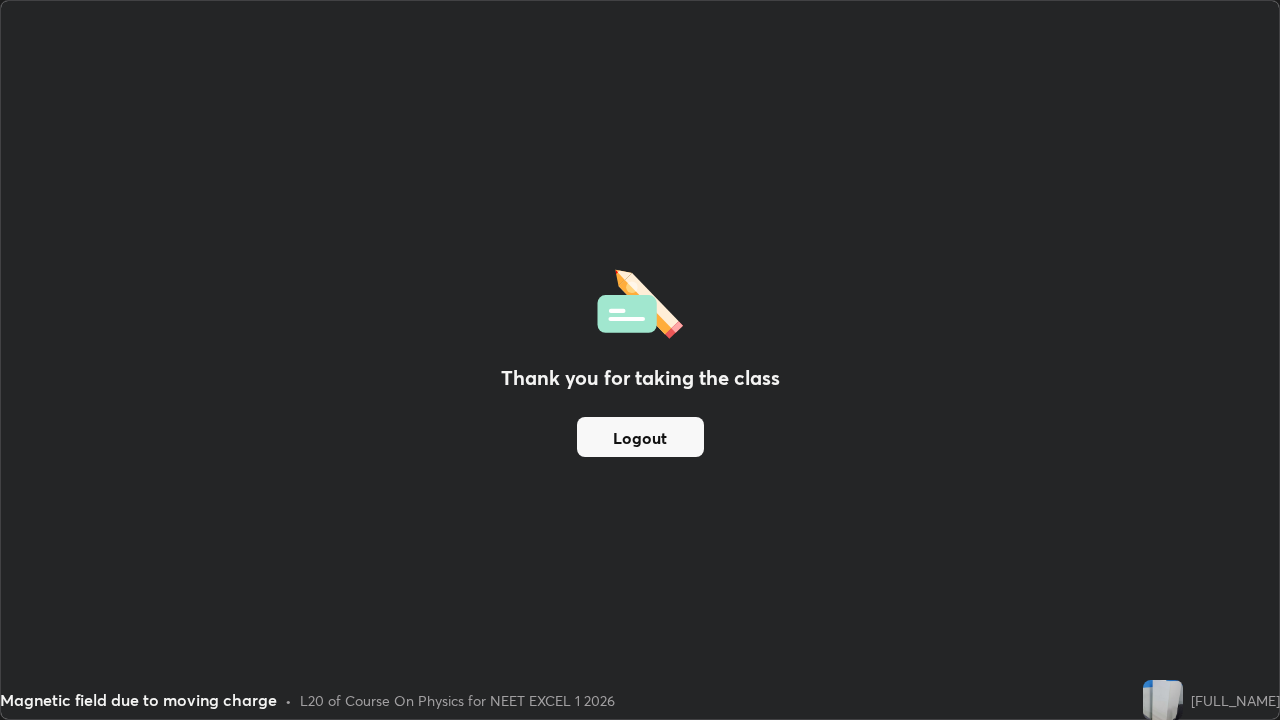 click on "Logout" at bounding box center [640, 437] 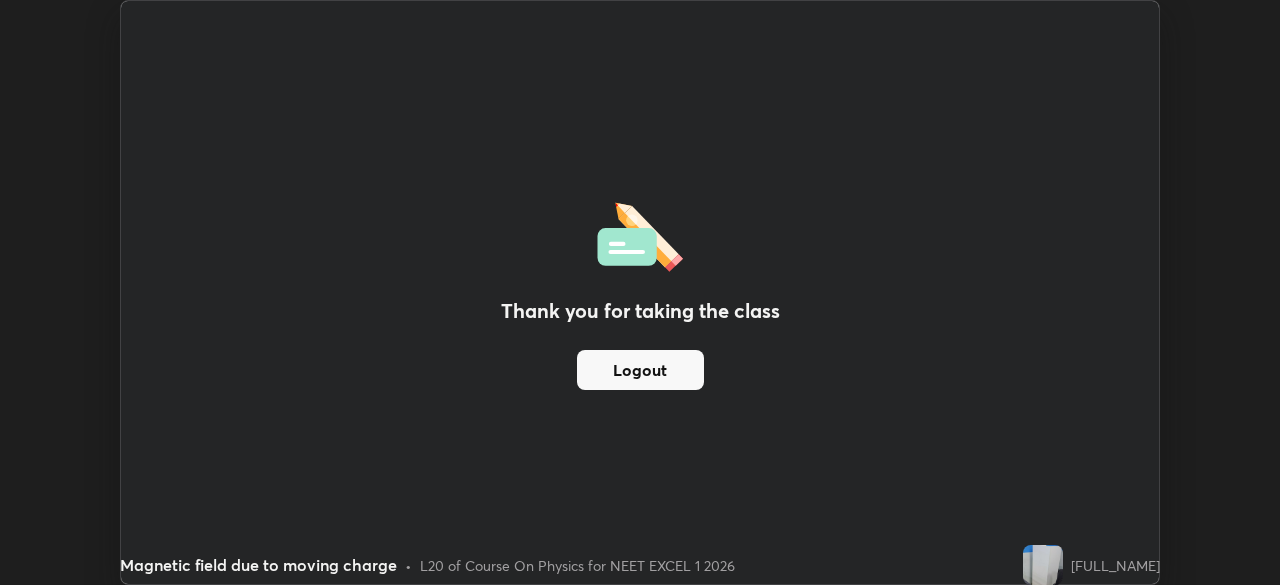 scroll, scrollTop: 585, scrollLeft: 1280, axis: both 